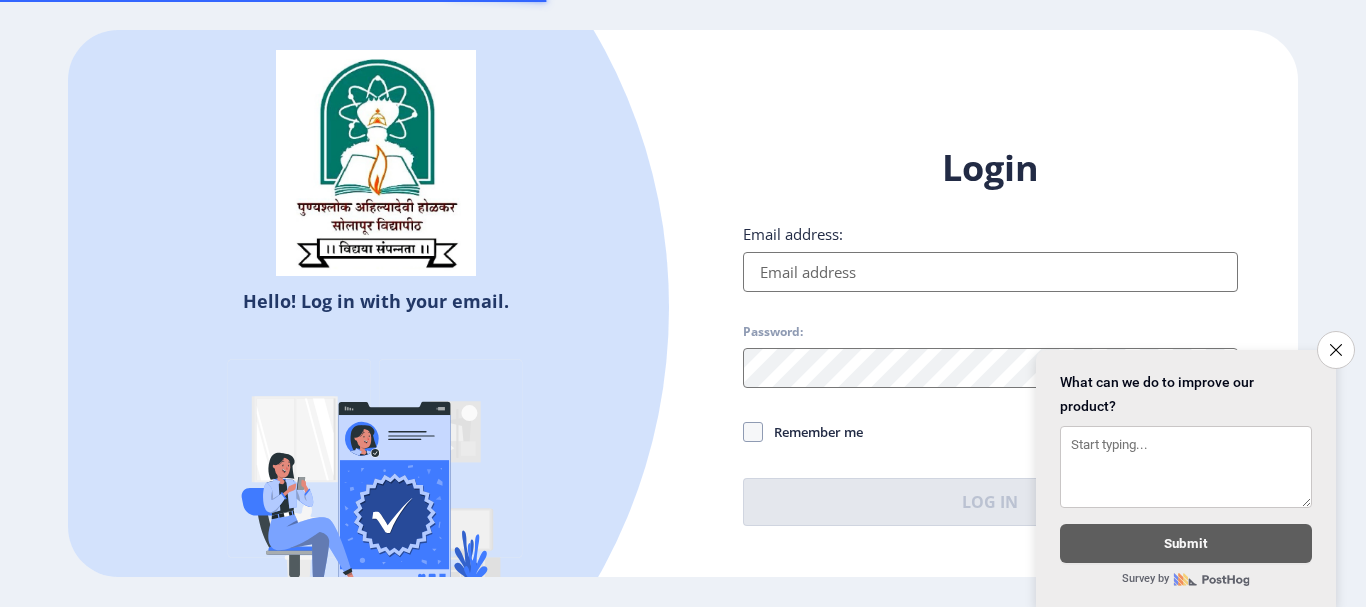 scroll, scrollTop: 0, scrollLeft: 0, axis: both 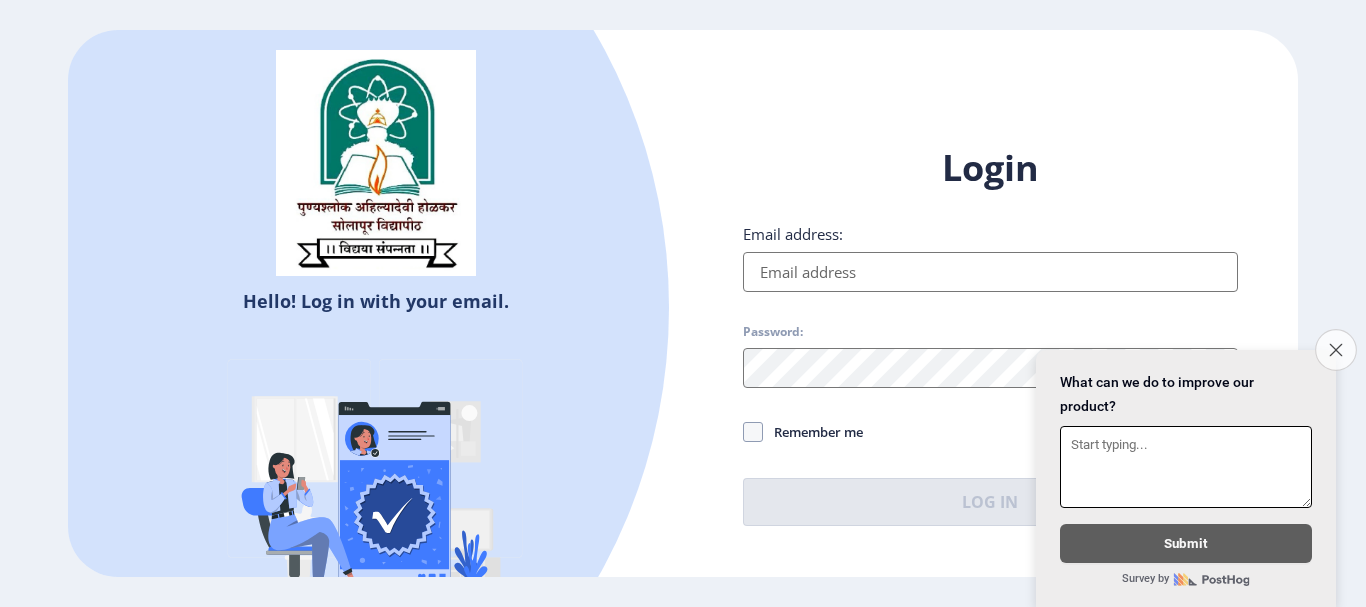 click on "Close survey" at bounding box center [1336, 350] 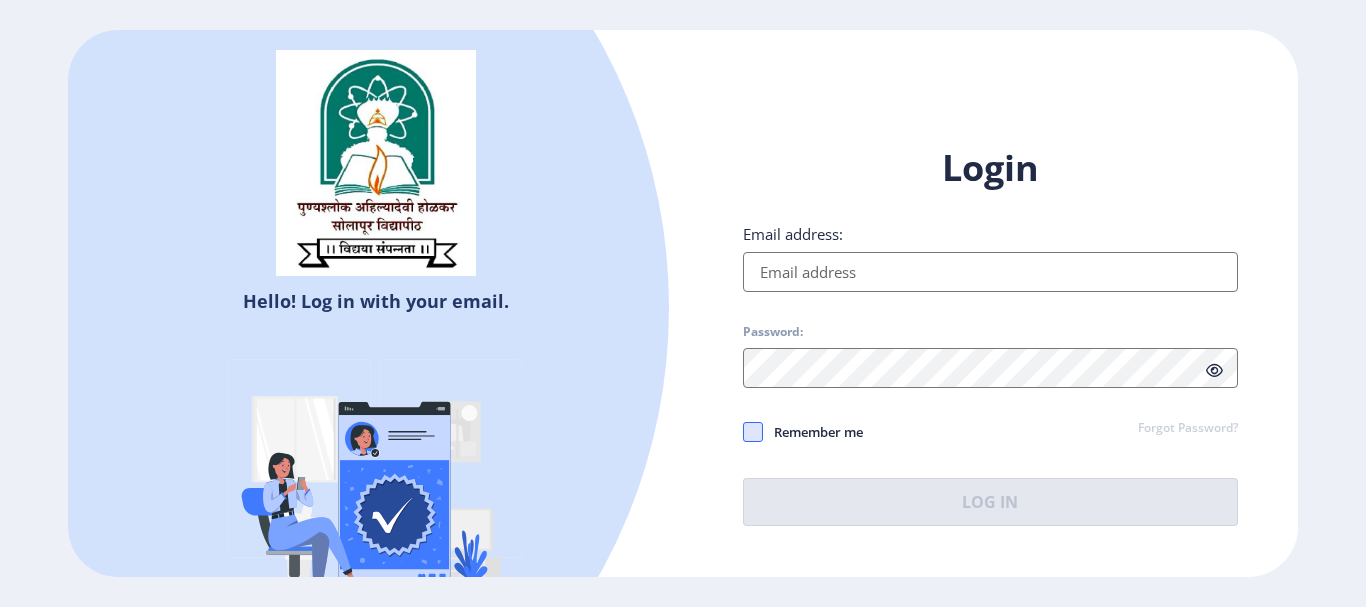 click 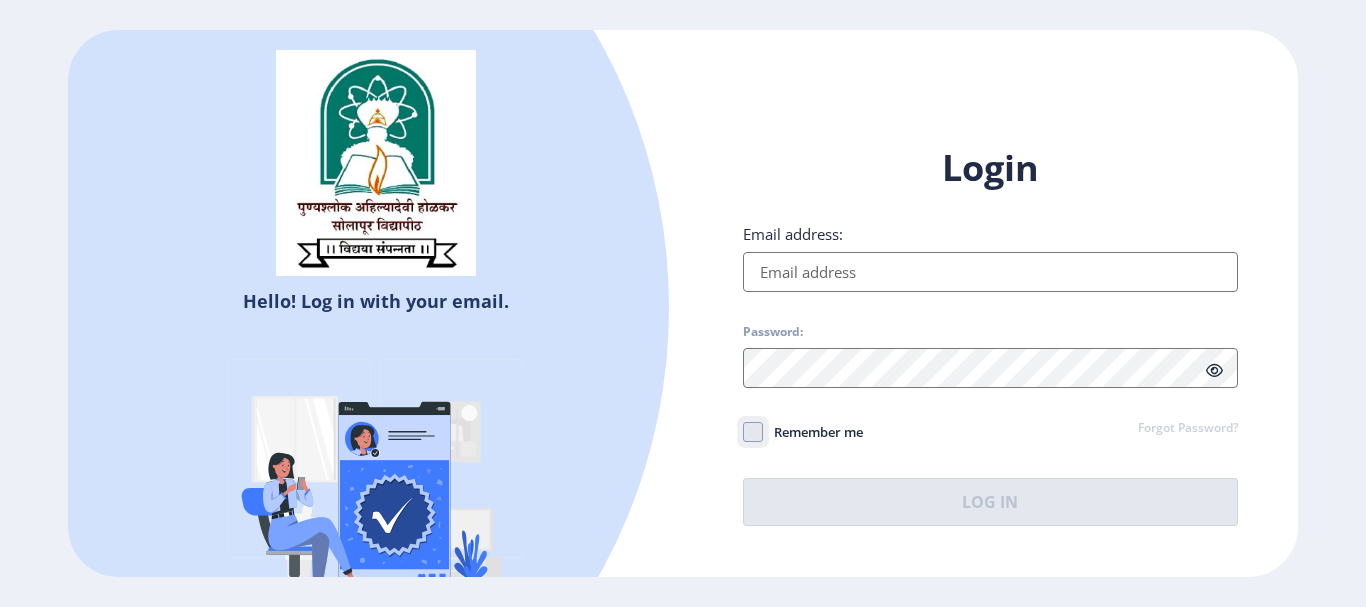 click on "Remember me" 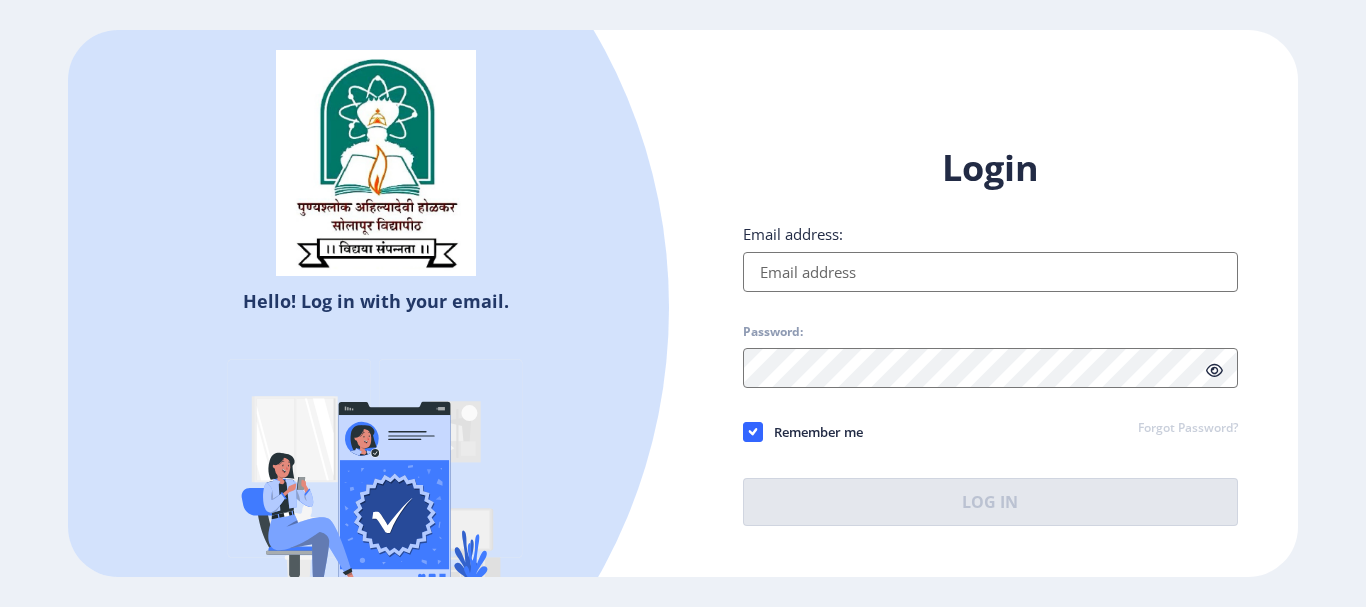 click on "Forgot Password?" 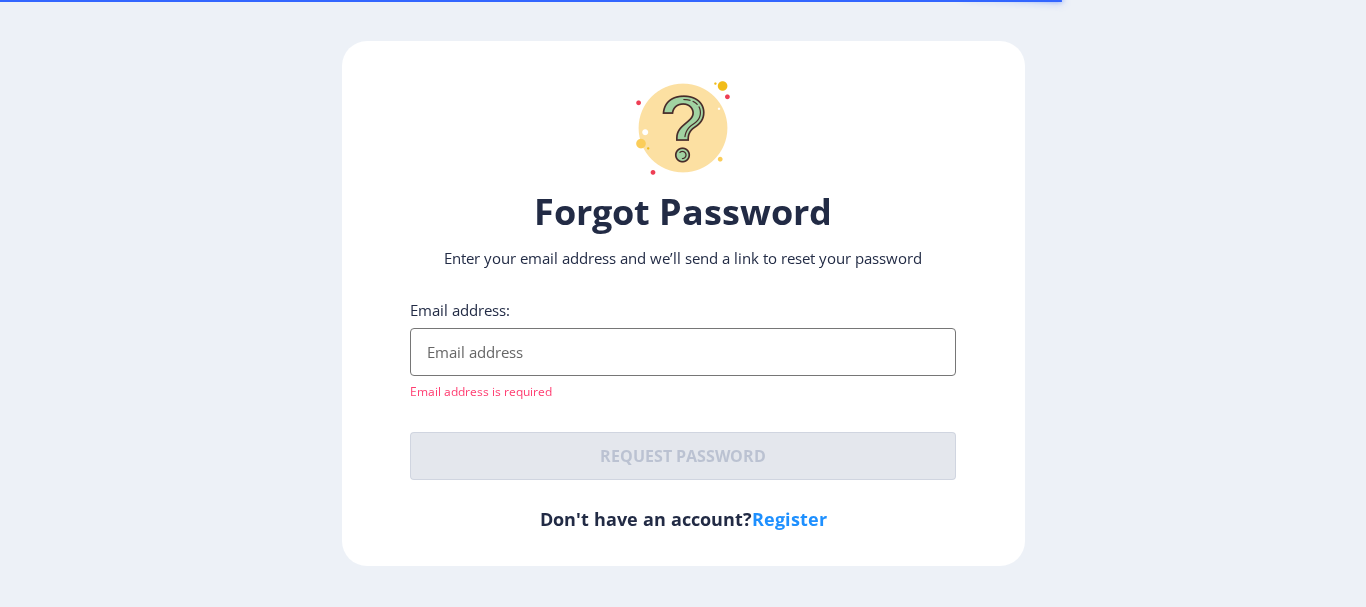 click on "Forgot Password Enter your email address and we’ll send a link to reset your password Email address:  Email address is required  Request password   Don't have an account?  Register" 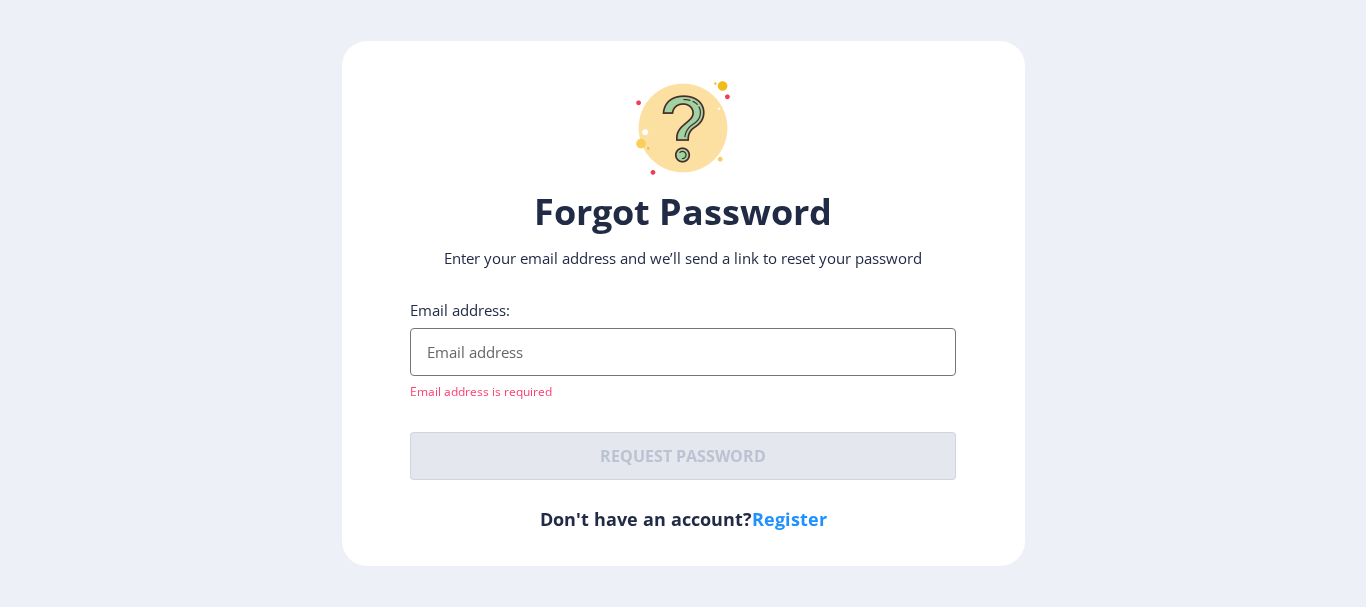 click on "Register" 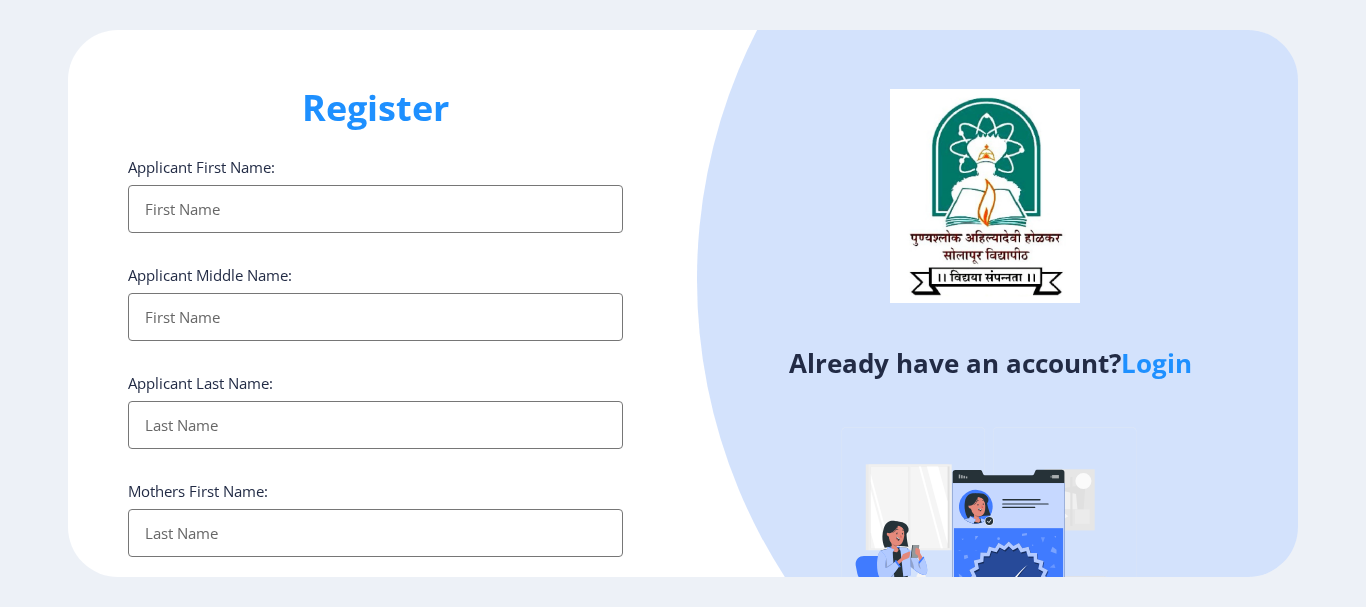 click on "Applicant First Name:" at bounding box center [375, 209] 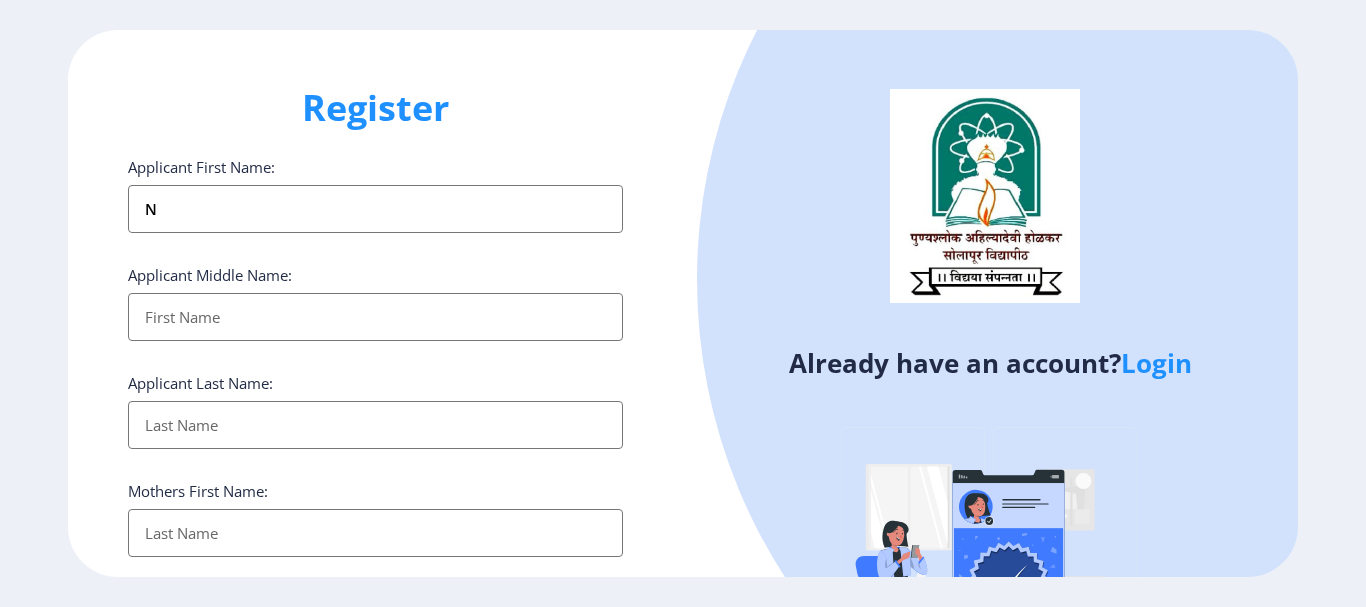 type on "NA" 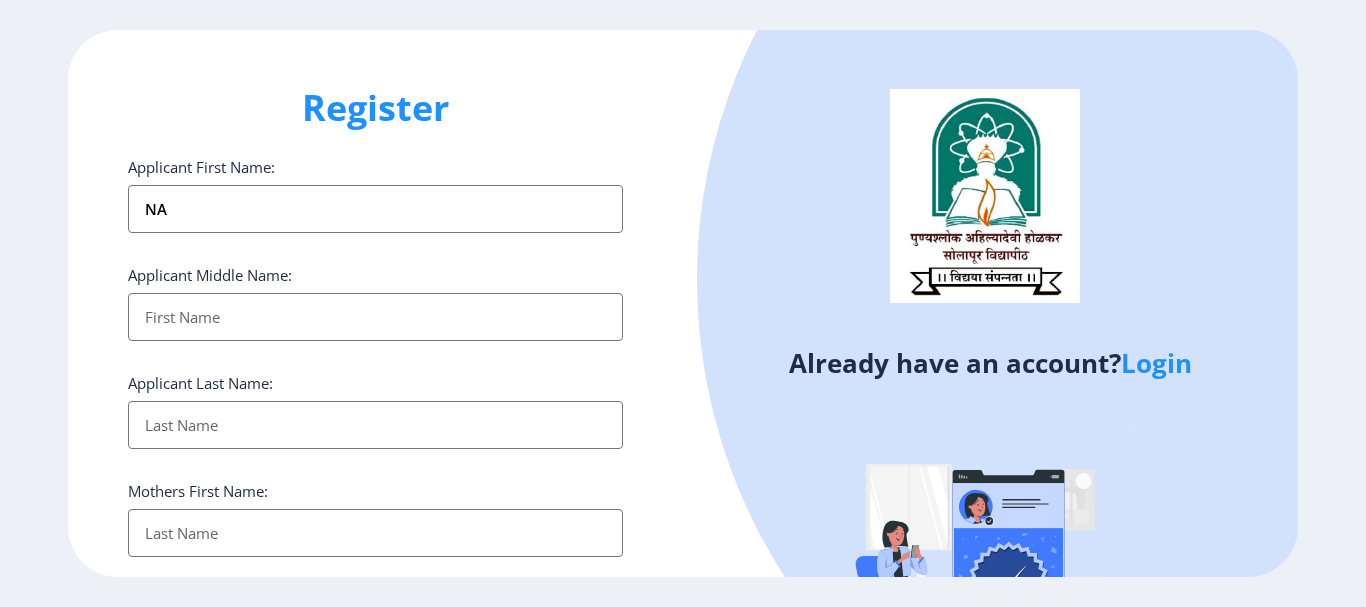 type on "NA" 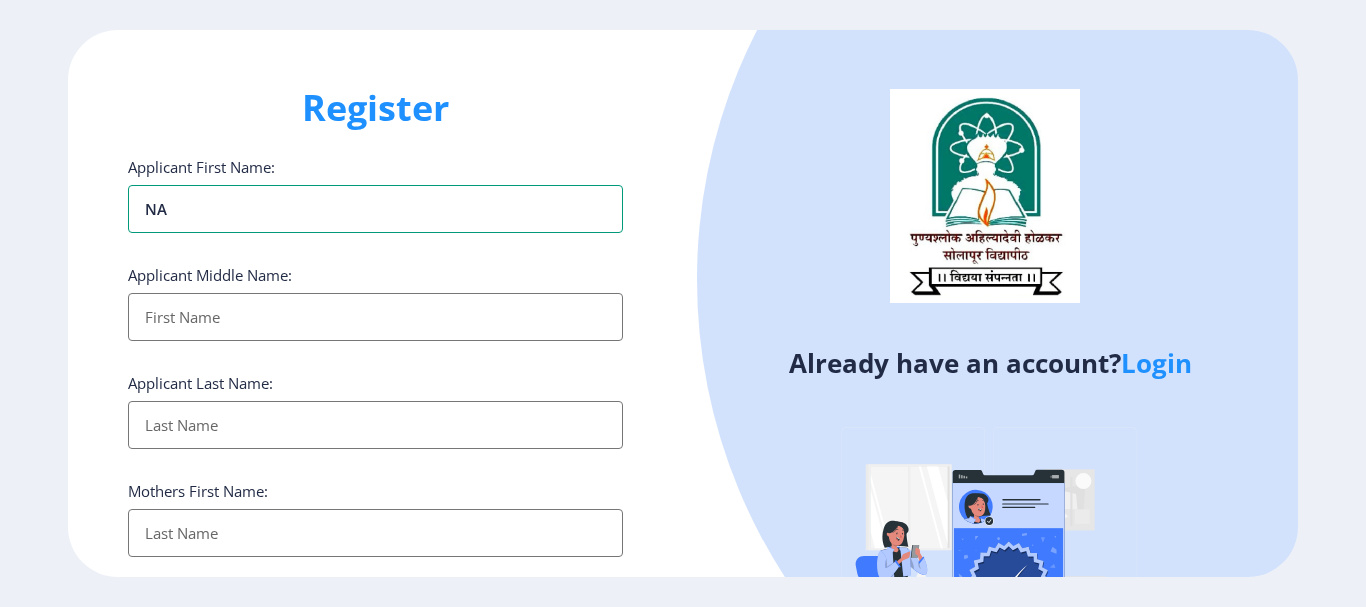 type on "NAG" 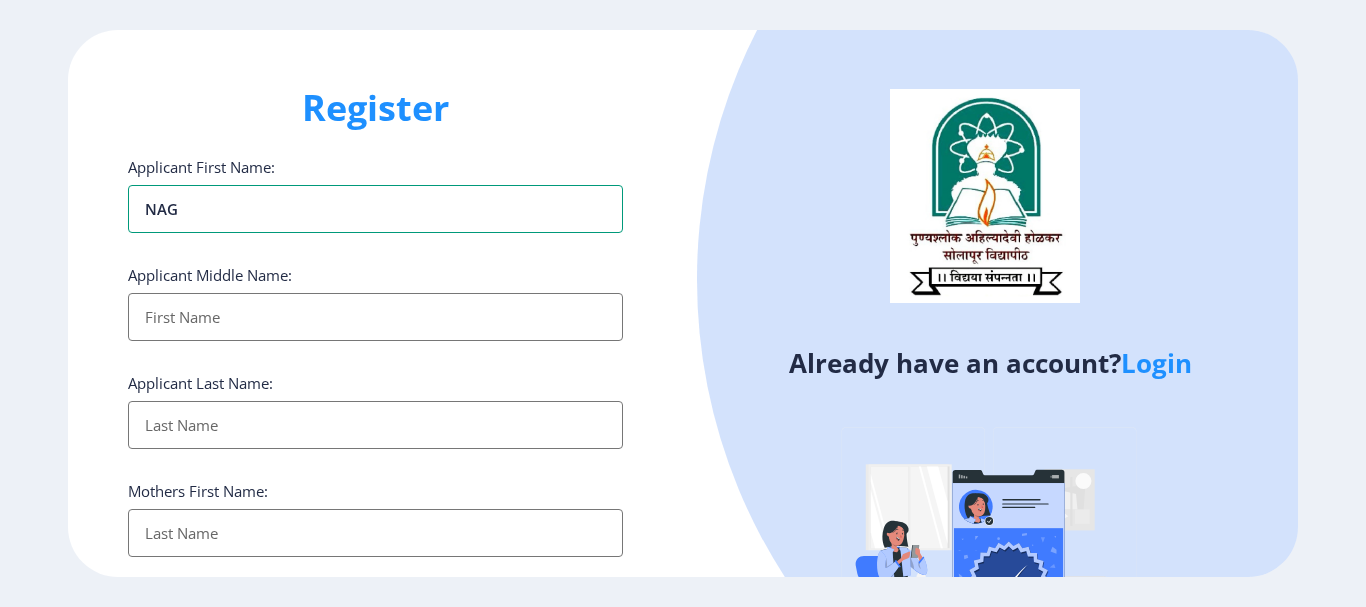 type on "NAGE" 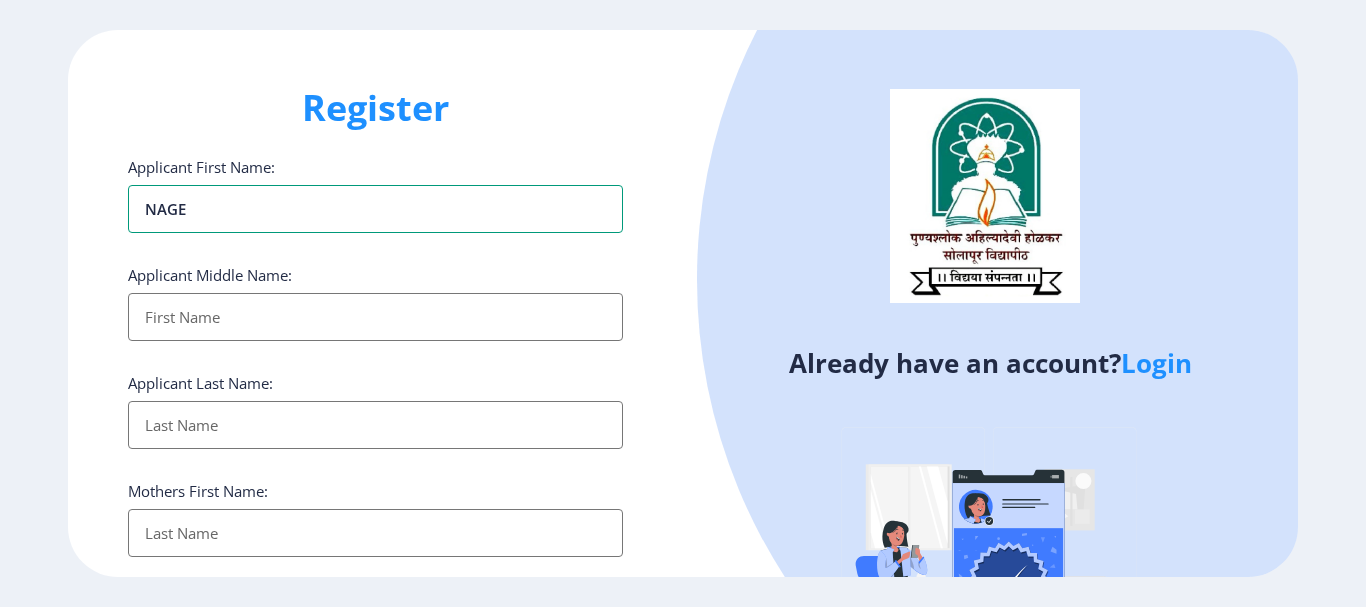 type on "NAGE" 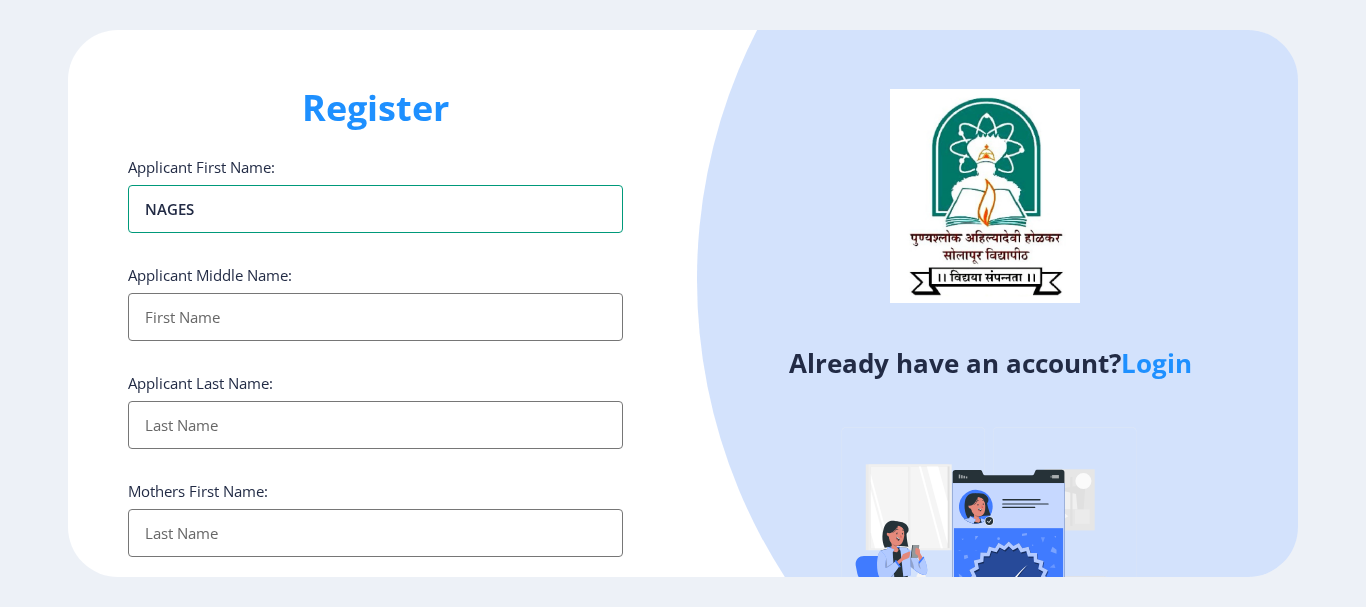 type on "[PERSON_NAME]" 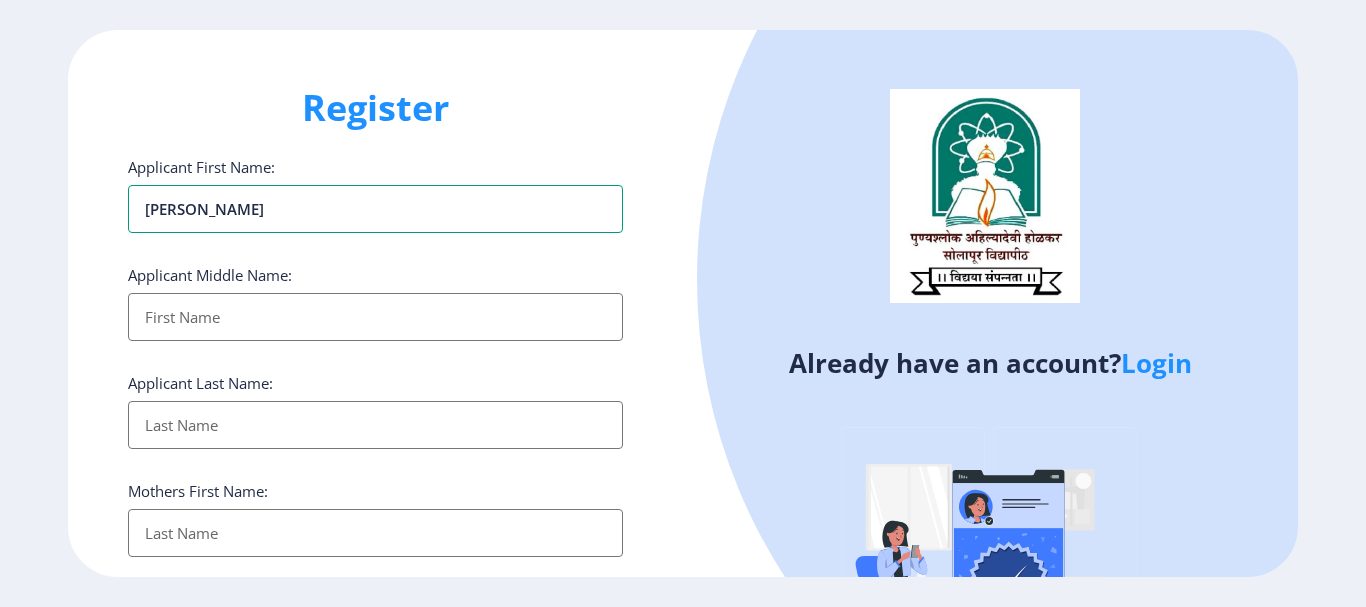 type on "[PERSON_NAME]" 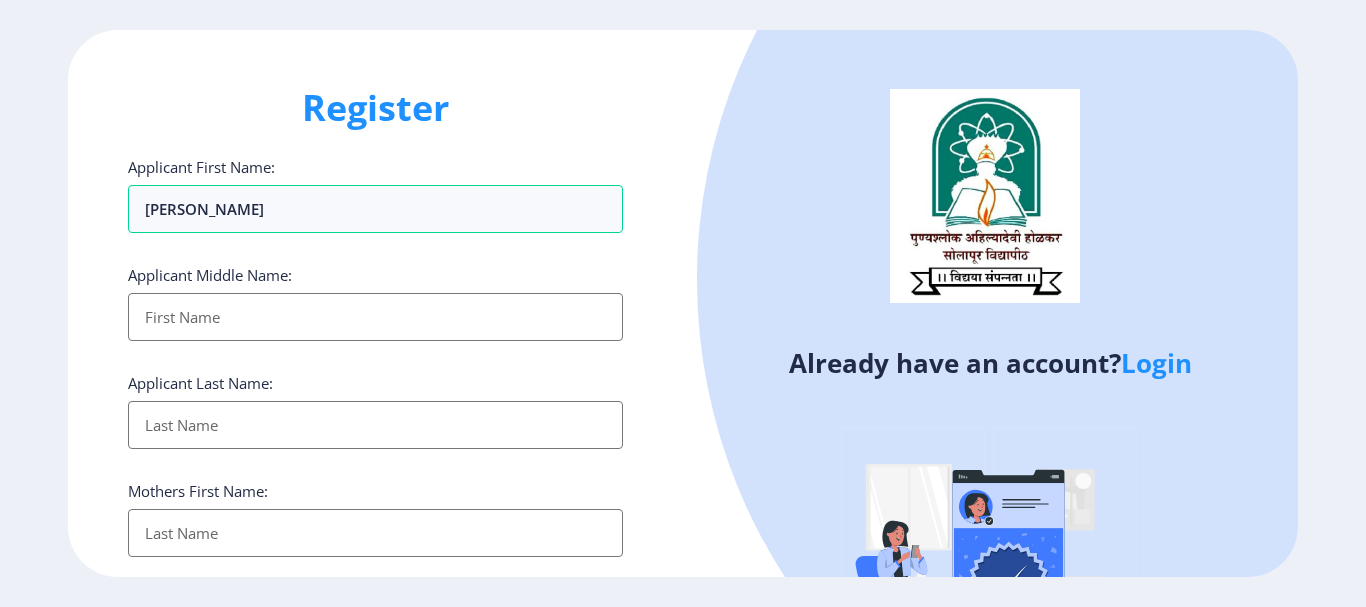 type on "S" 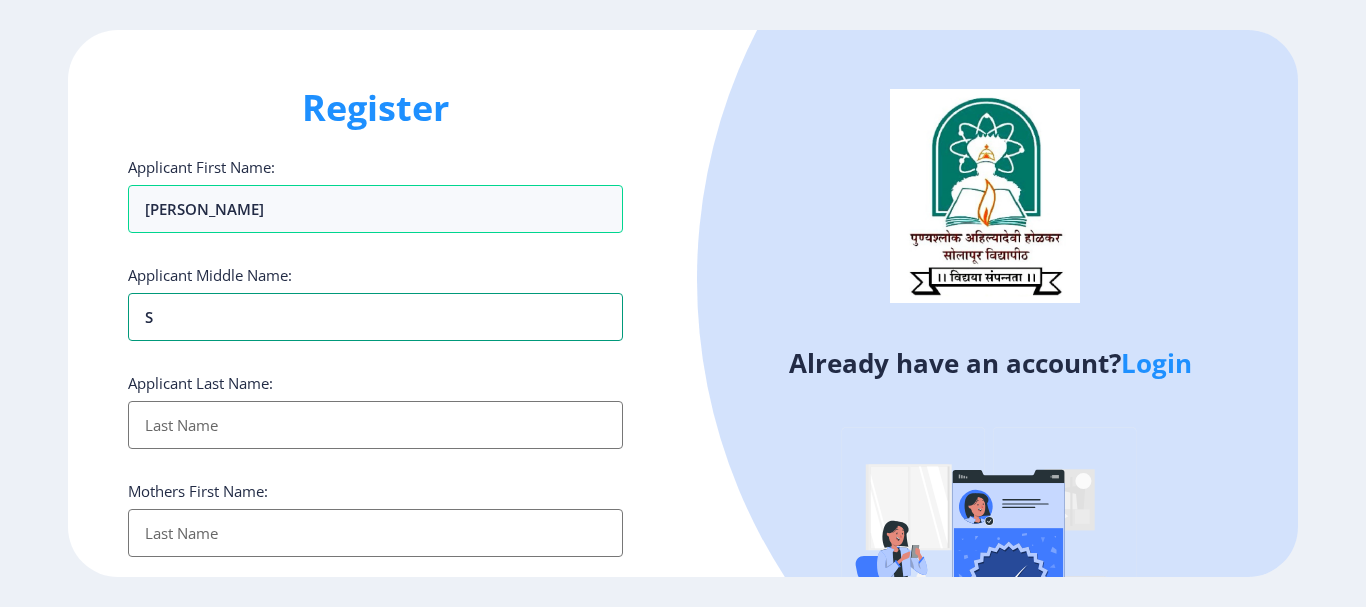 type on "SH" 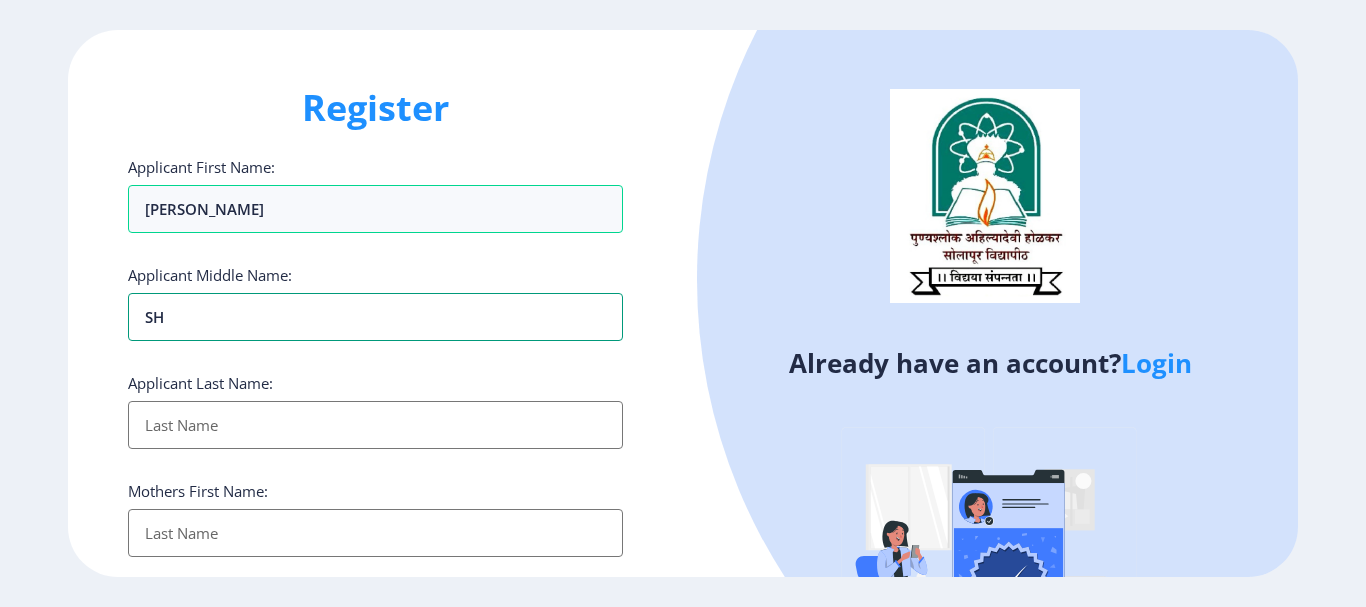 type on "SHE" 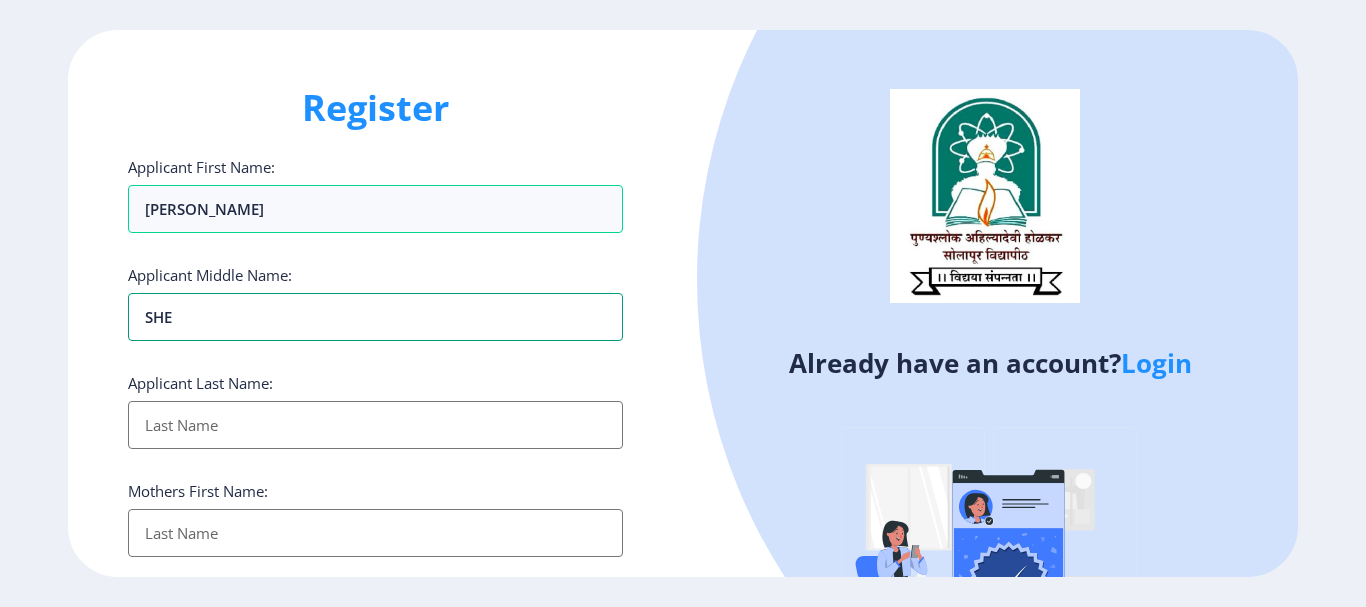 type on "SHEI" 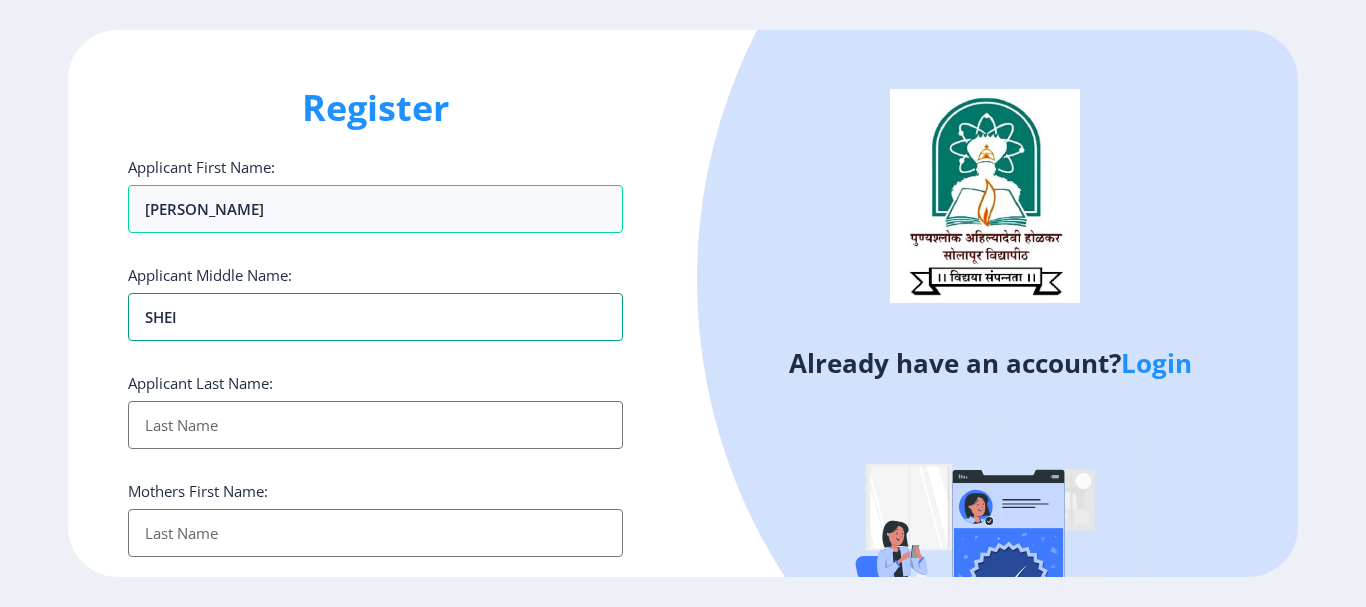 type on "SHE" 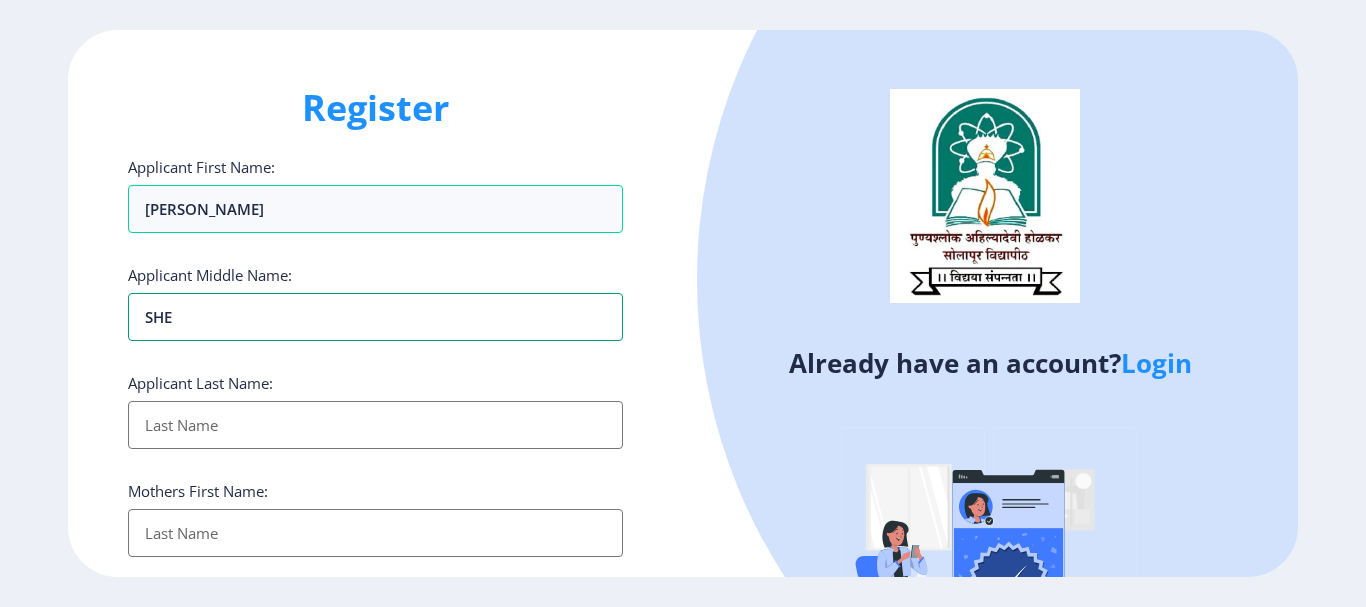 type on "SH" 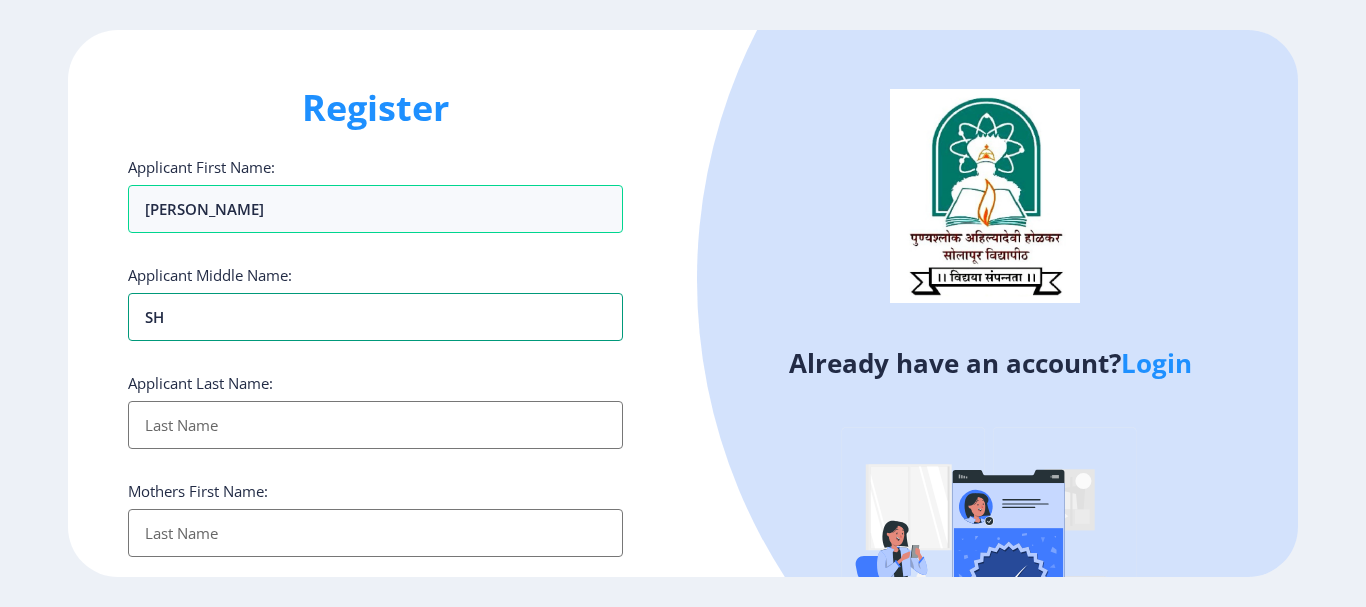 type on "SHR" 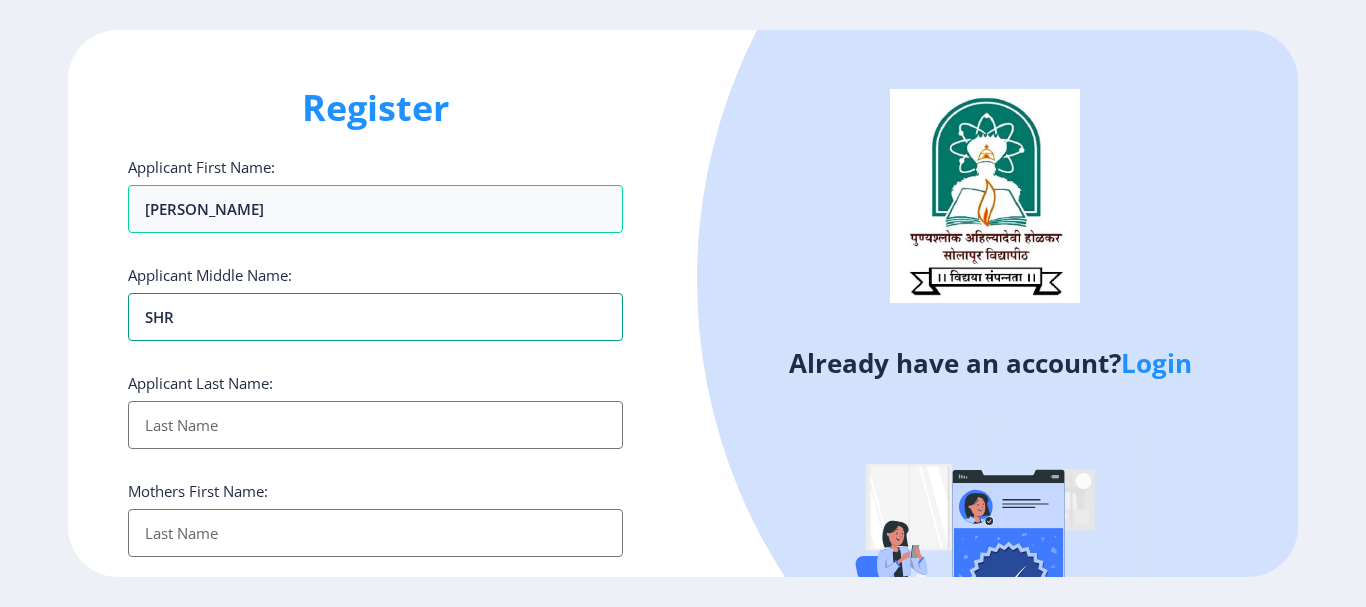 type on "SHRI" 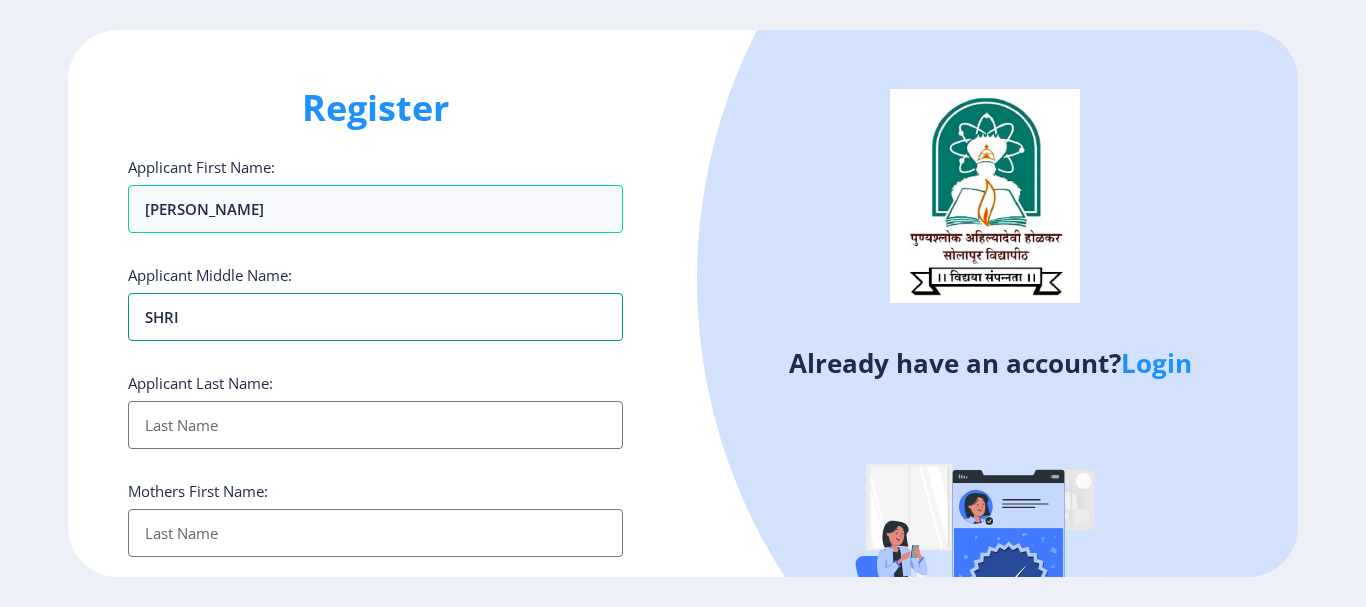 type on "NAGESH  SHRI" 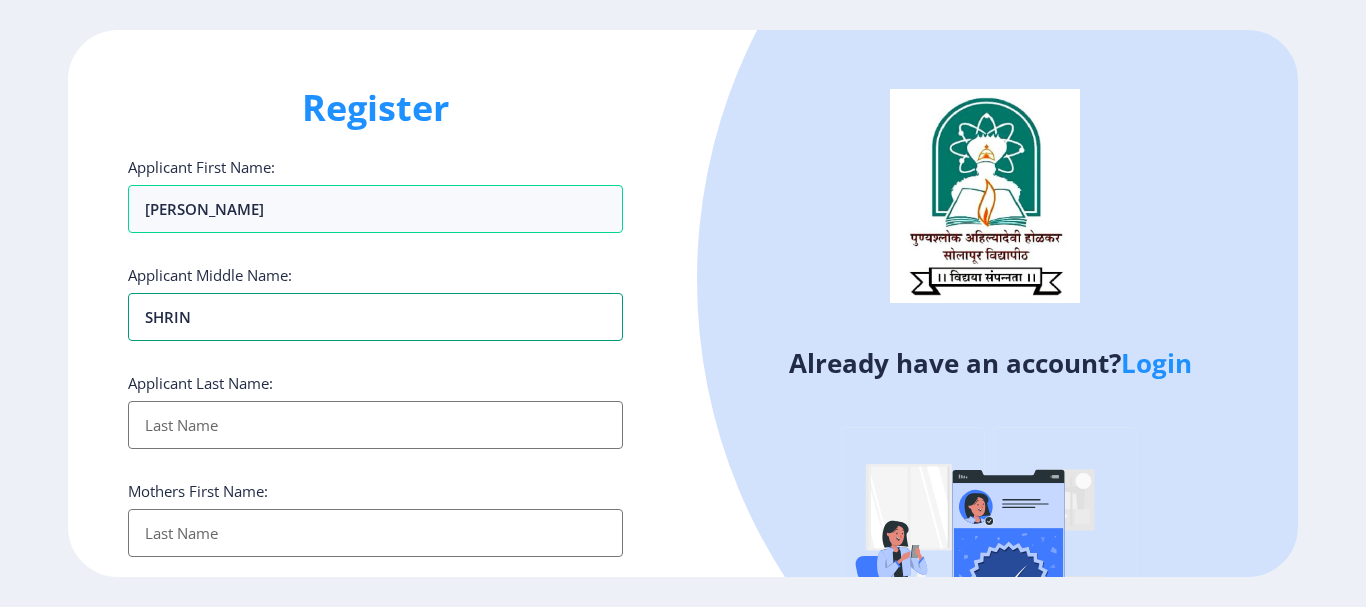 type on "[PERSON_NAME]" 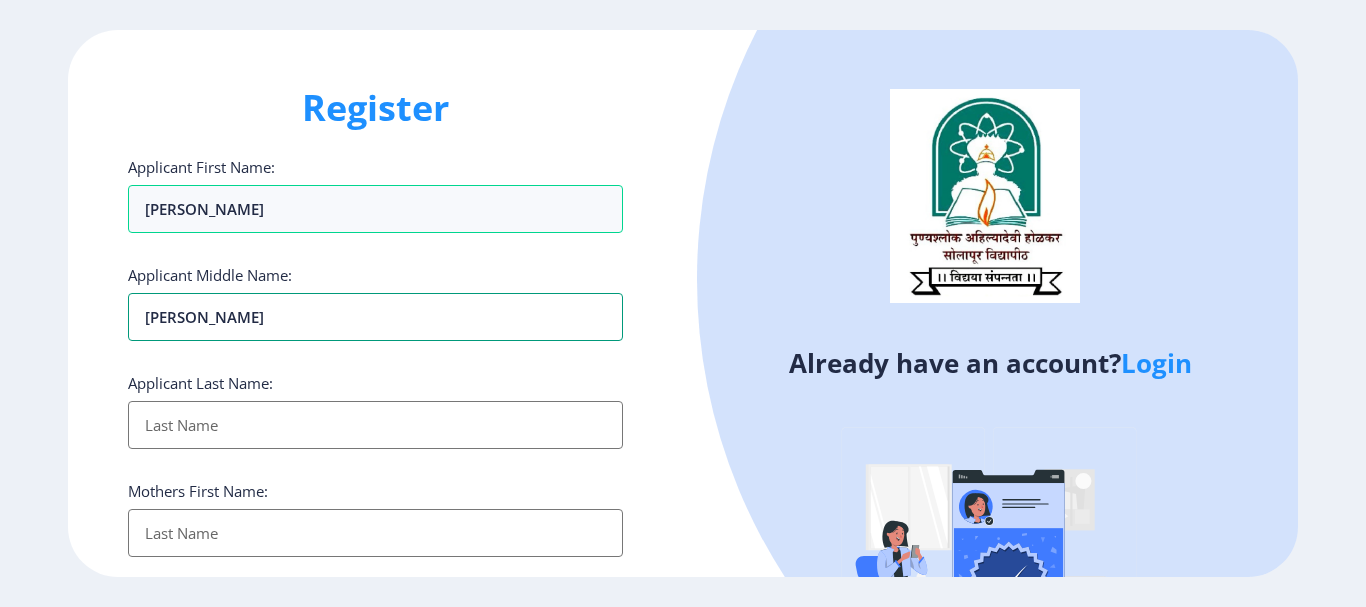 type on "SHRINIW" 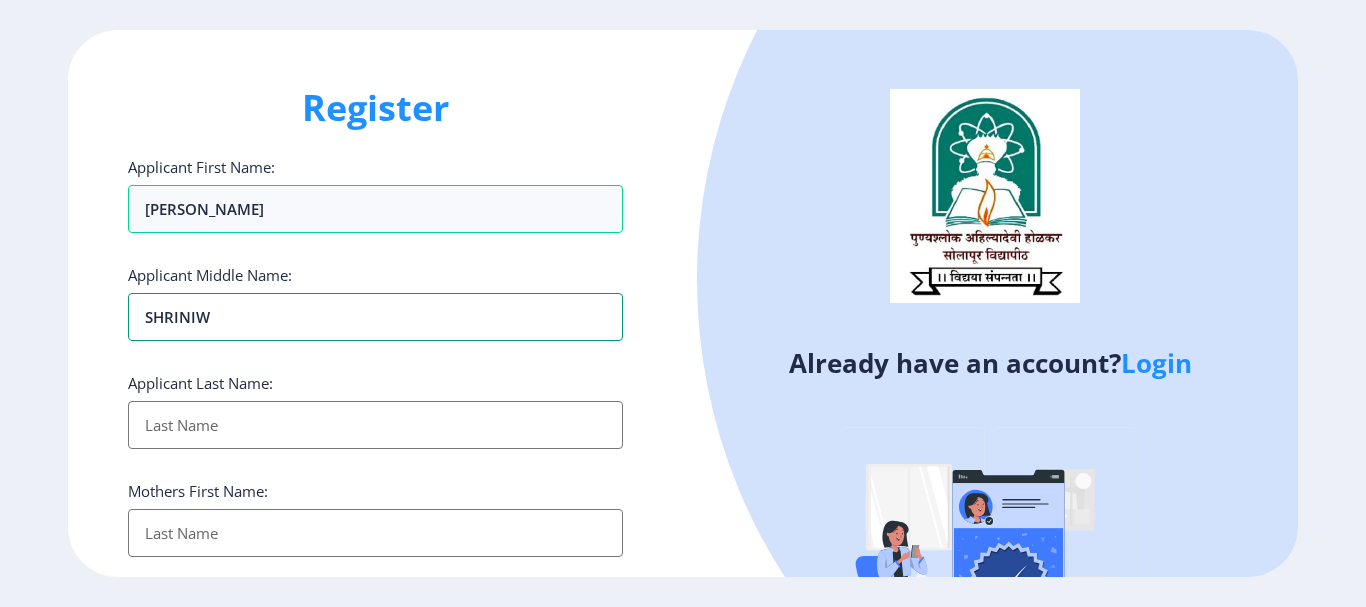 type on "SHRINIWA" 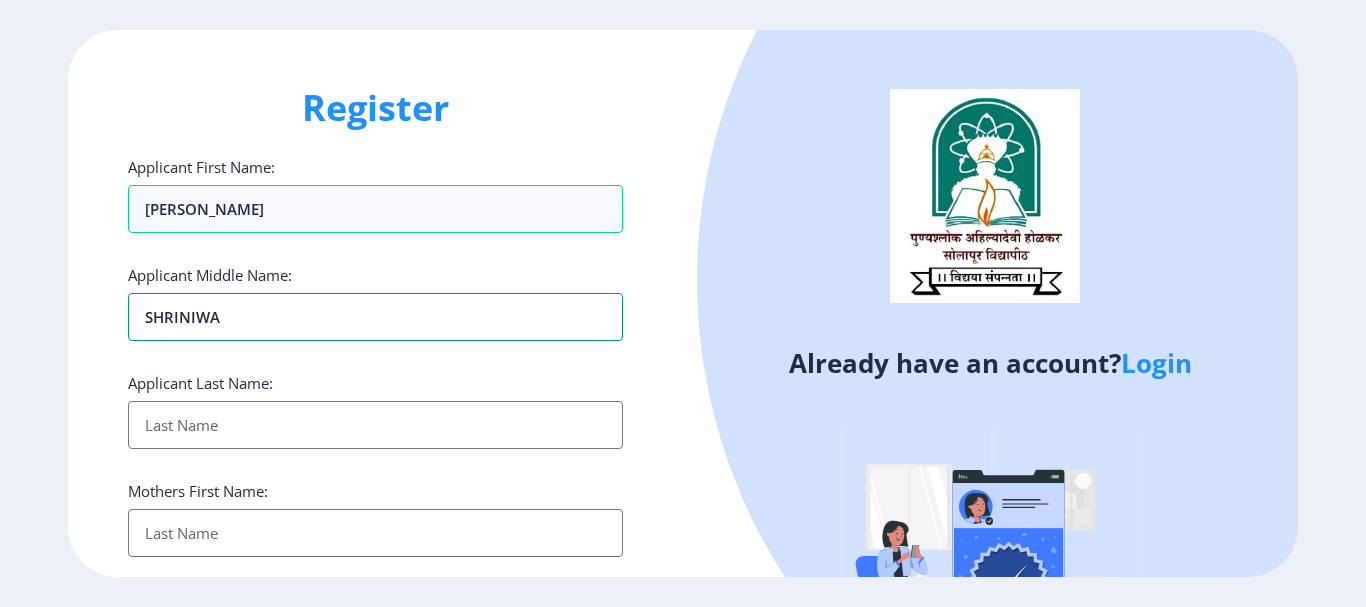 type on "[PERSON_NAME]" 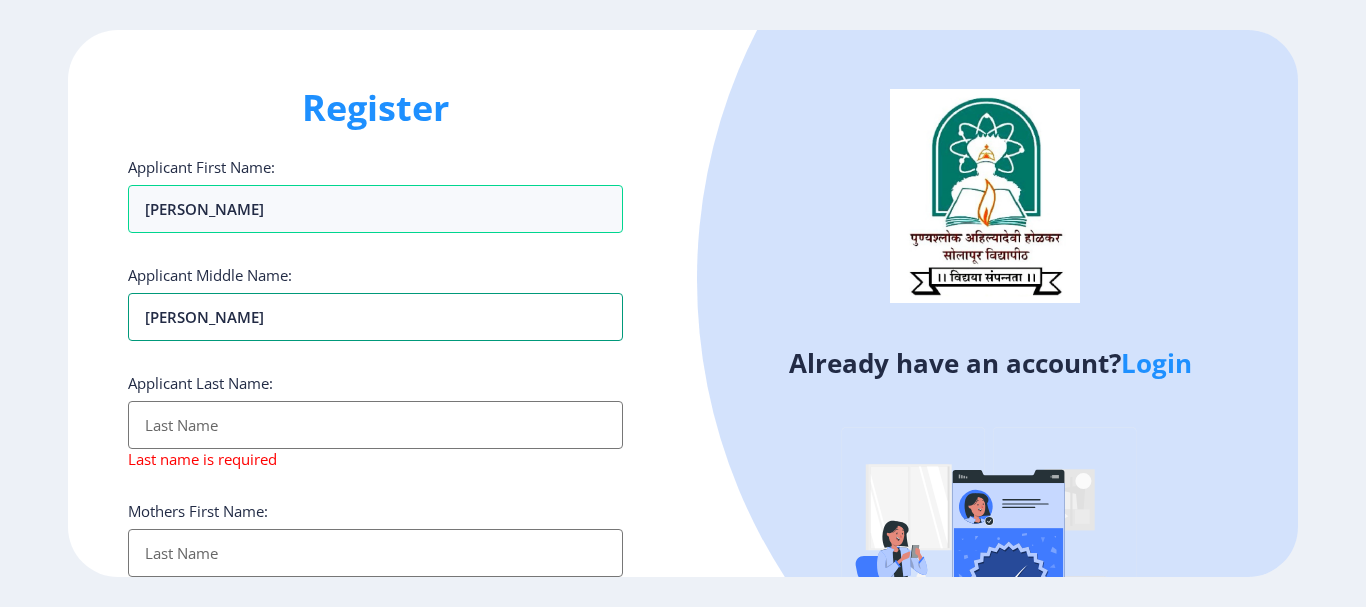type on "SHRINIAS" 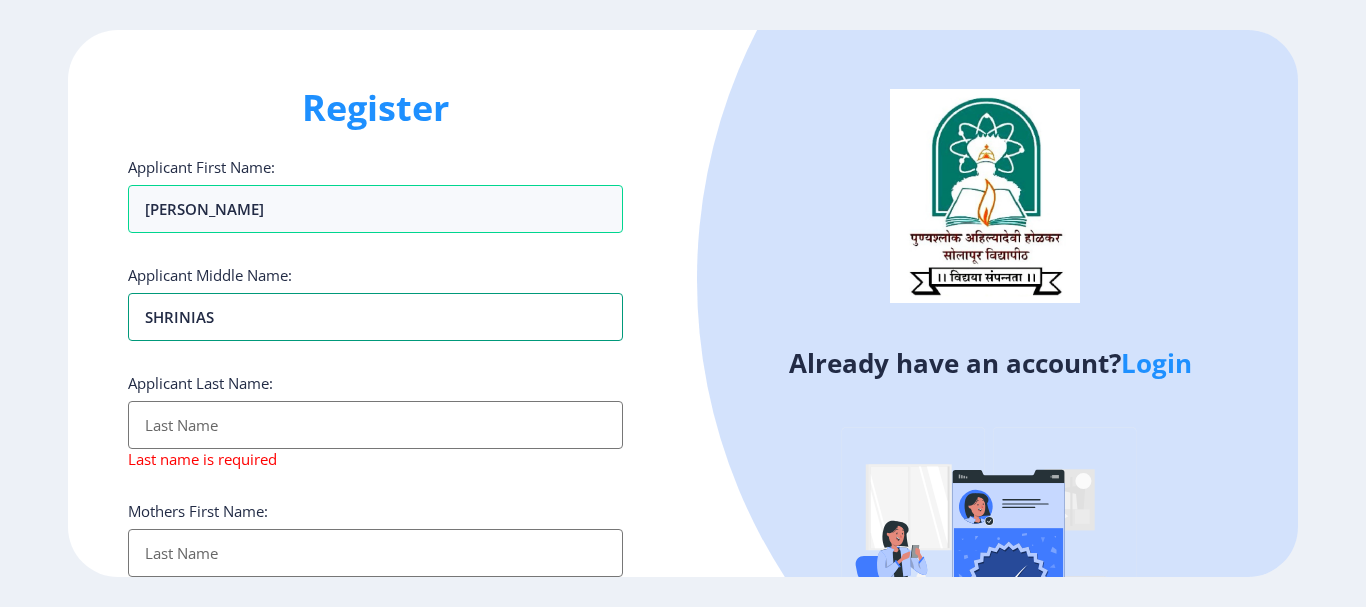 type on "[PERSON_NAME]" 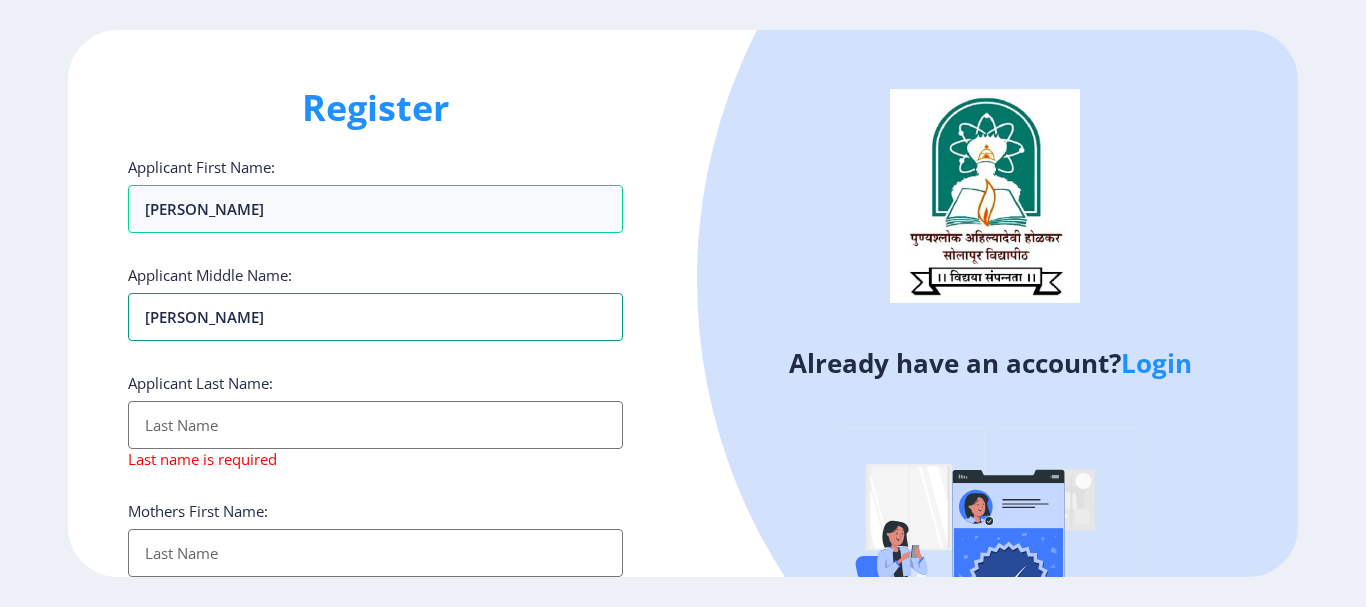 type on "[PERSON_NAME]" 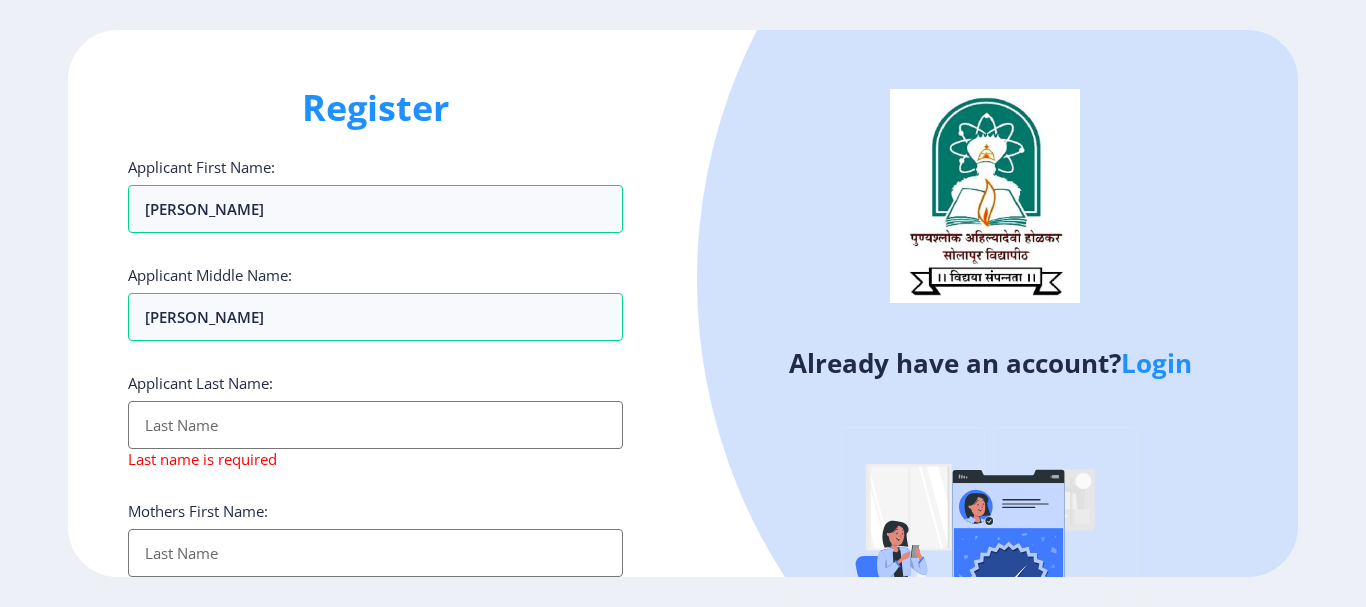 type on "G" 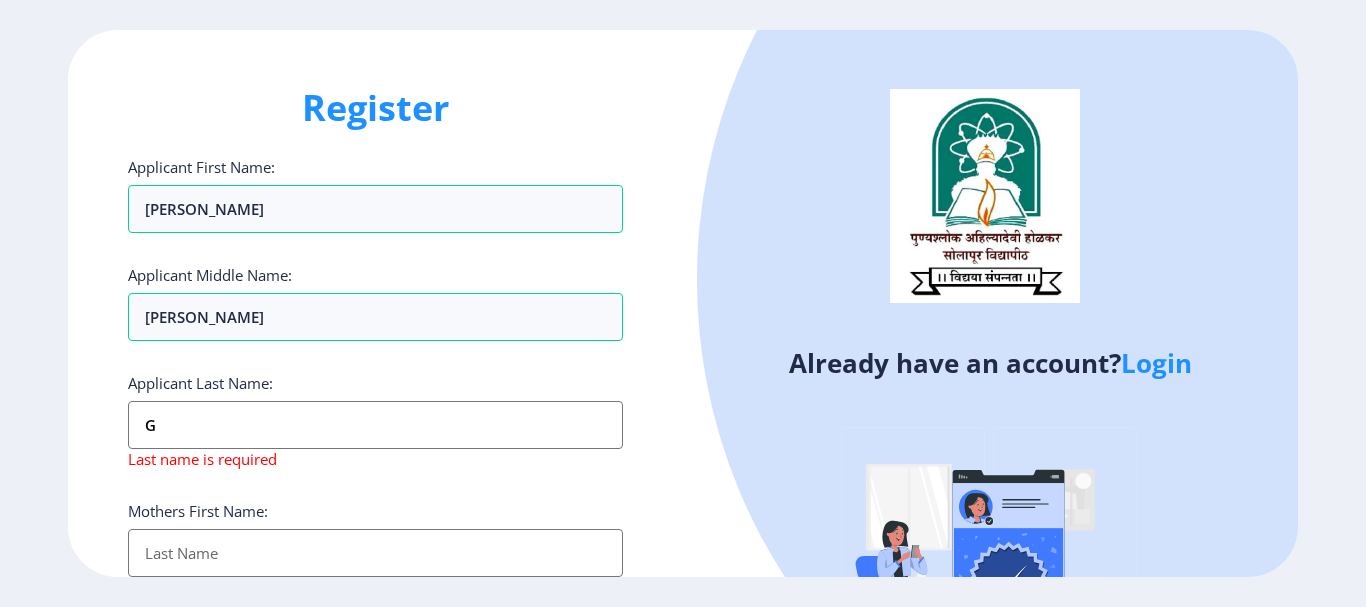 type on "GO" 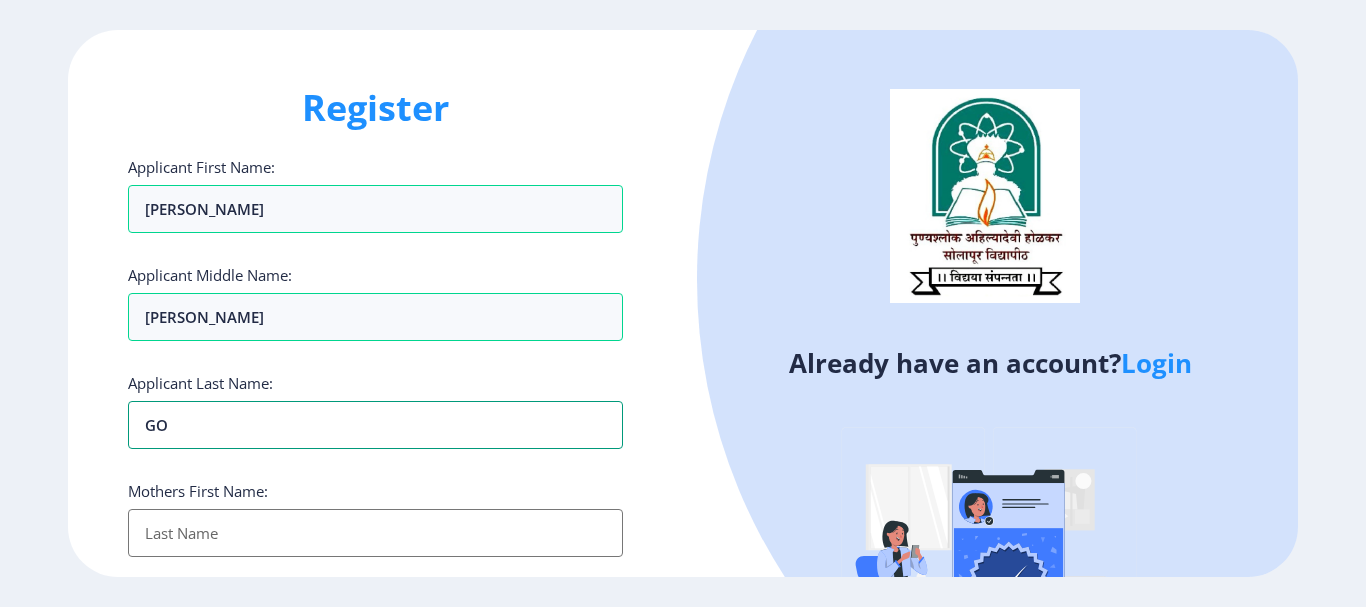 type on "GON" 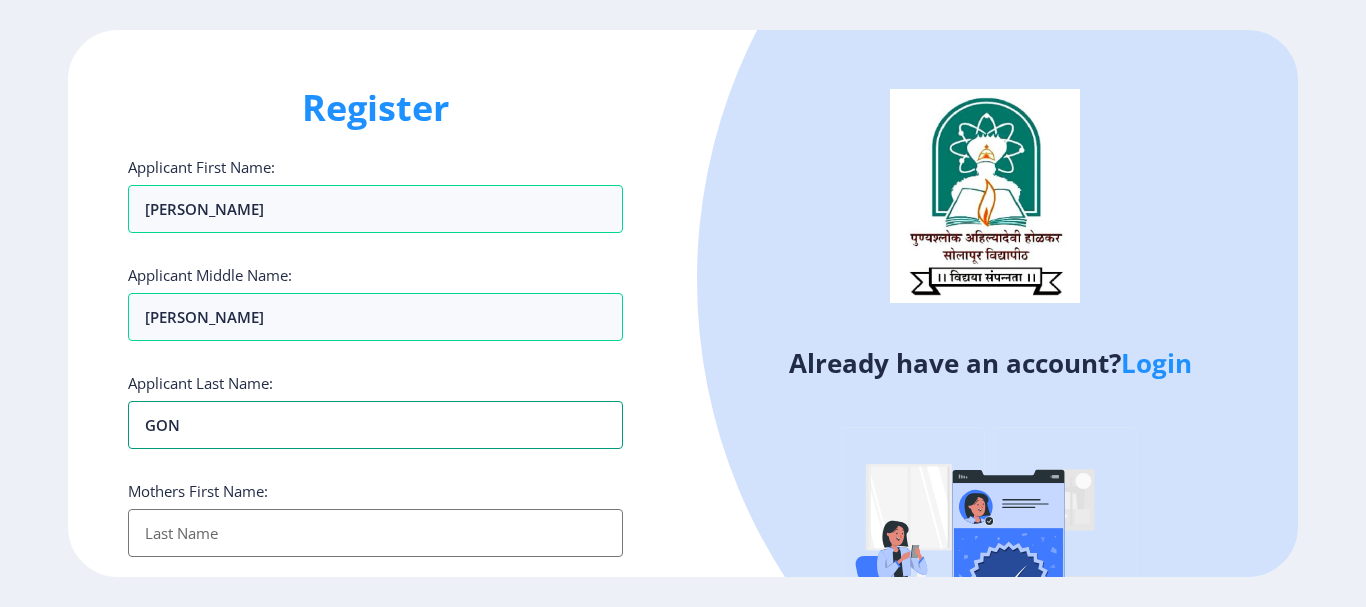 type on "GONG" 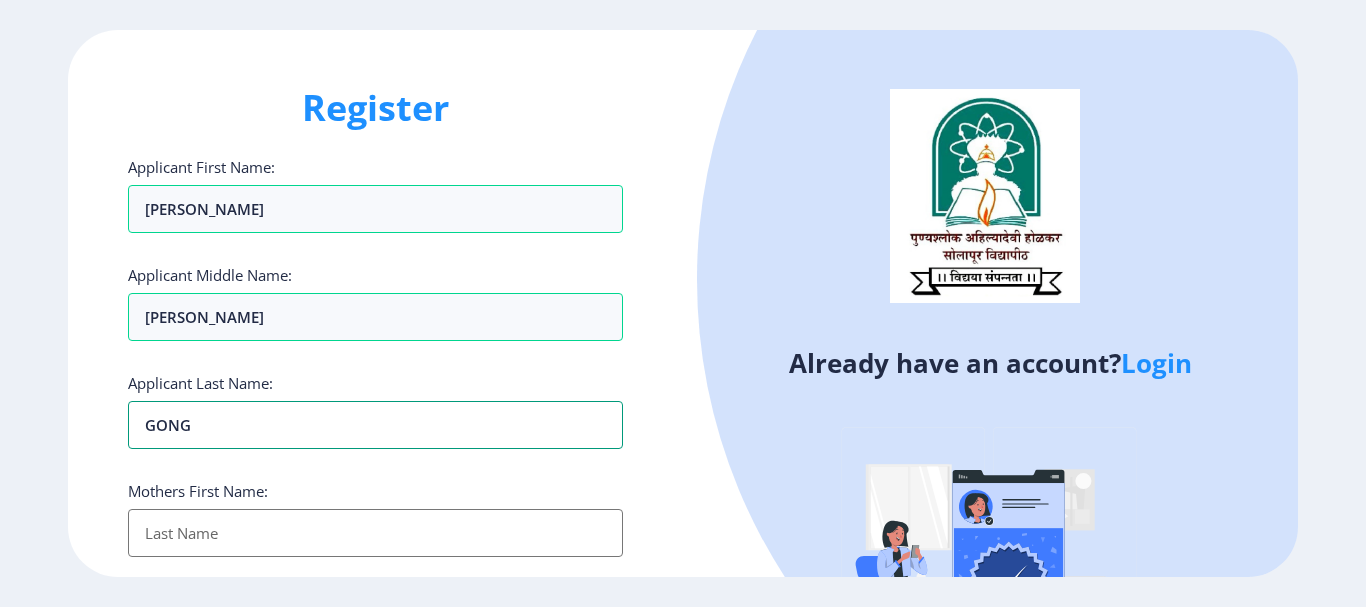type on "GONGA" 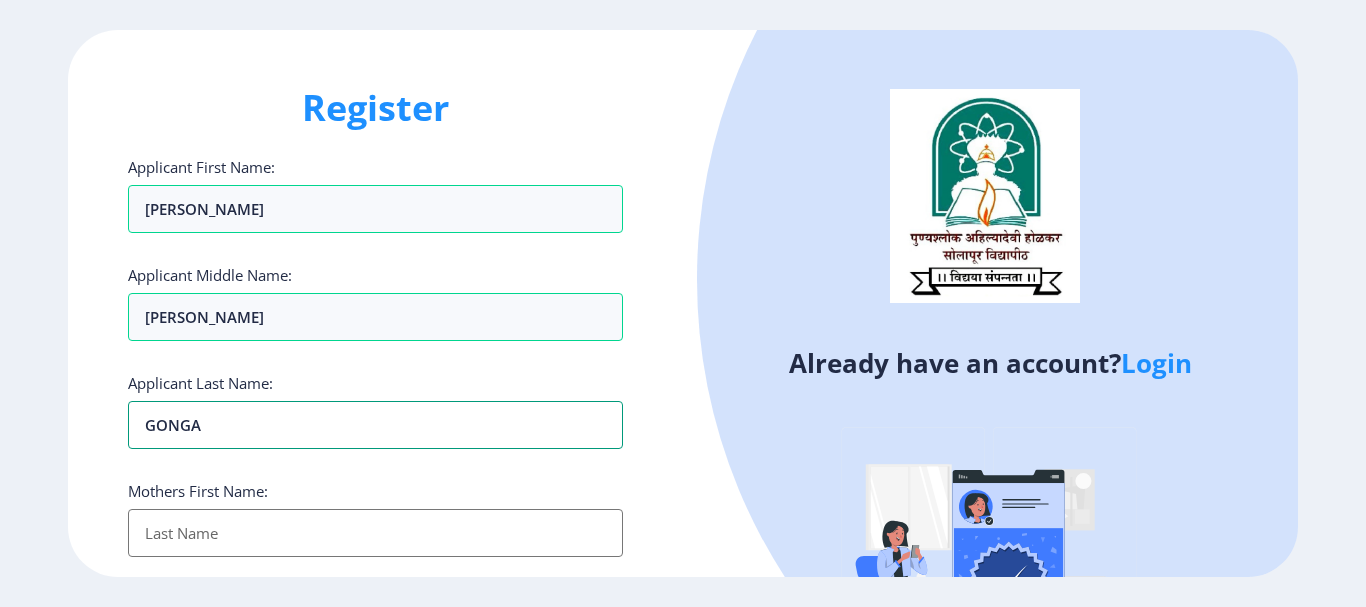 type on "[PERSON_NAME]" 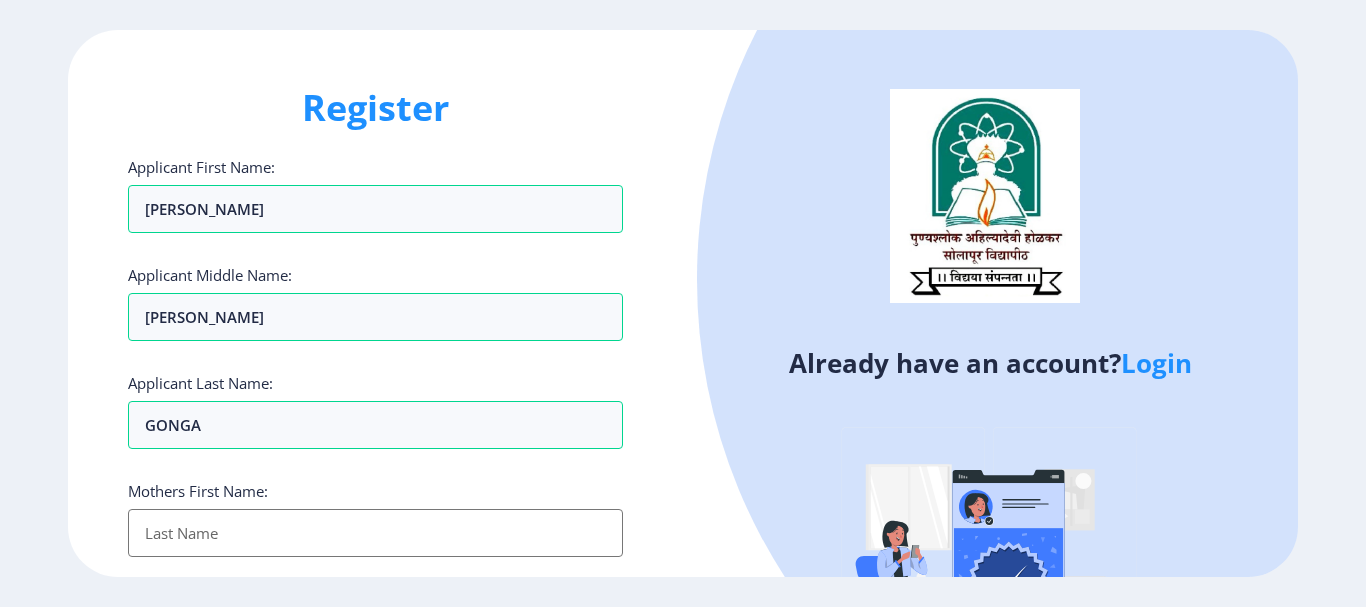 type on "K" 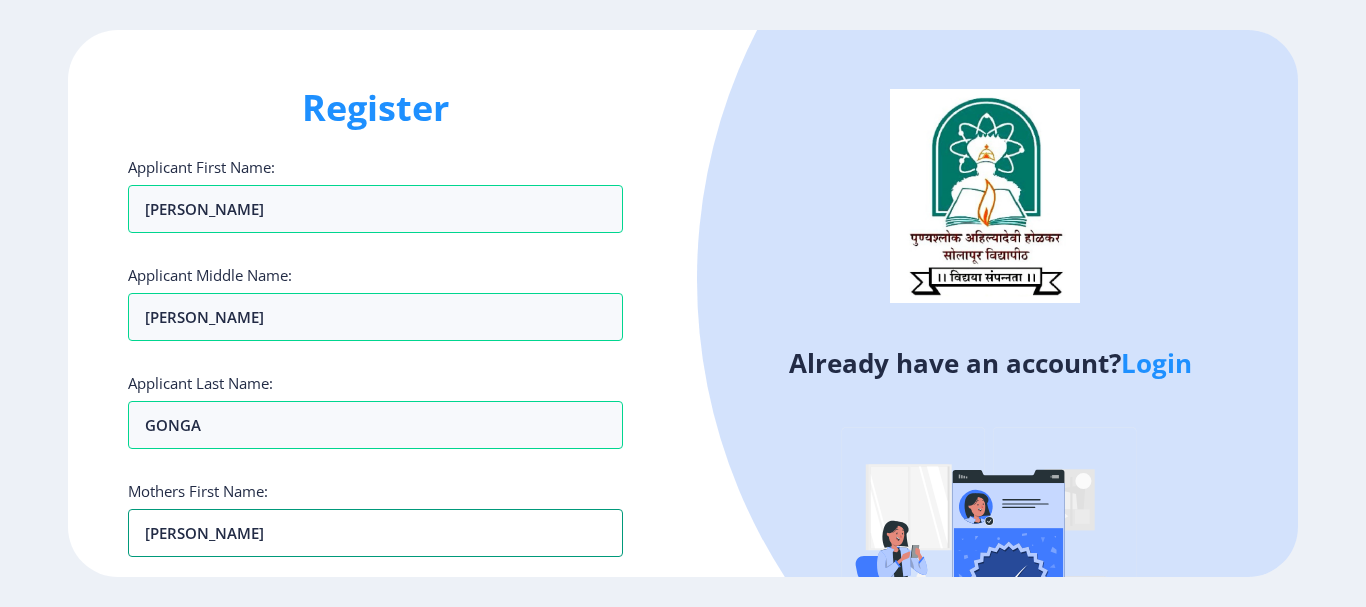 type on "[PERSON_NAME]" 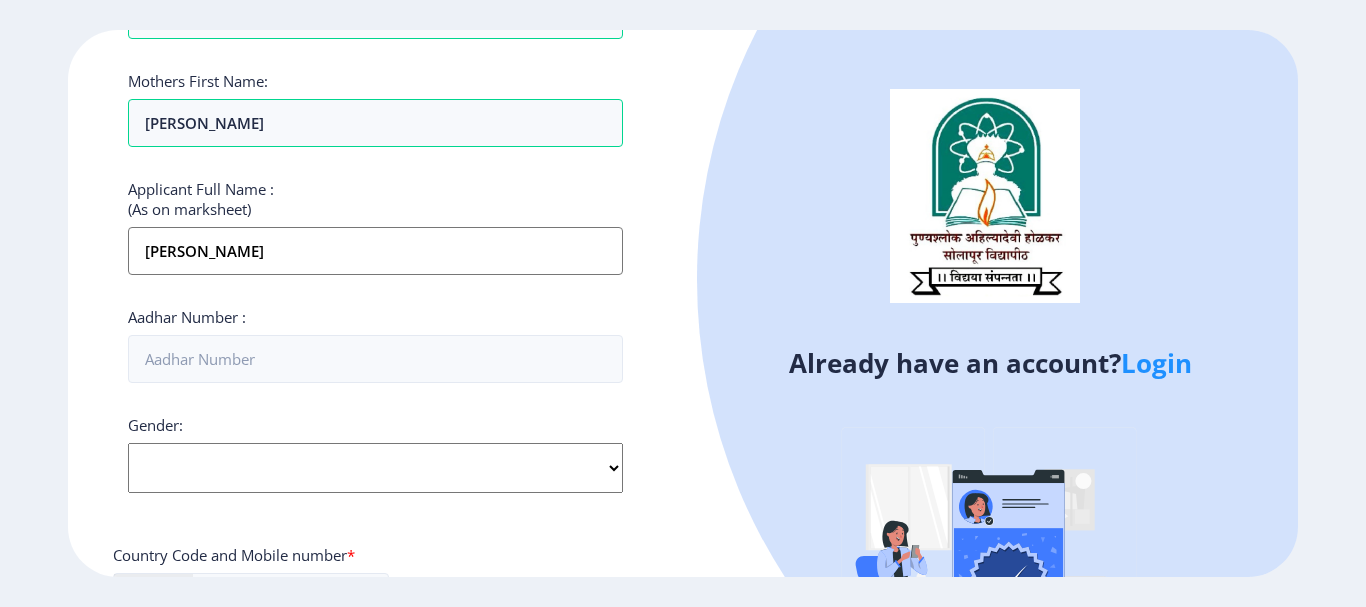 scroll, scrollTop: 457, scrollLeft: 0, axis: vertical 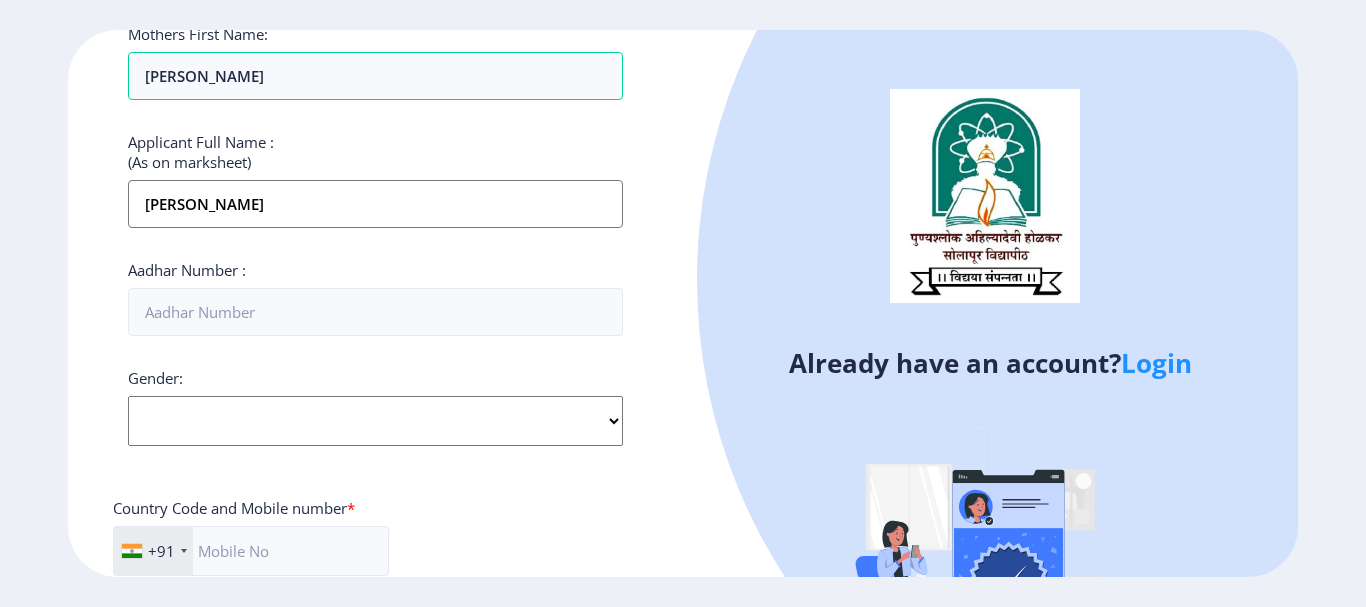 click on "Applicant First Name: [PERSON_NAME] Applicant Middle Name: [PERSON_NAME] Applicant Last Name: GONGA Mothers First Name: [PERSON_NAME] Applicant Full Name : (As on marksheet) [PERSON_NAME] Number :  Gender: Select Gender [DEMOGRAPHIC_DATA] [DEMOGRAPHIC_DATA] Other  Country Code and Mobile number  *  +91 [GEOGRAPHIC_DATA] ([GEOGRAPHIC_DATA]) +91 [GEOGRAPHIC_DATA] (‫[GEOGRAPHIC_DATA]‬‎) +93 [GEOGRAPHIC_DATA] ([GEOGRAPHIC_DATA]) +355 [GEOGRAPHIC_DATA] (‫[GEOGRAPHIC_DATA]‬‎) +213 [US_STATE] +1 [GEOGRAPHIC_DATA] +376 [GEOGRAPHIC_DATA] +244 [GEOGRAPHIC_DATA] +1 [GEOGRAPHIC_DATA] +1 [GEOGRAPHIC_DATA] +54 [GEOGRAPHIC_DATA] ([GEOGRAPHIC_DATA]) +374 [GEOGRAPHIC_DATA] +297 [GEOGRAPHIC_DATA] +61 [GEOGRAPHIC_DATA] ([GEOGRAPHIC_DATA]) +43 [GEOGRAPHIC_DATA] ([GEOGRAPHIC_DATA]) +994 [GEOGRAPHIC_DATA] +1 [GEOGRAPHIC_DATA] ([GEOGRAPHIC_DATA][GEOGRAPHIC_DATA]‬‎) +973 [GEOGRAPHIC_DATA] ([GEOGRAPHIC_DATA]) +880 [GEOGRAPHIC_DATA] +1 [GEOGRAPHIC_DATA] ([GEOGRAPHIC_DATA]) +375 [GEOGRAPHIC_DATA] ([GEOGRAPHIC_DATA]) +32 [GEOGRAPHIC_DATA] +501 [GEOGRAPHIC_DATA] ([GEOGRAPHIC_DATA]) +229 [GEOGRAPHIC_DATA] +1 [GEOGRAPHIC_DATA] (འབྲུག) +975 [GEOGRAPHIC_DATA] +591 [GEOGRAPHIC_DATA] ([GEOGRAPHIC_DATA]) +387 [GEOGRAPHIC_DATA] +267 [GEOGRAPHIC_DATA] ([GEOGRAPHIC_DATA]) +55 [GEOGRAPHIC_DATA] +246 [GEOGRAPHIC_DATA] +1" 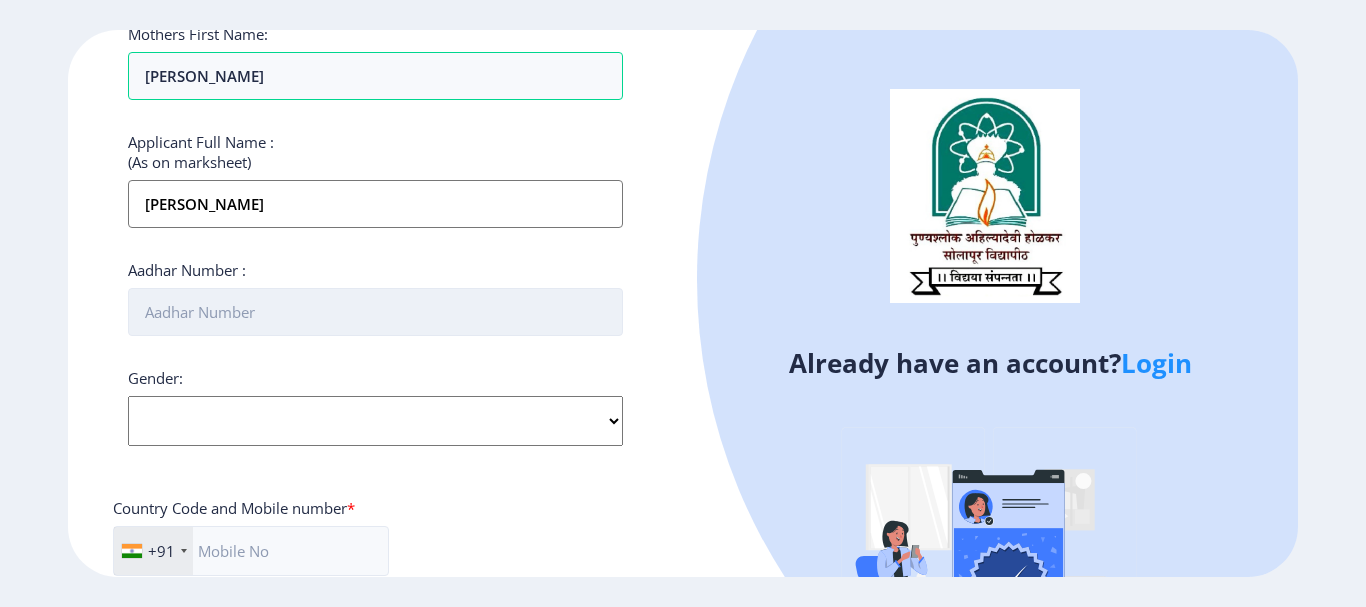 click on "Aadhar Number :" at bounding box center [375, 312] 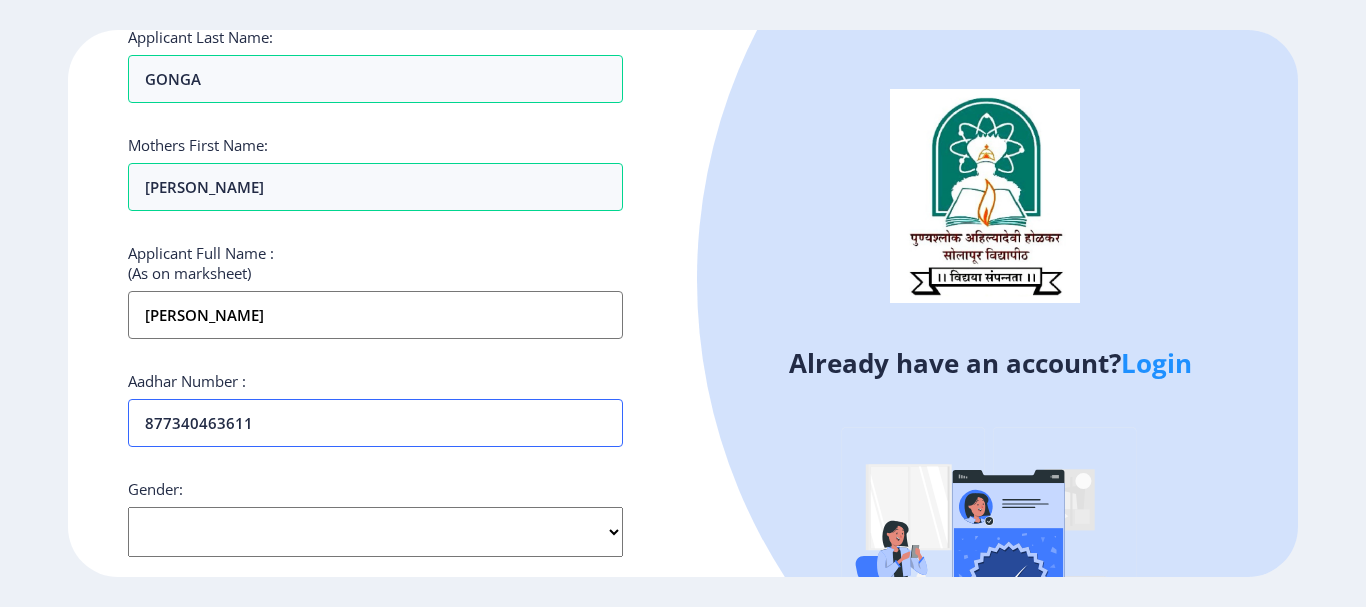 scroll, scrollTop: 646, scrollLeft: 0, axis: vertical 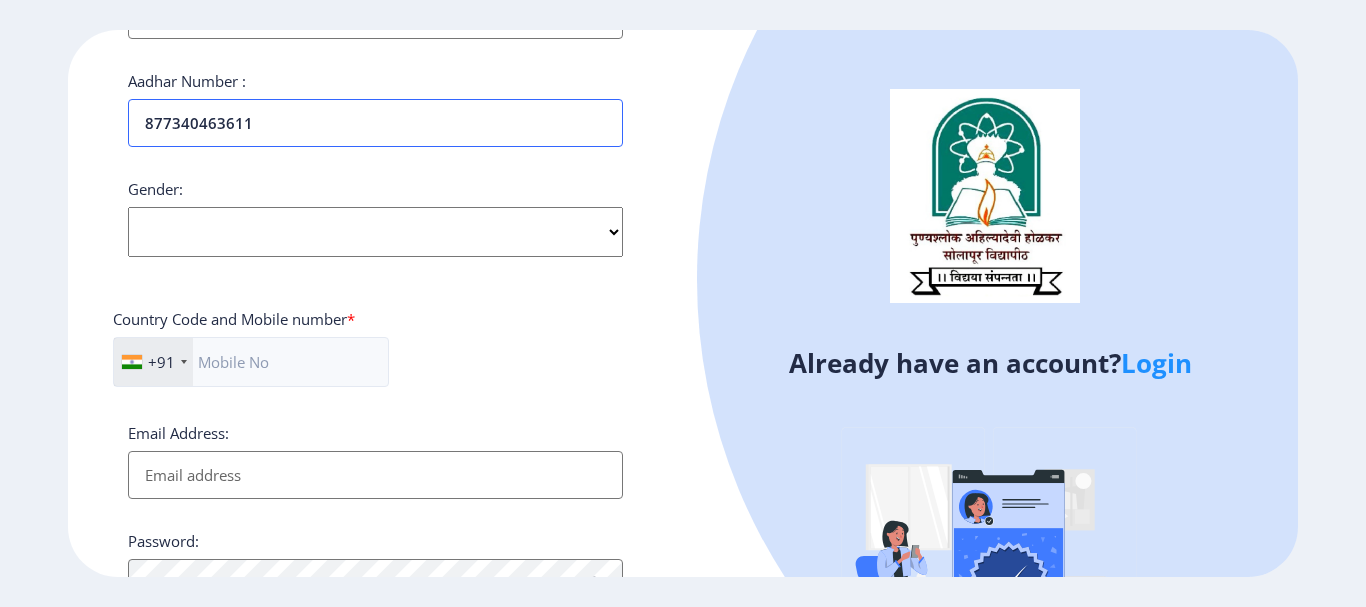 type on "877340463611" 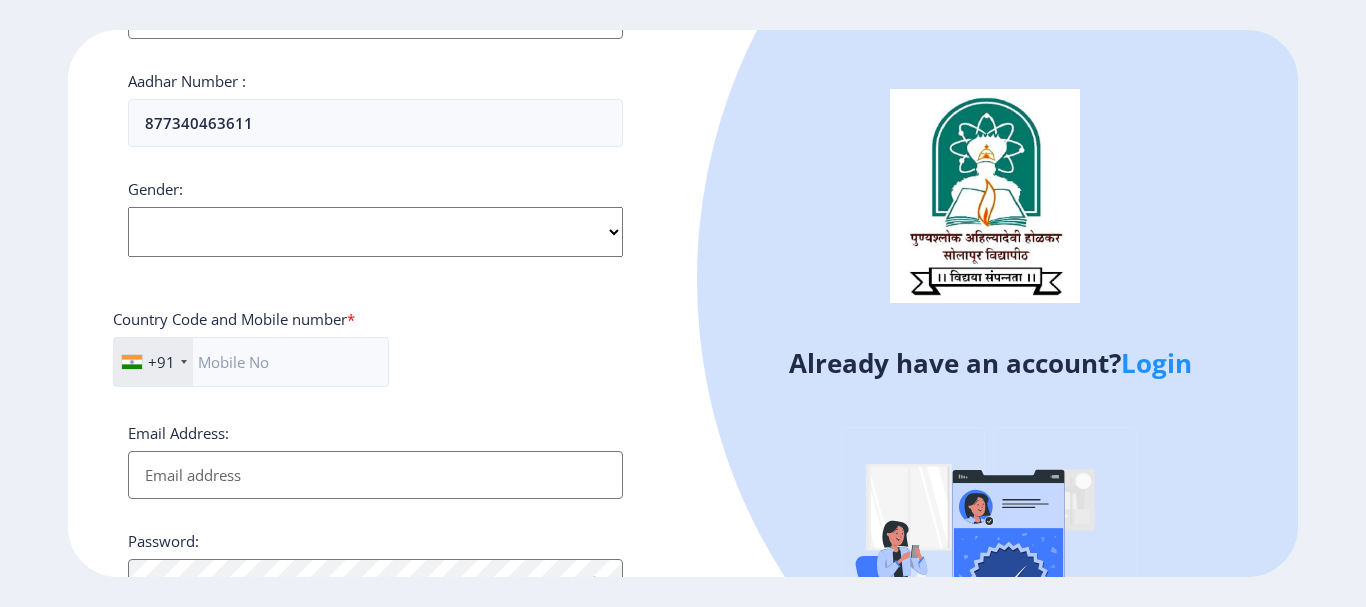click on "Select Gender [DEMOGRAPHIC_DATA] [DEMOGRAPHIC_DATA] Other" 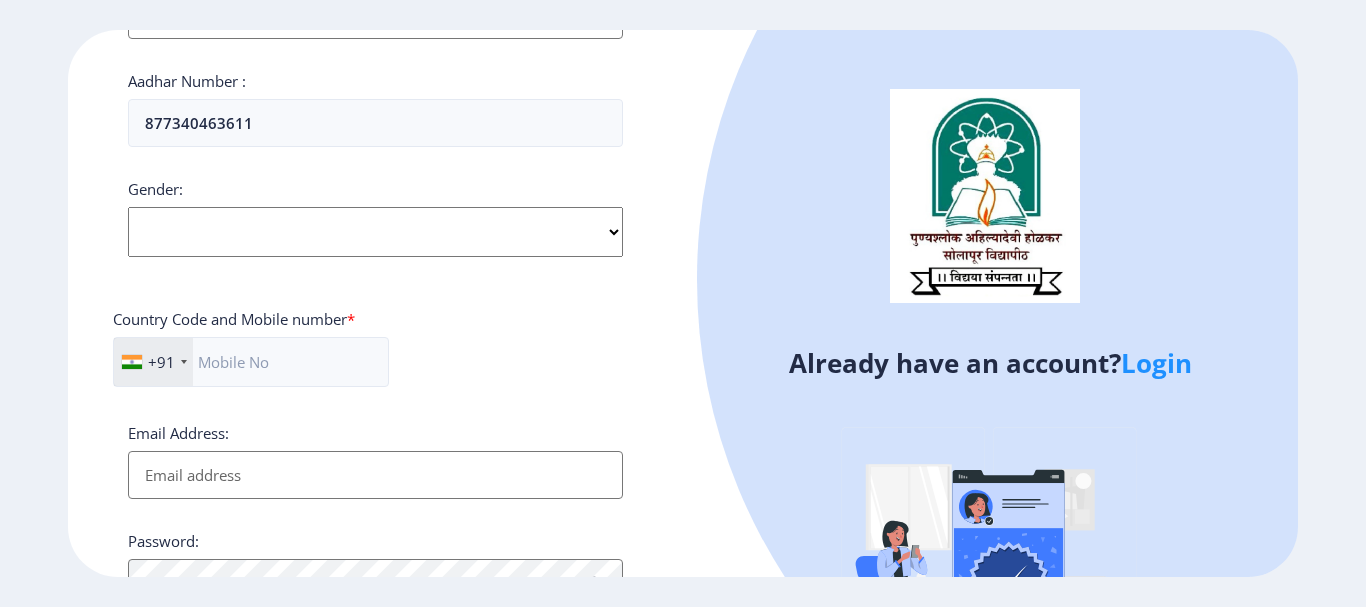 select on "[DEMOGRAPHIC_DATA]" 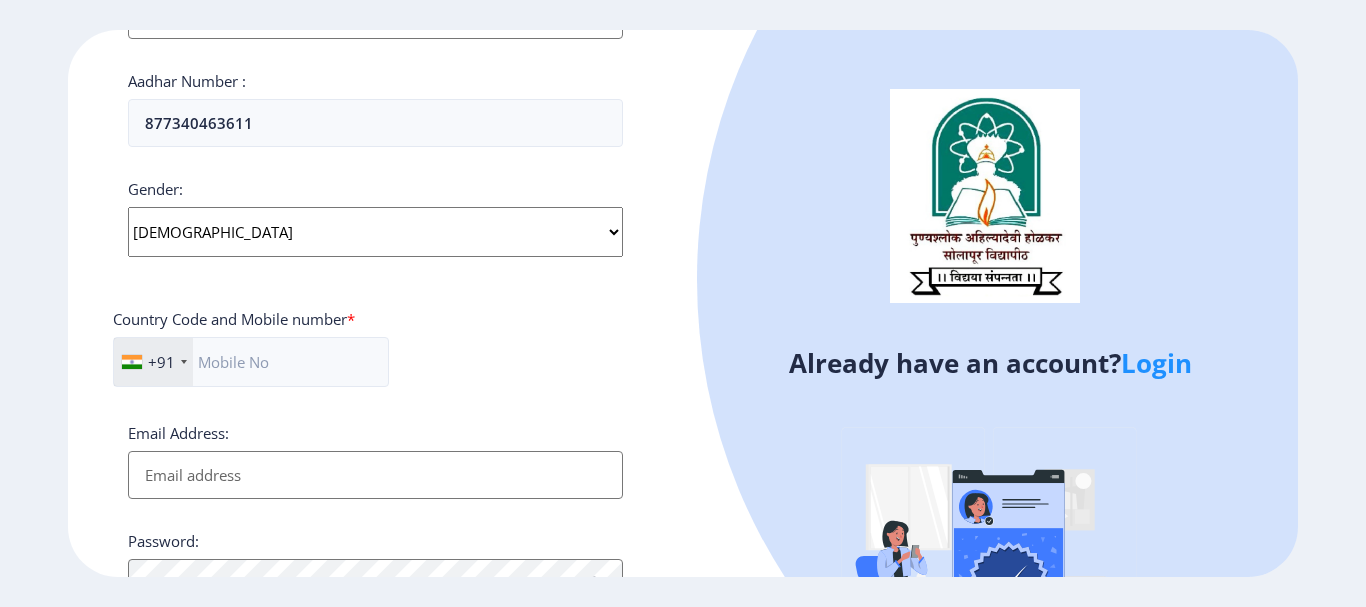click on "Select Gender [DEMOGRAPHIC_DATA] [DEMOGRAPHIC_DATA] Other" 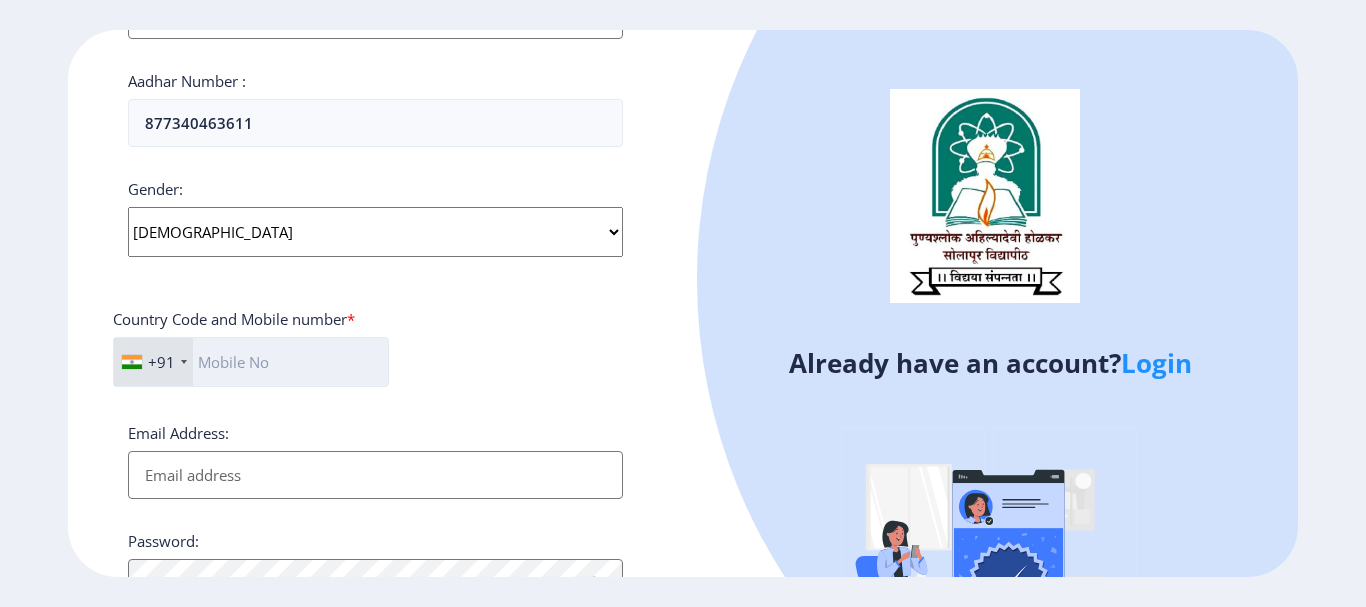 click 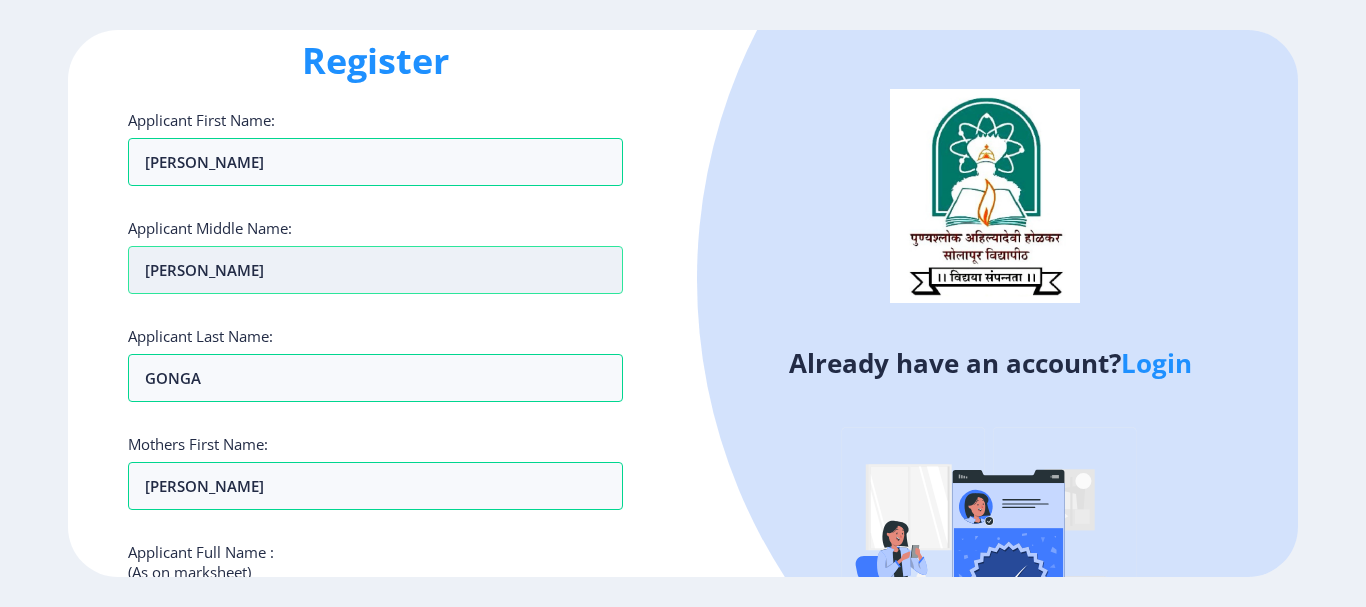 scroll, scrollTop: 46, scrollLeft: 0, axis: vertical 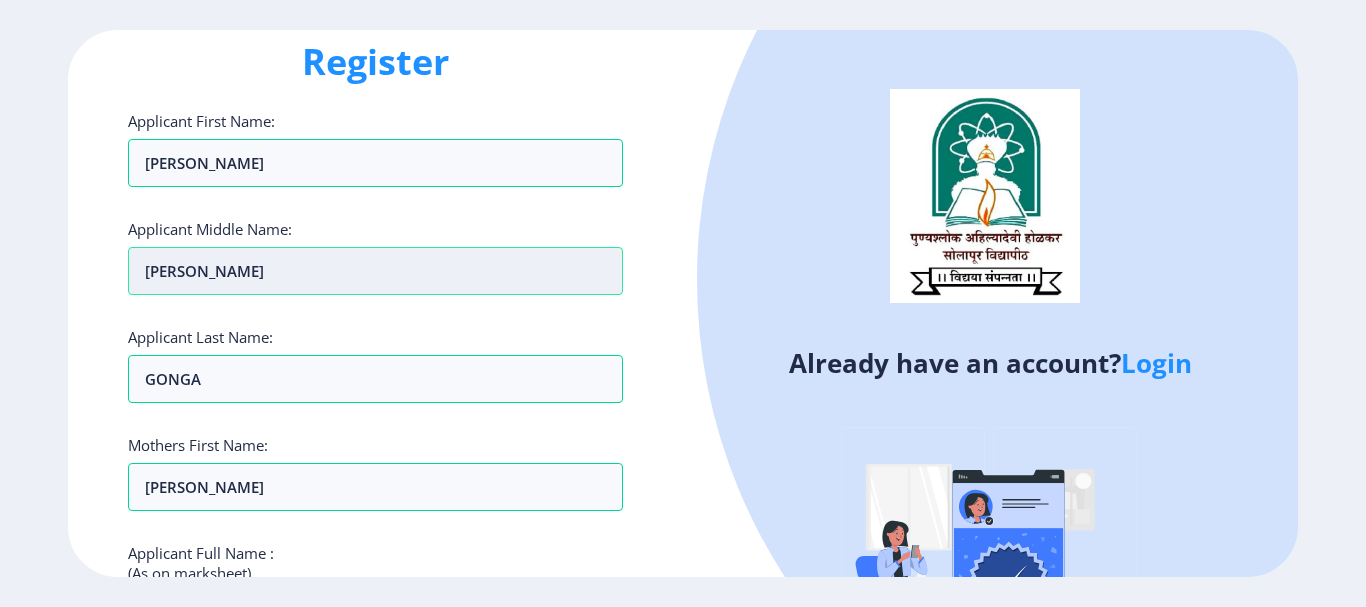 click on "[PERSON_NAME]" at bounding box center [375, 163] 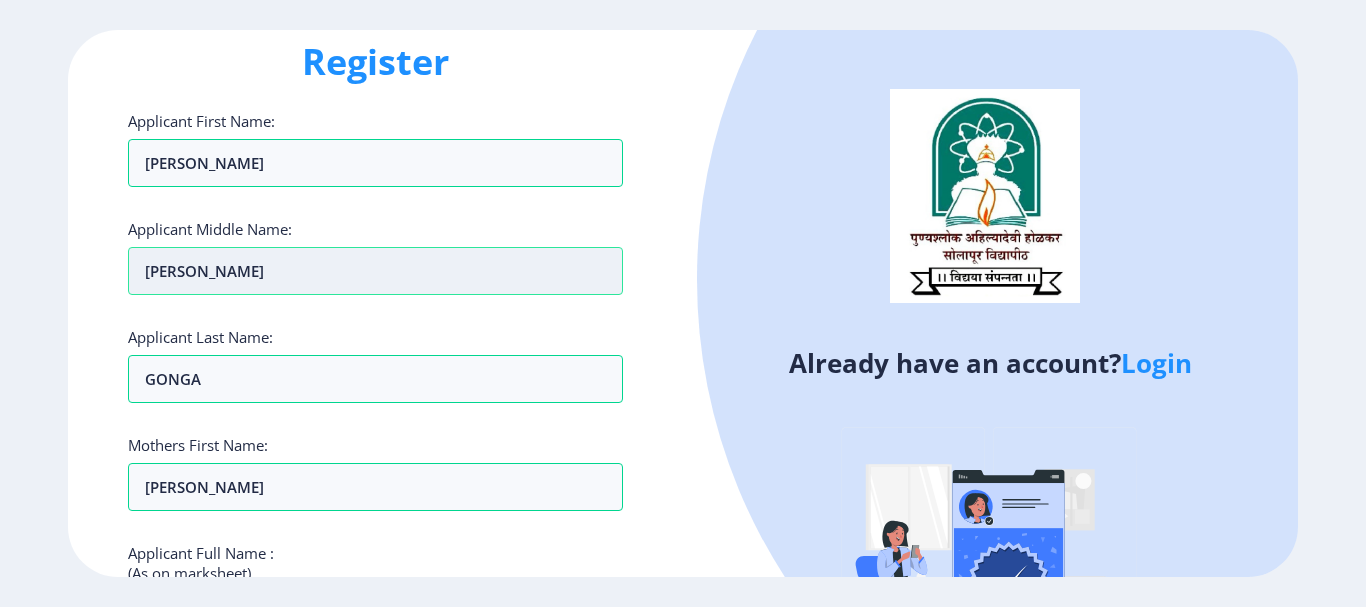 type on "SHRINIAS" 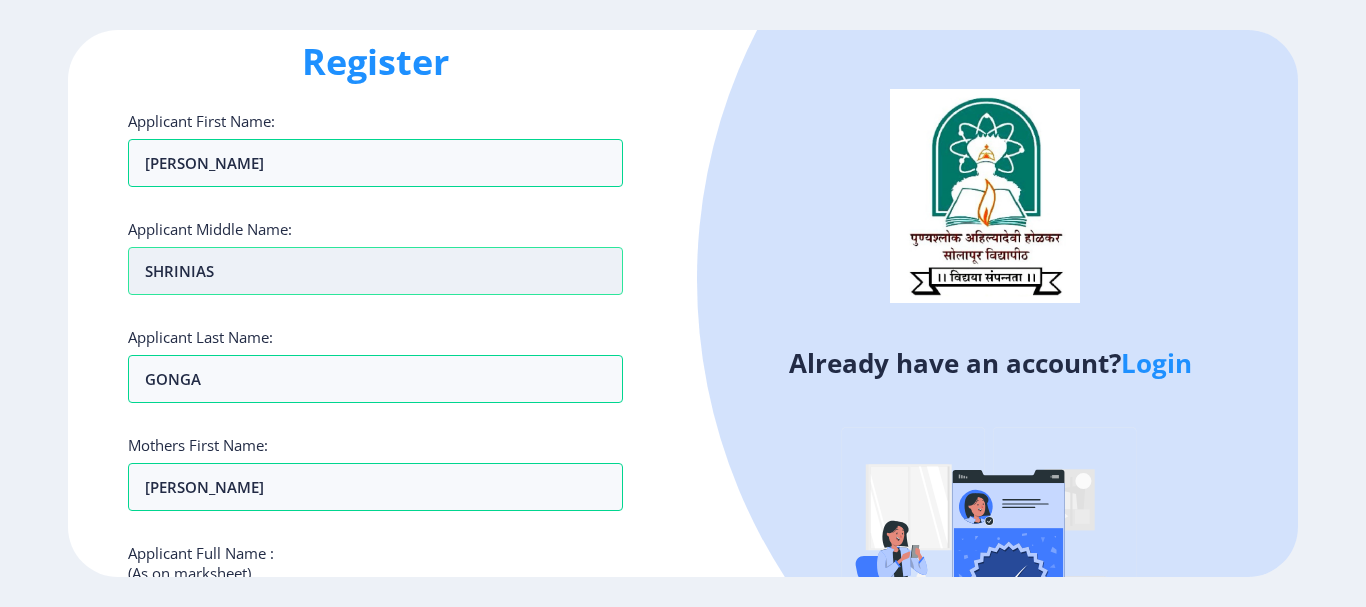 type on "SHRINIQAS" 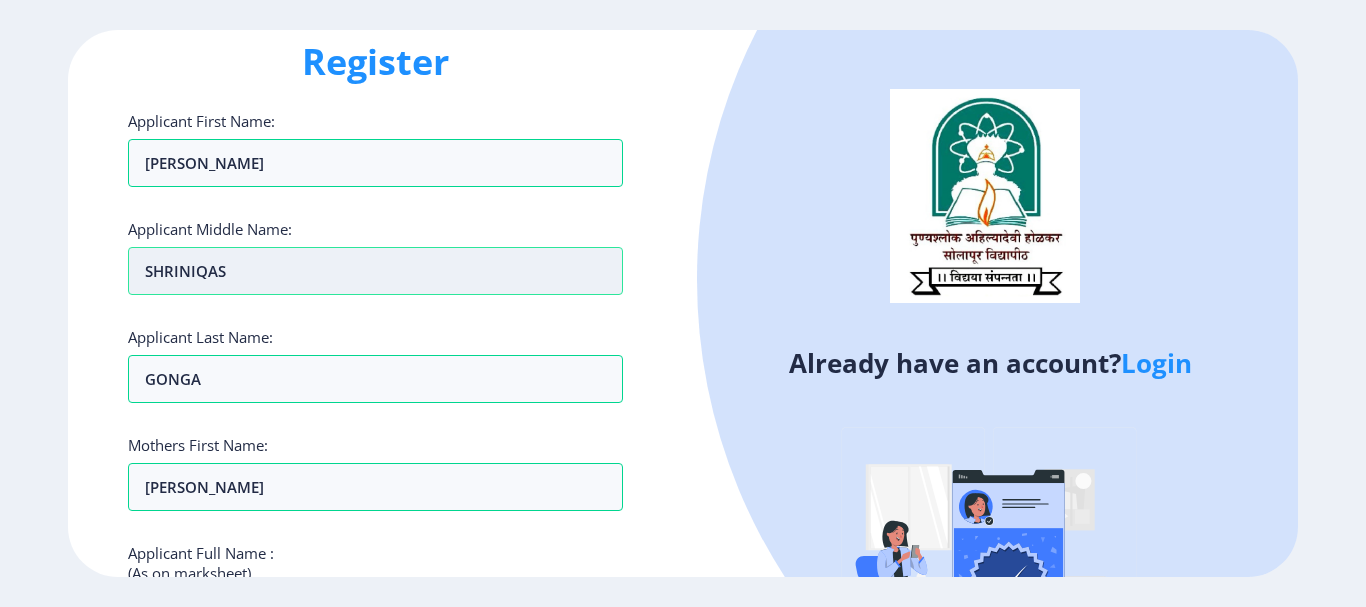 type on "SHRINIAS" 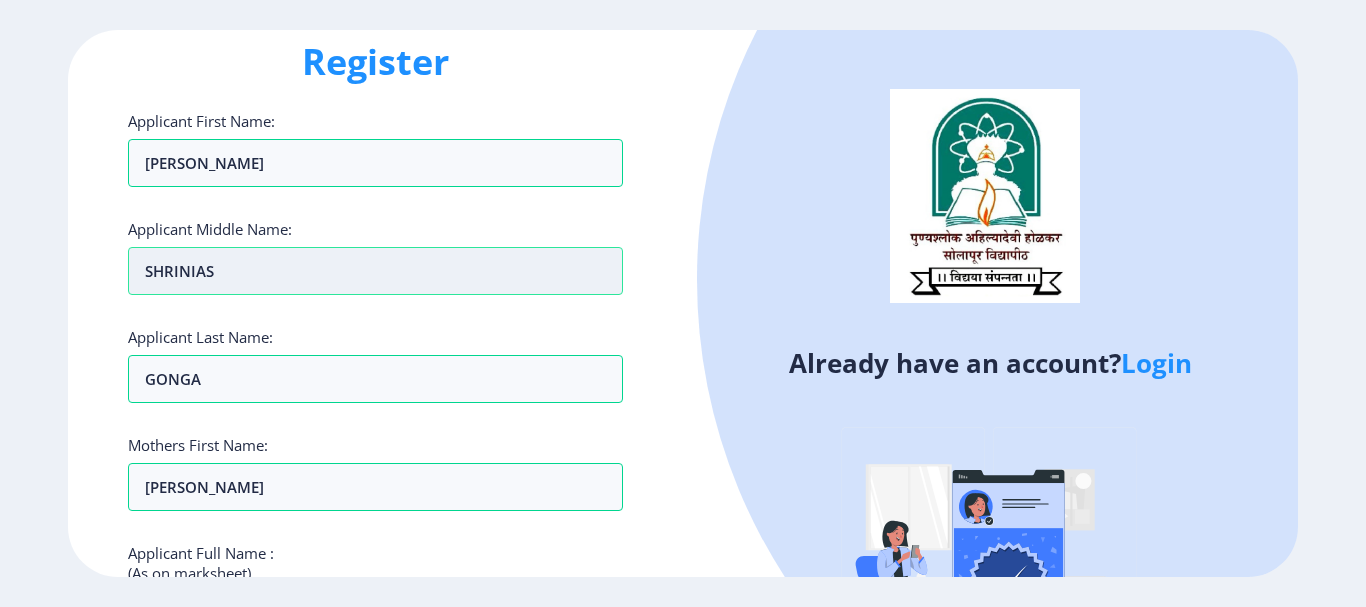 type on "[PERSON_NAME]" 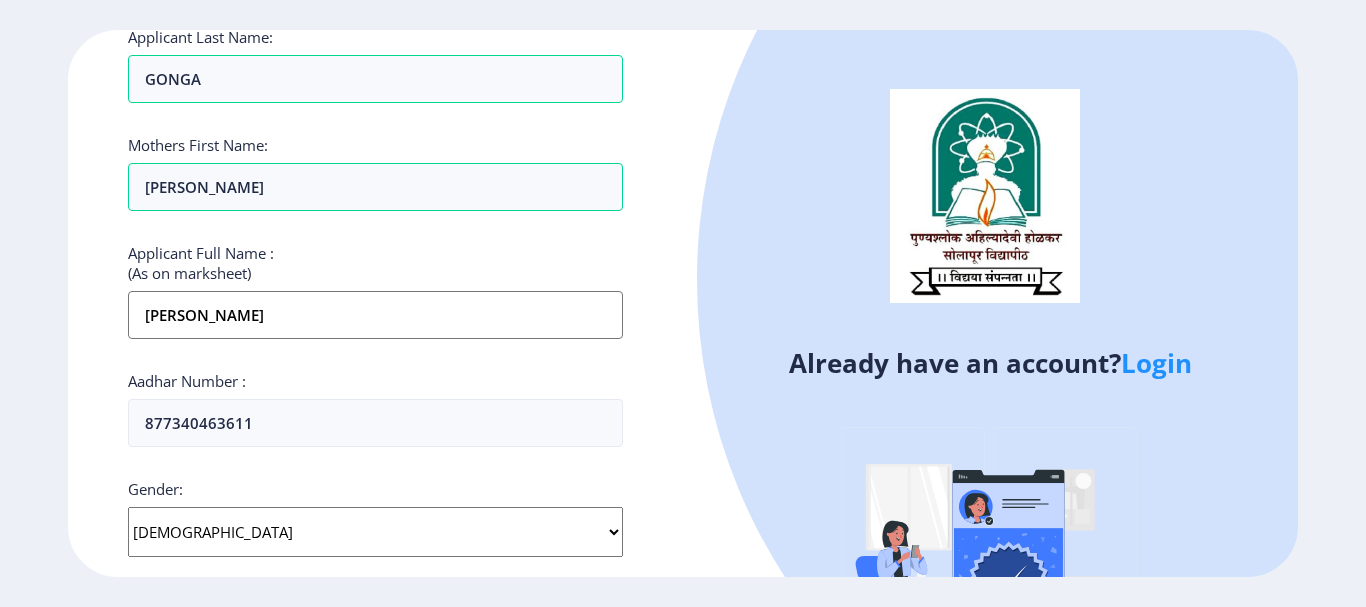type on "[PERSON_NAME]" 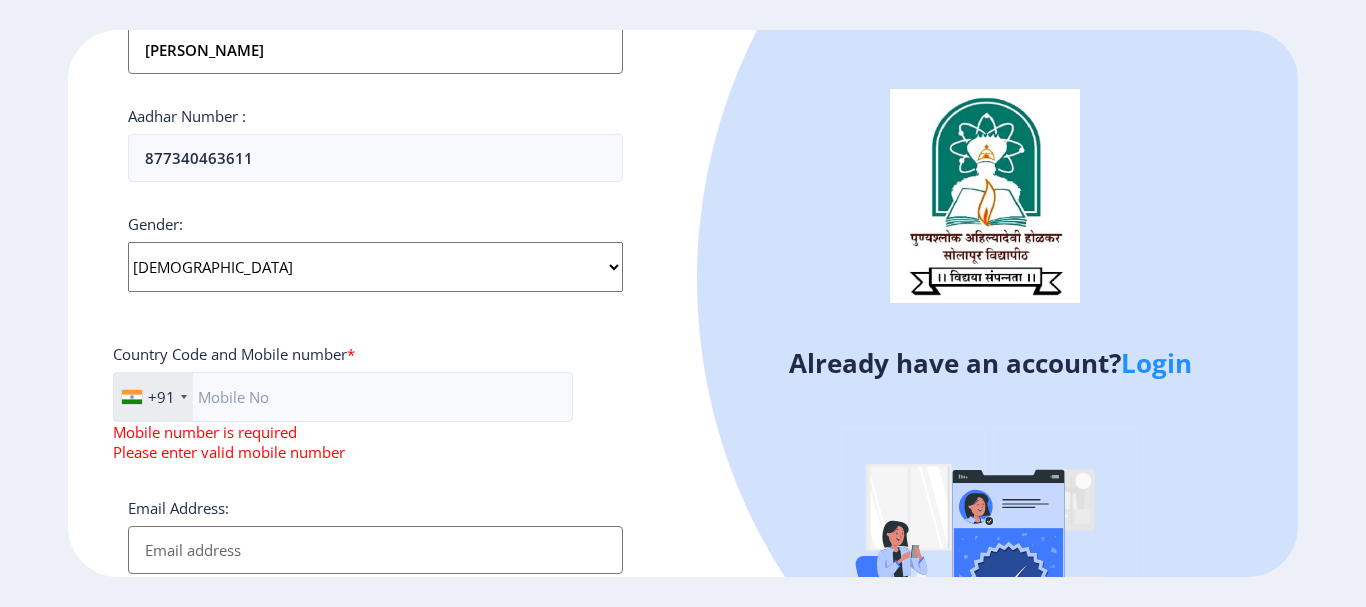scroll, scrollTop: 746, scrollLeft: 0, axis: vertical 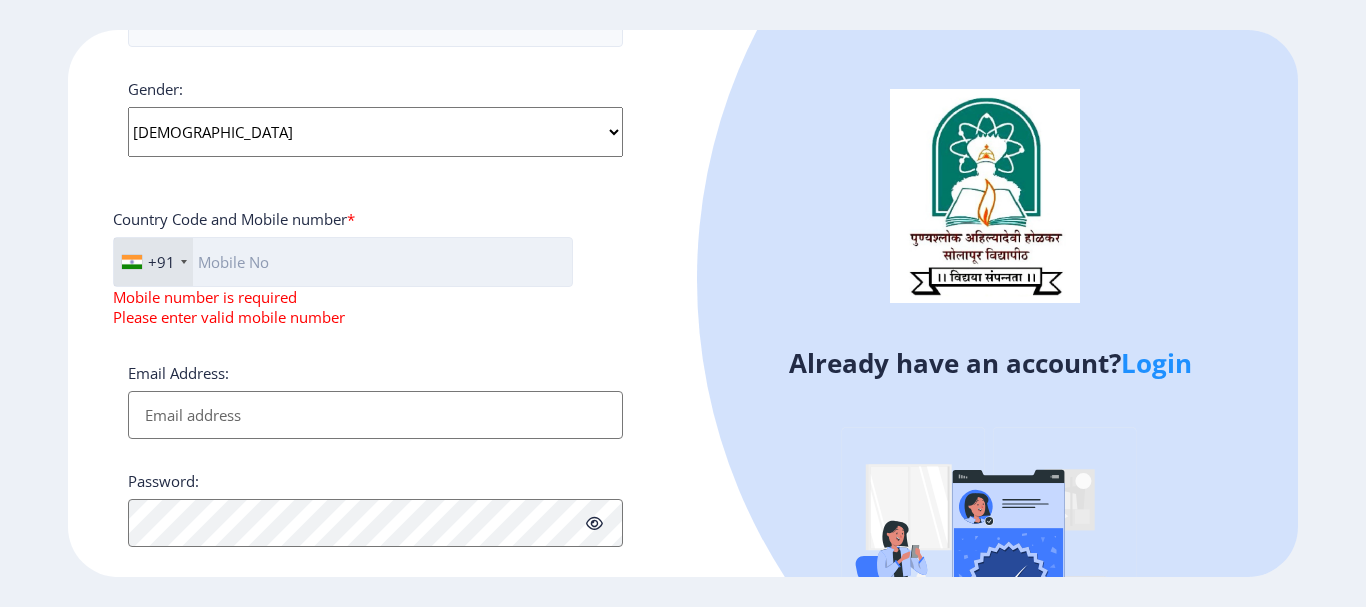 click 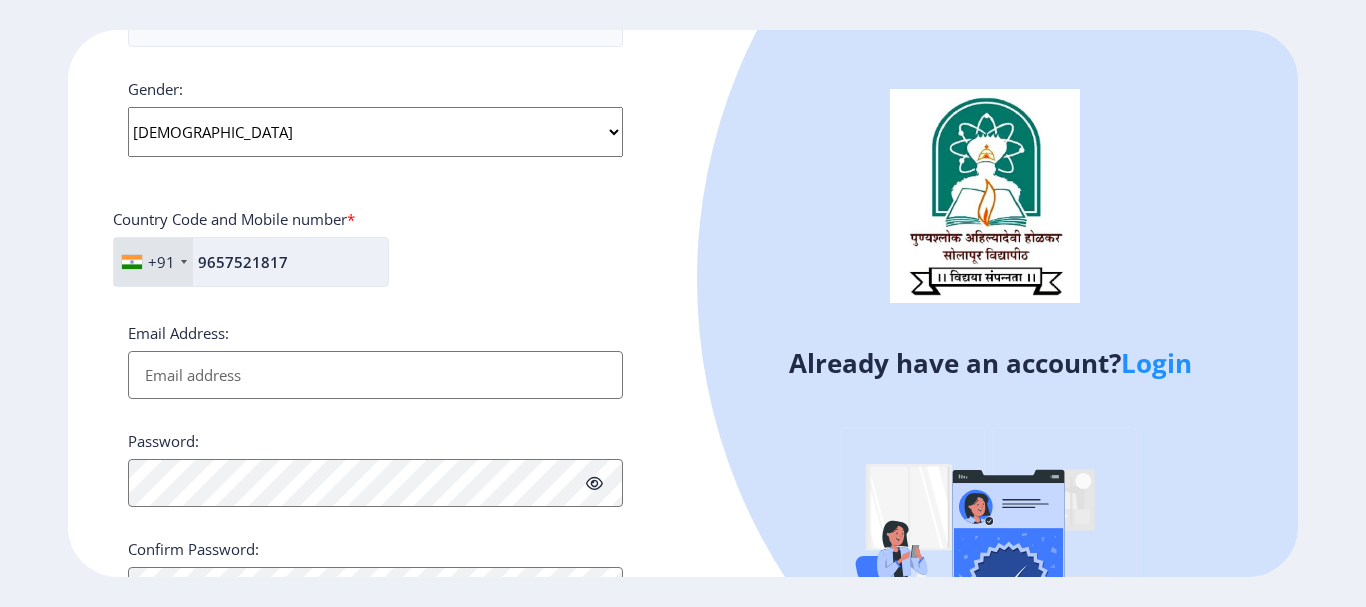 type on "9657521817" 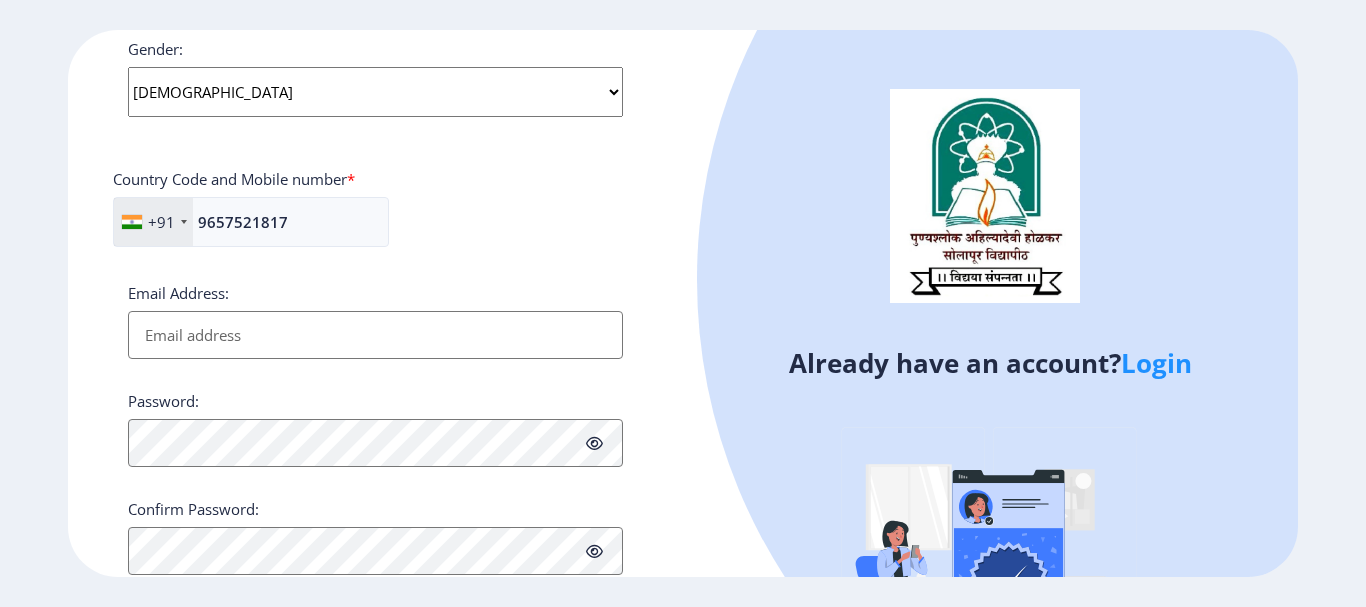 scroll, scrollTop: 846, scrollLeft: 0, axis: vertical 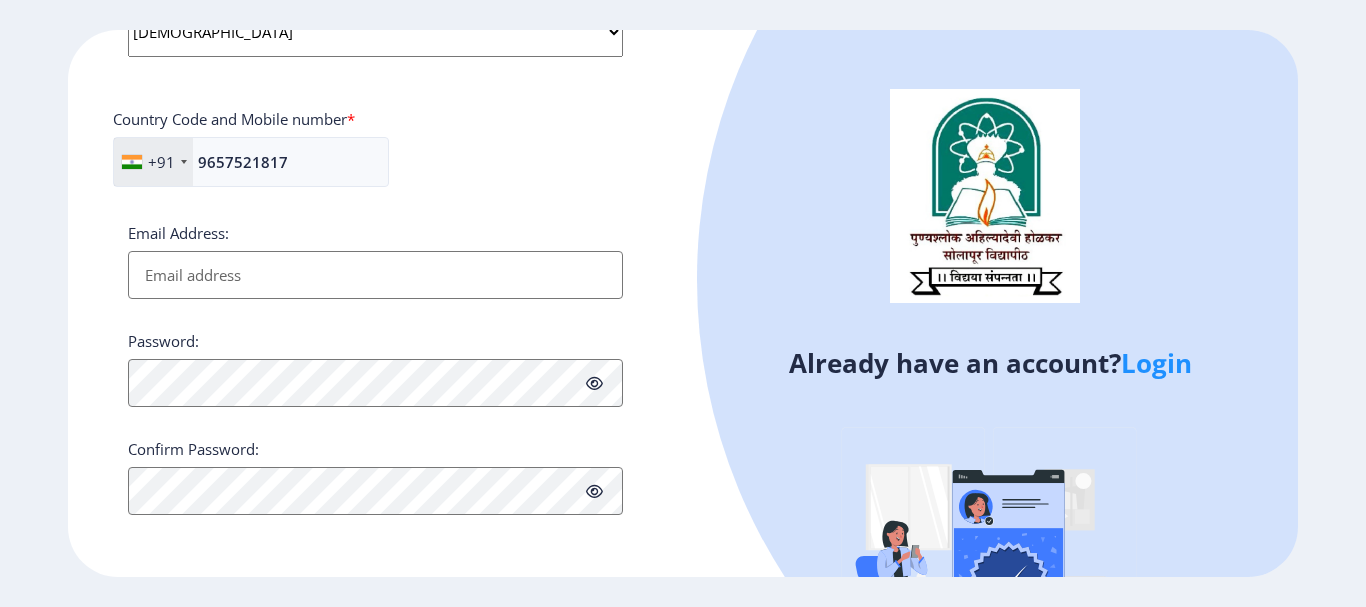 click on "Email Address:" at bounding box center [375, 275] 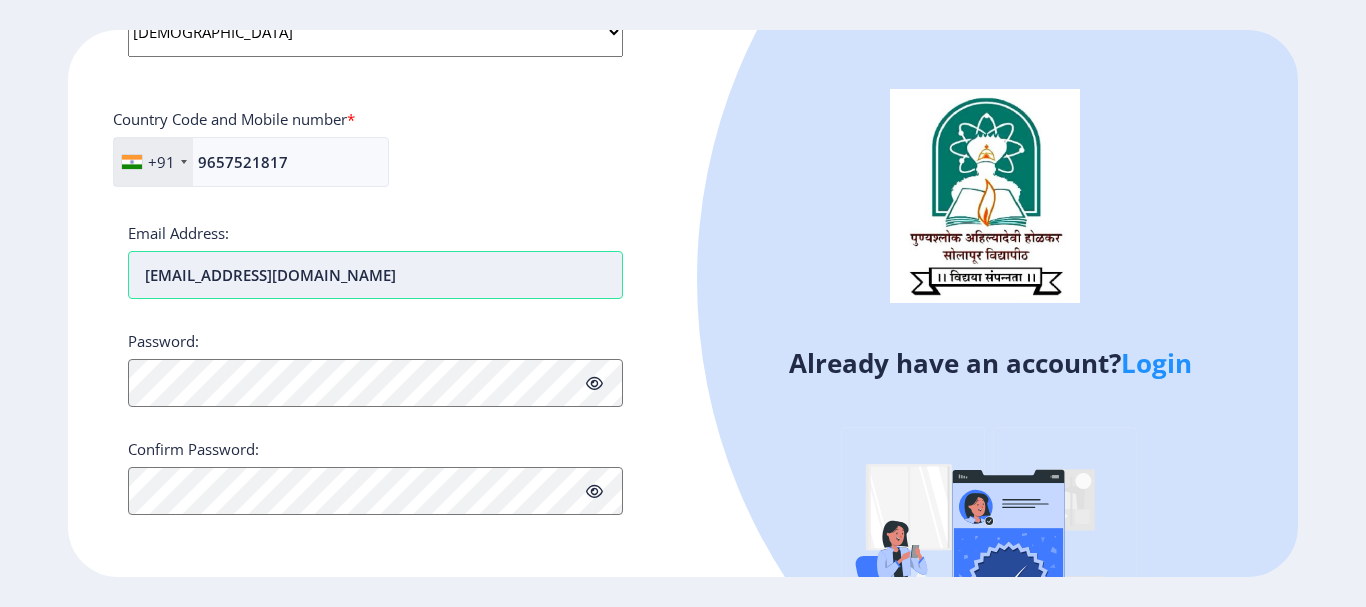type on "[EMAIL_ADDRESS][DOMAIN_NAME]" 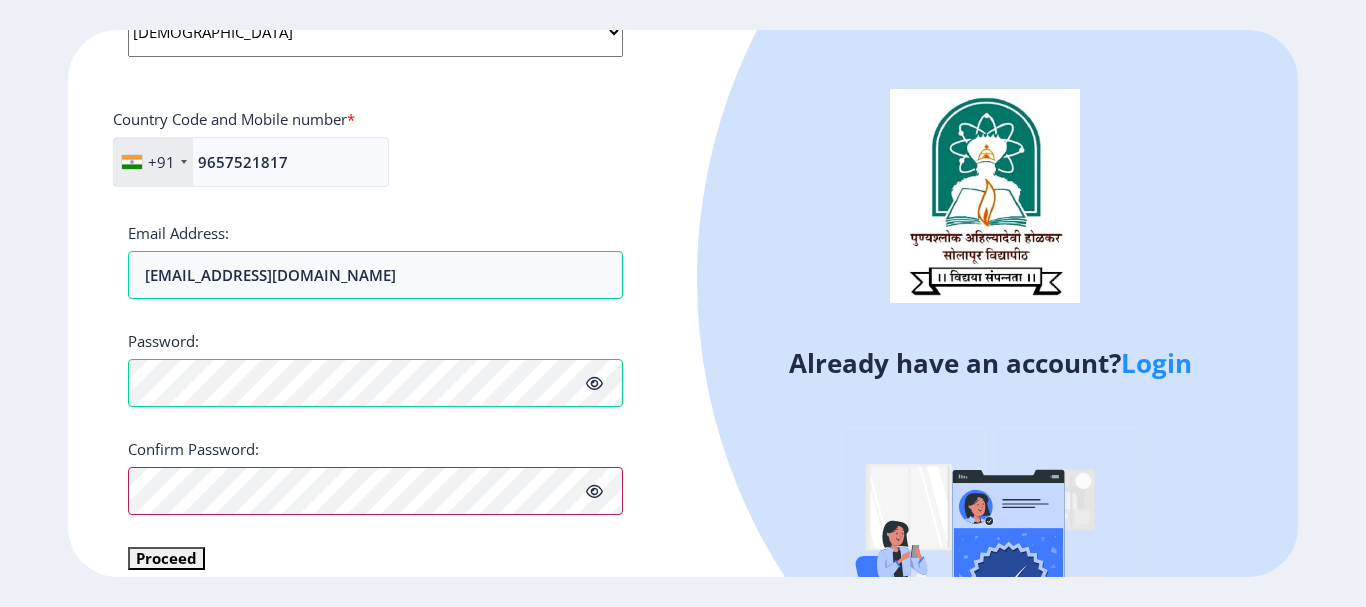 click 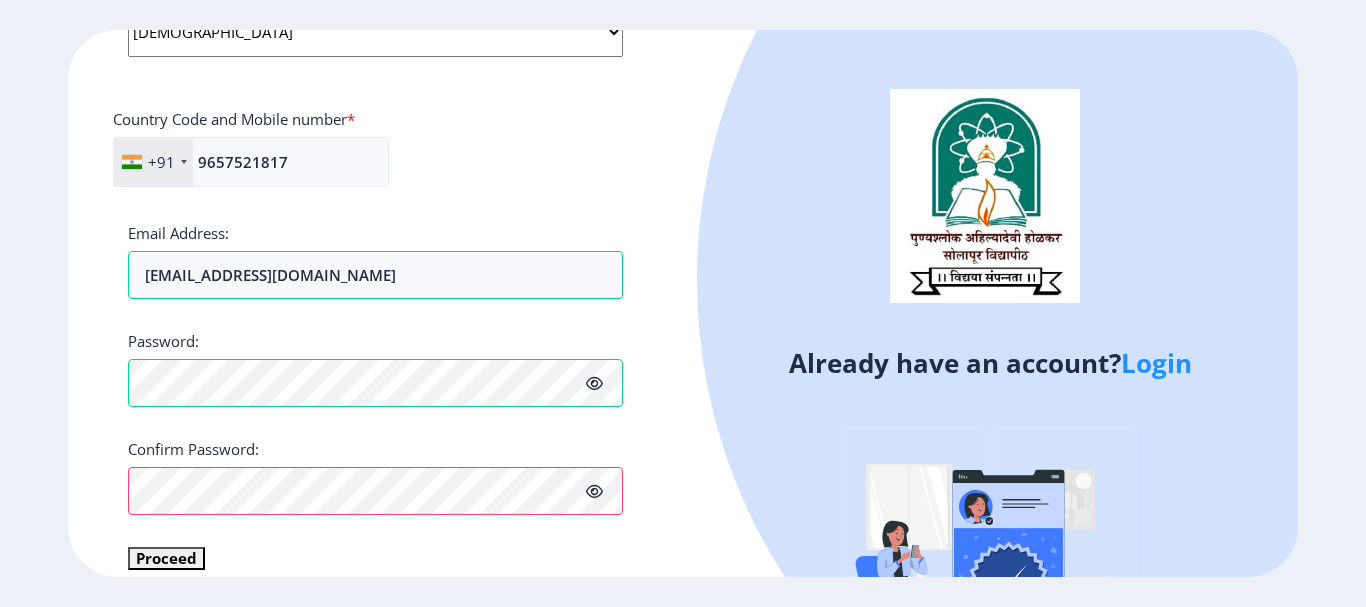 click 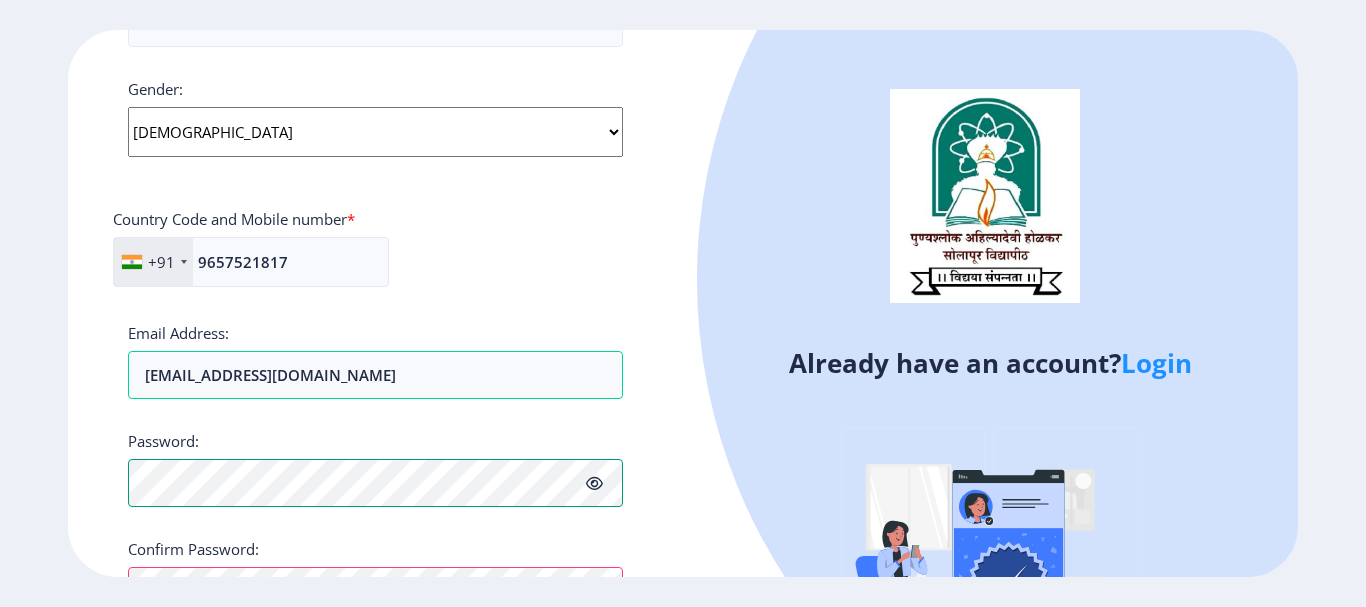 scroll, scrollTop: 846, scrollLeft: 0, axis: vertical 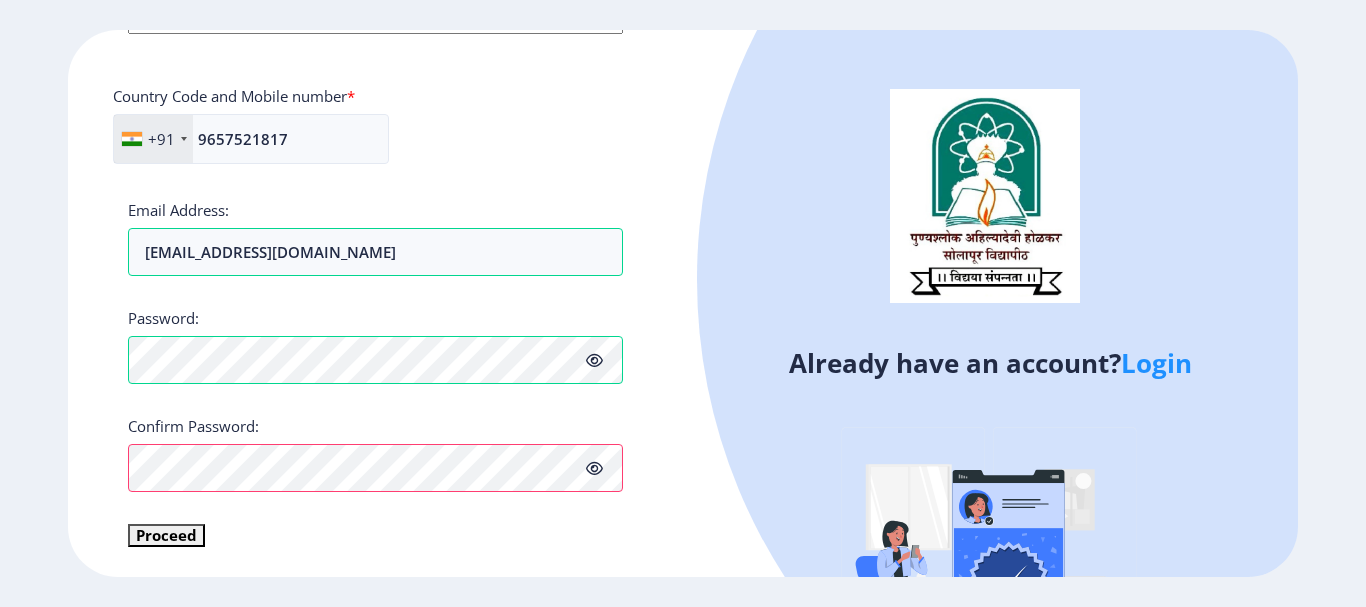 click on "Already have an account?  Login" 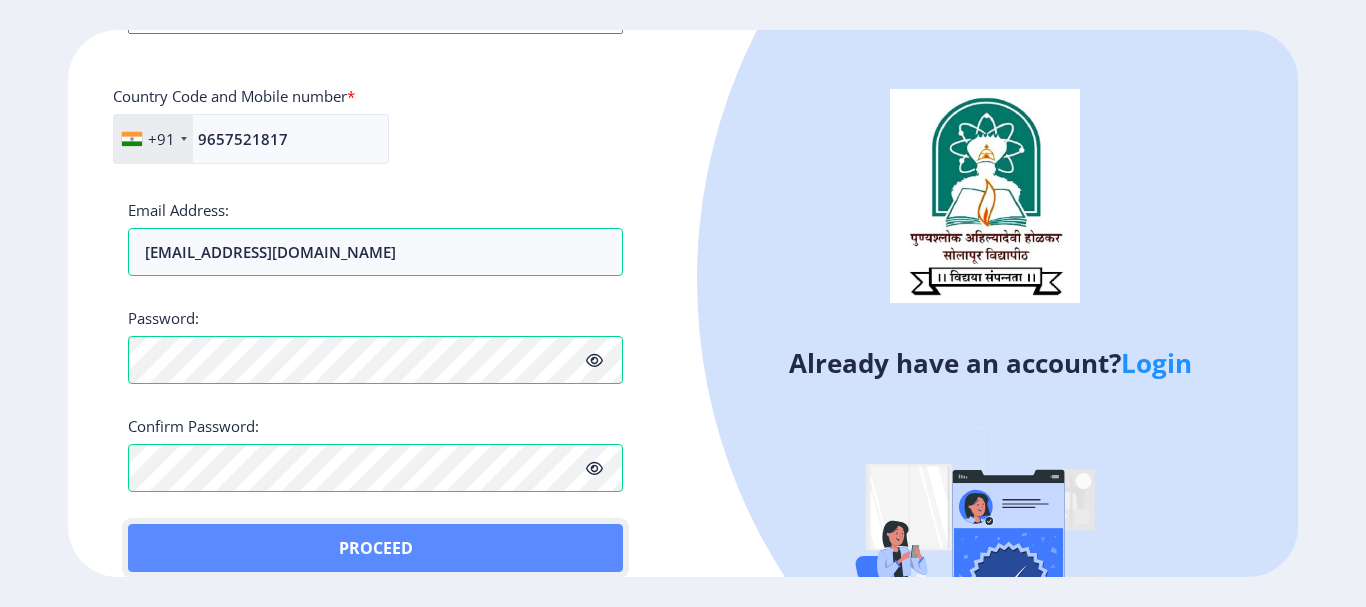 click on "Proceed" 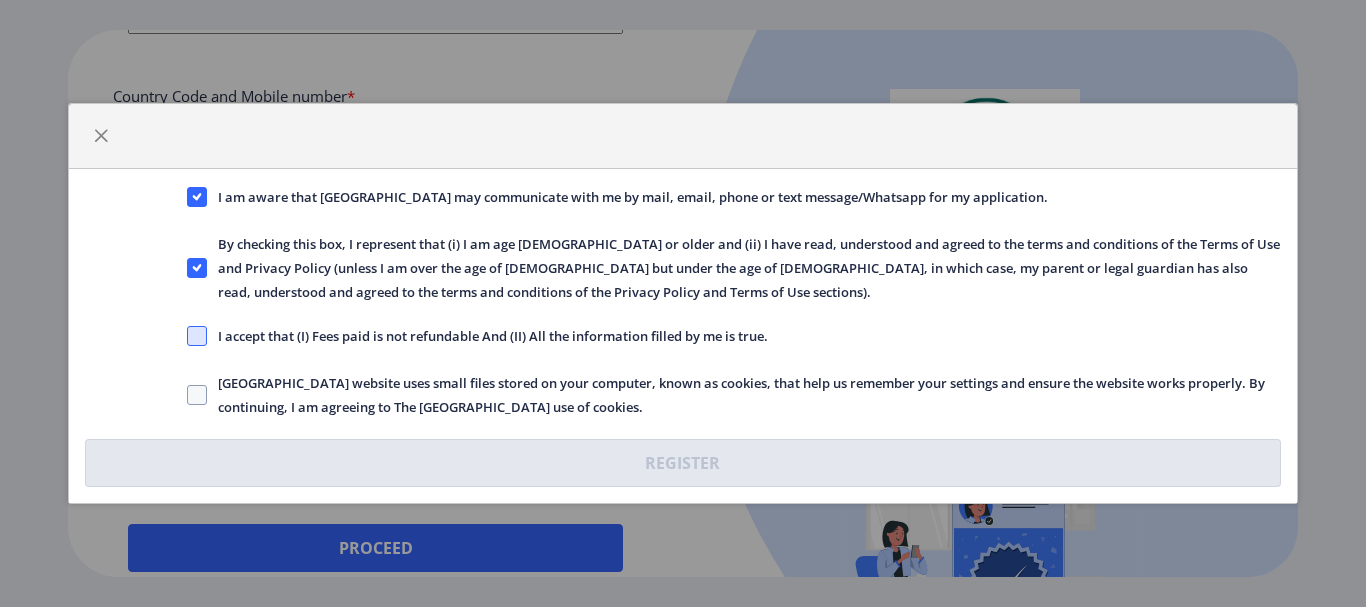 click 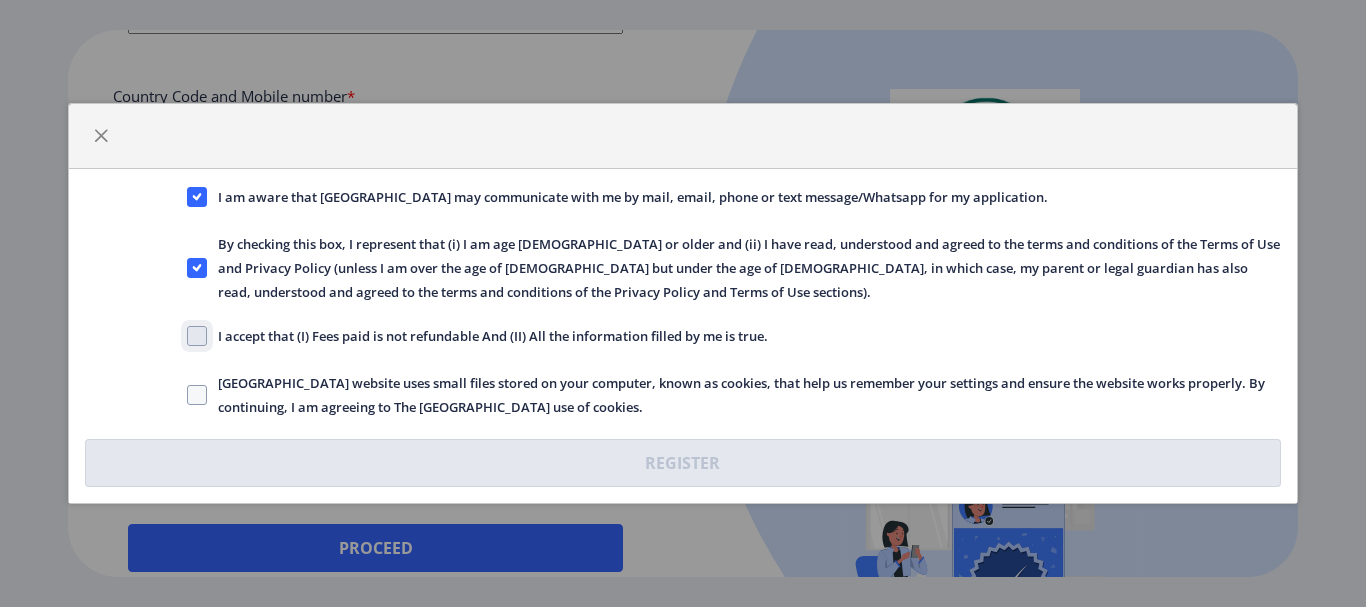 click on "I accept that (I) Fees paid is not refundable And (II) All the information filled by me is true." 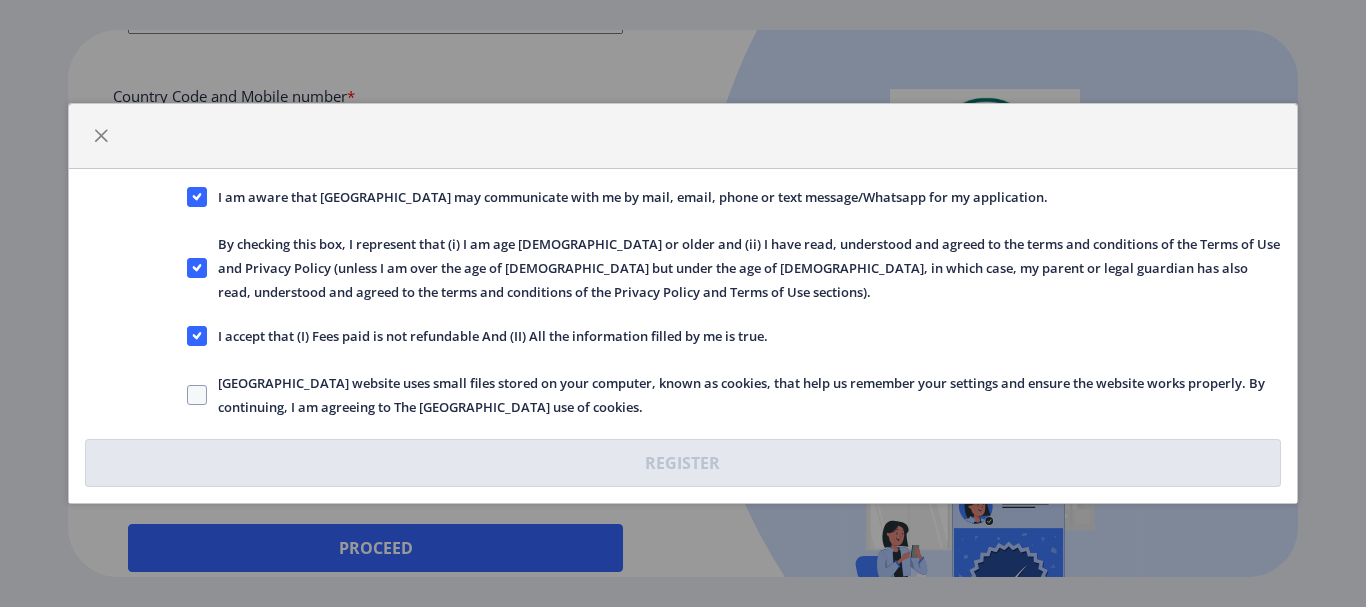 click on "[GEOGRAPHIC_DATA] website uses small files stored on your computer, known as cookies, that help us remember your settings and ensure the website works properly. By continuing, I am agreeing to The [GEOGRAPHIC_DATA] use of cookies." 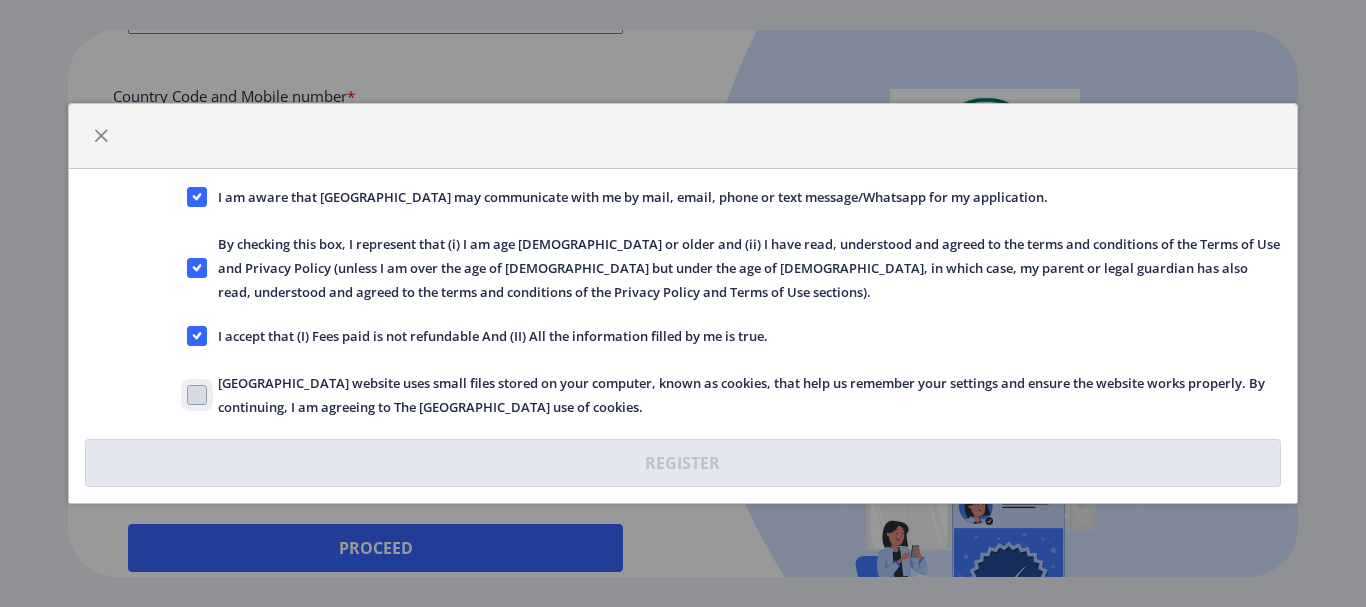 click on "[GEOGRAPHIC_DATA] website uses small files stored on your computer, known as cookies, that help us remember your settings and ensure the website works properly. By continuing, I am agreeing to The [GEOGRAPHIC_DATA] use of cookies." 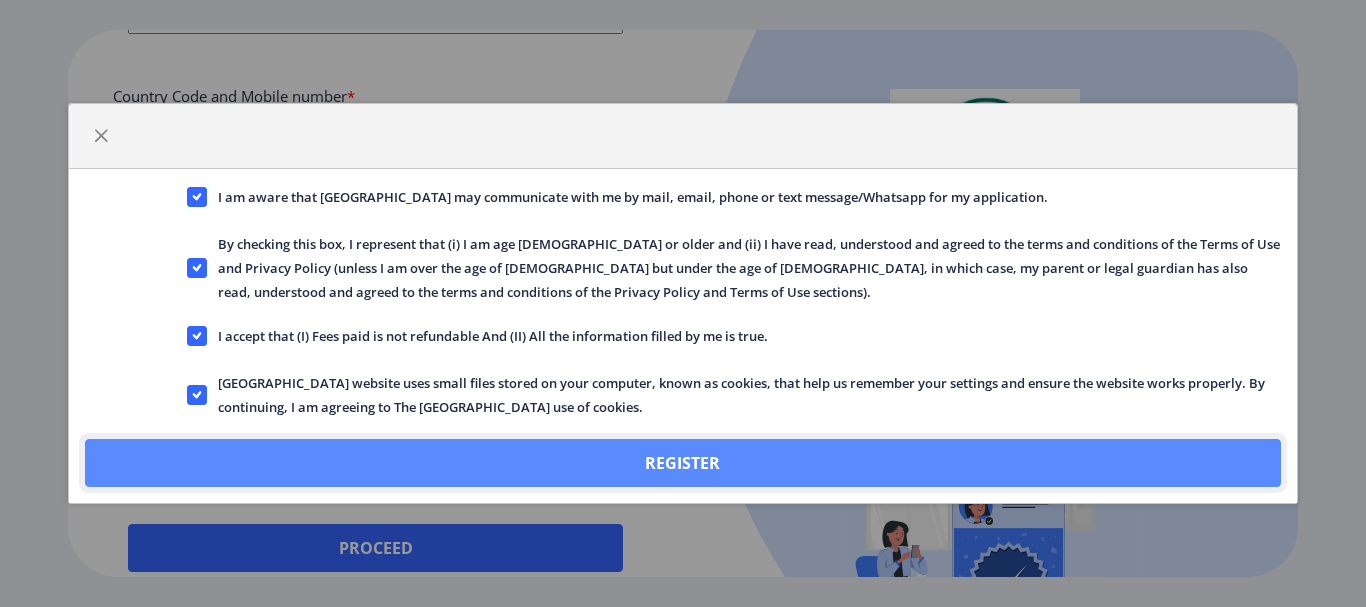 click on "Register" 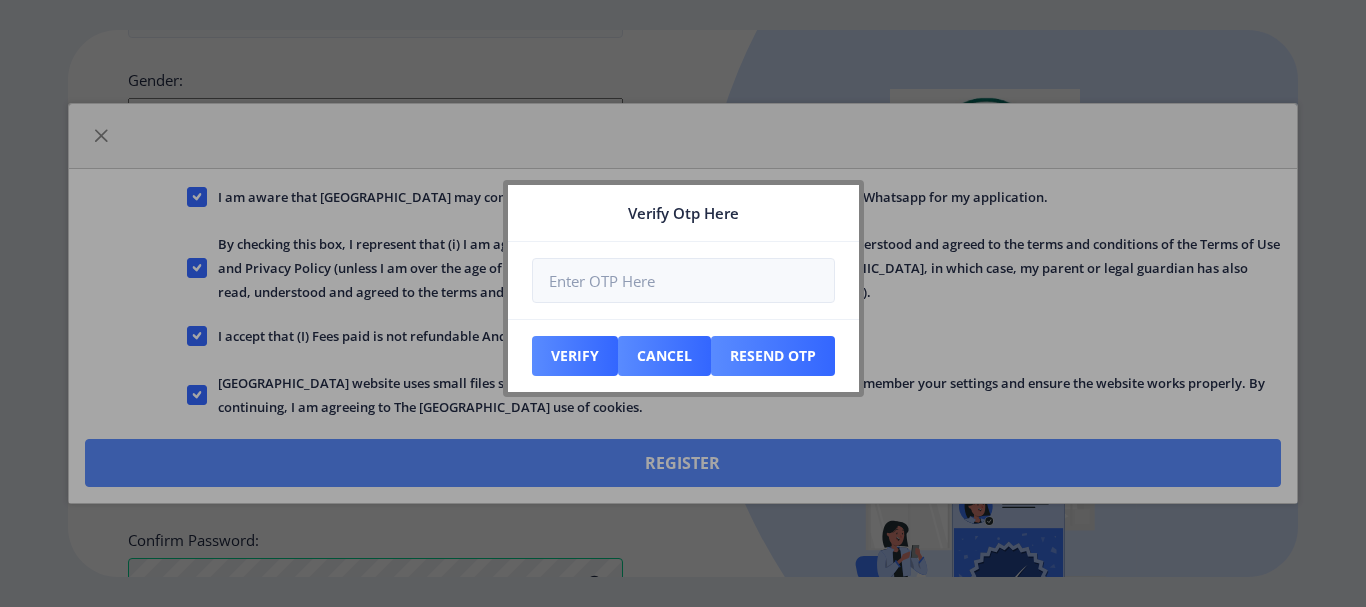 scroll, scrollTop: 983, scrollLeft: 0, axis: vertical 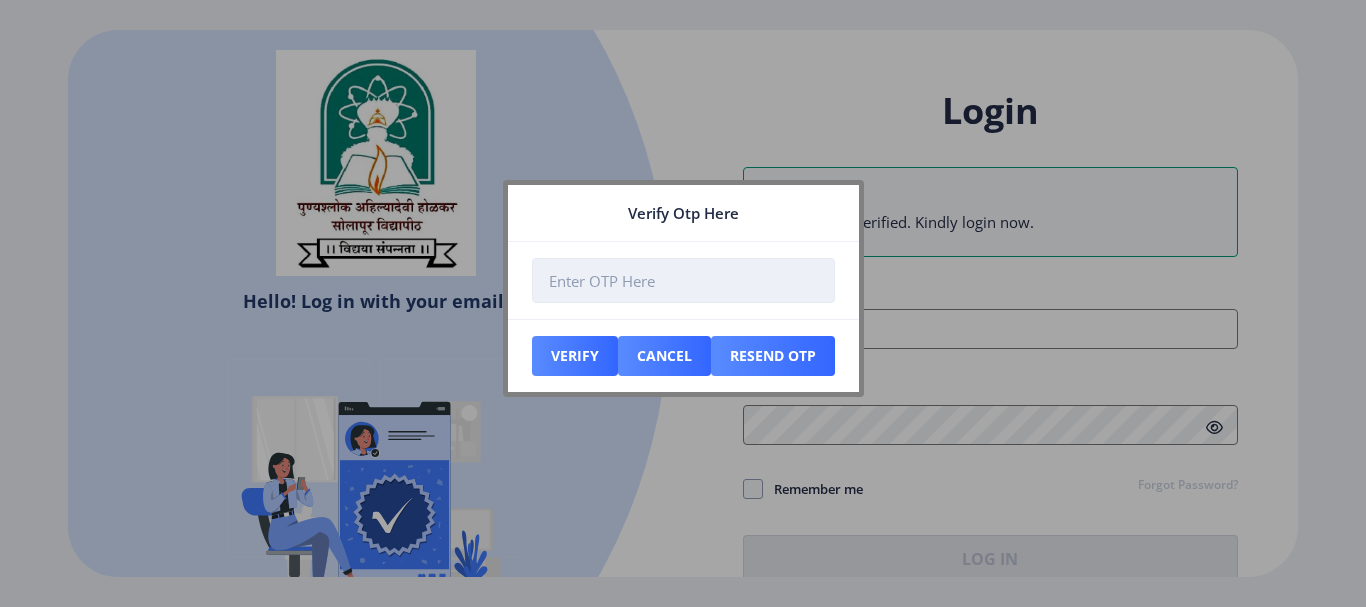 click at bounding box center (683, 280) 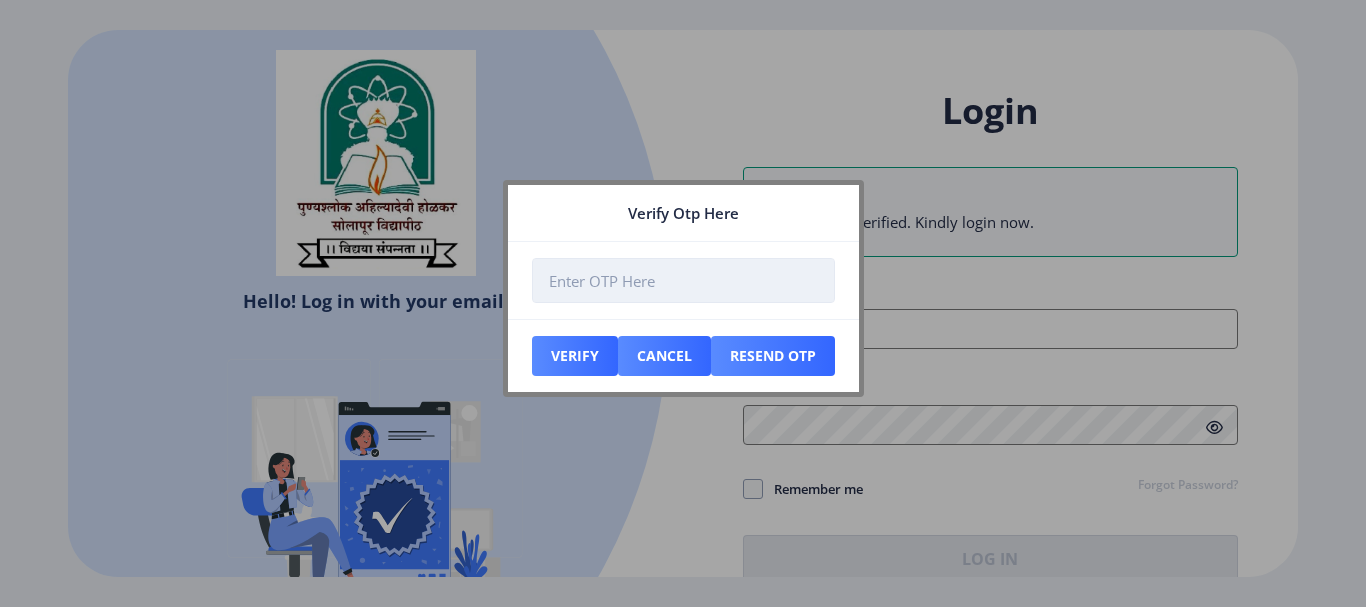 click at bounding box center [683, 280] 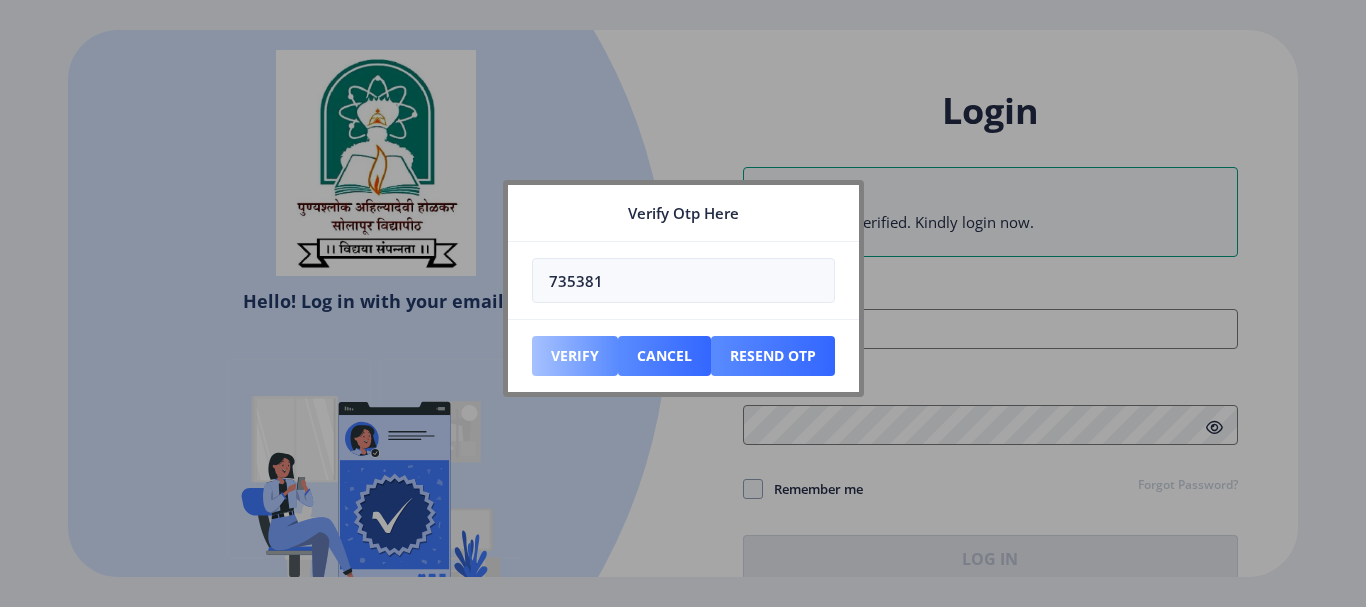 type on "735381" 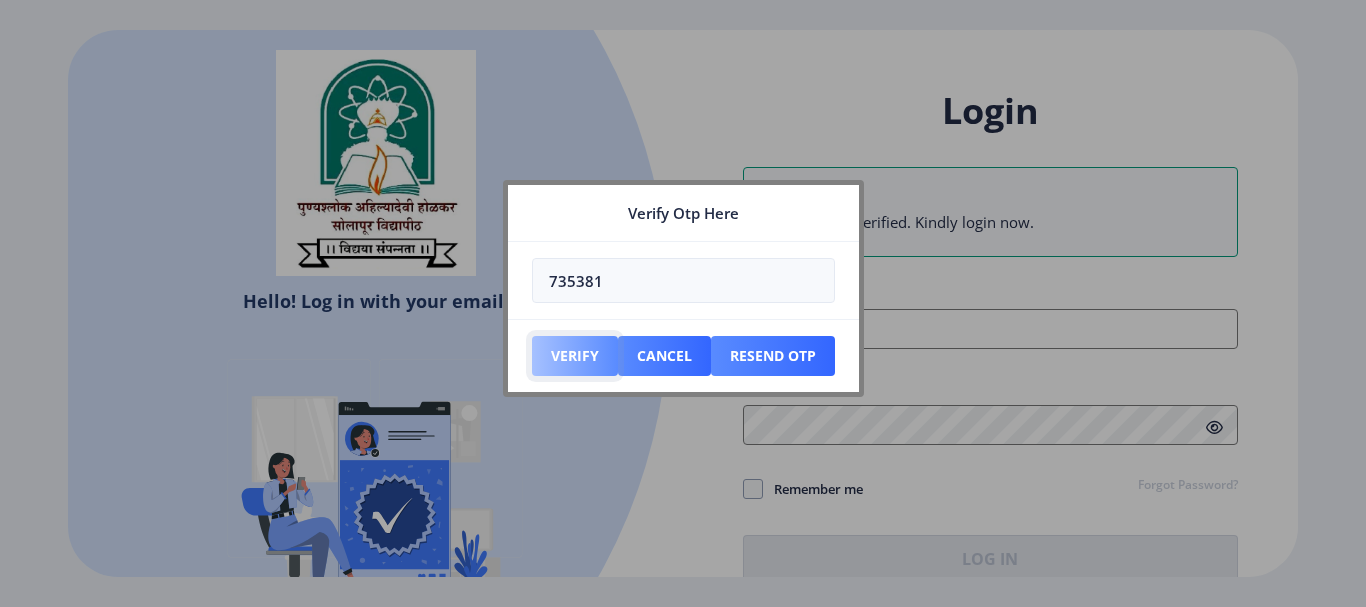 click on "Verify" at bounding box center (575, 356) 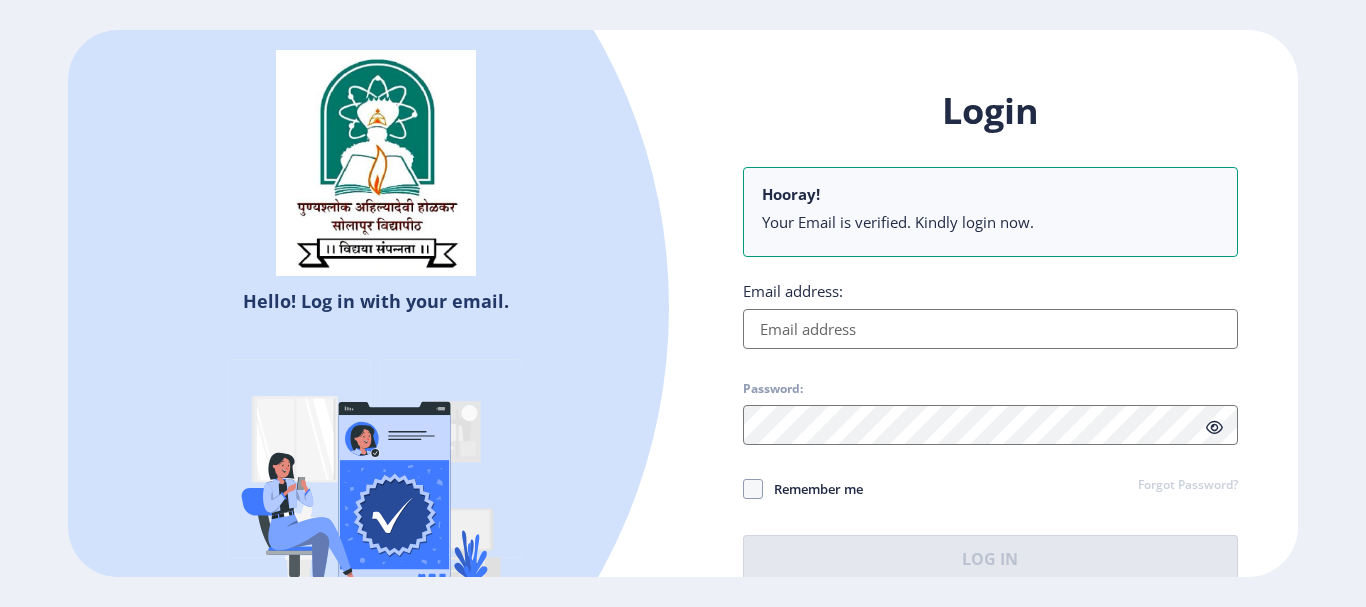 click on "Email address:" 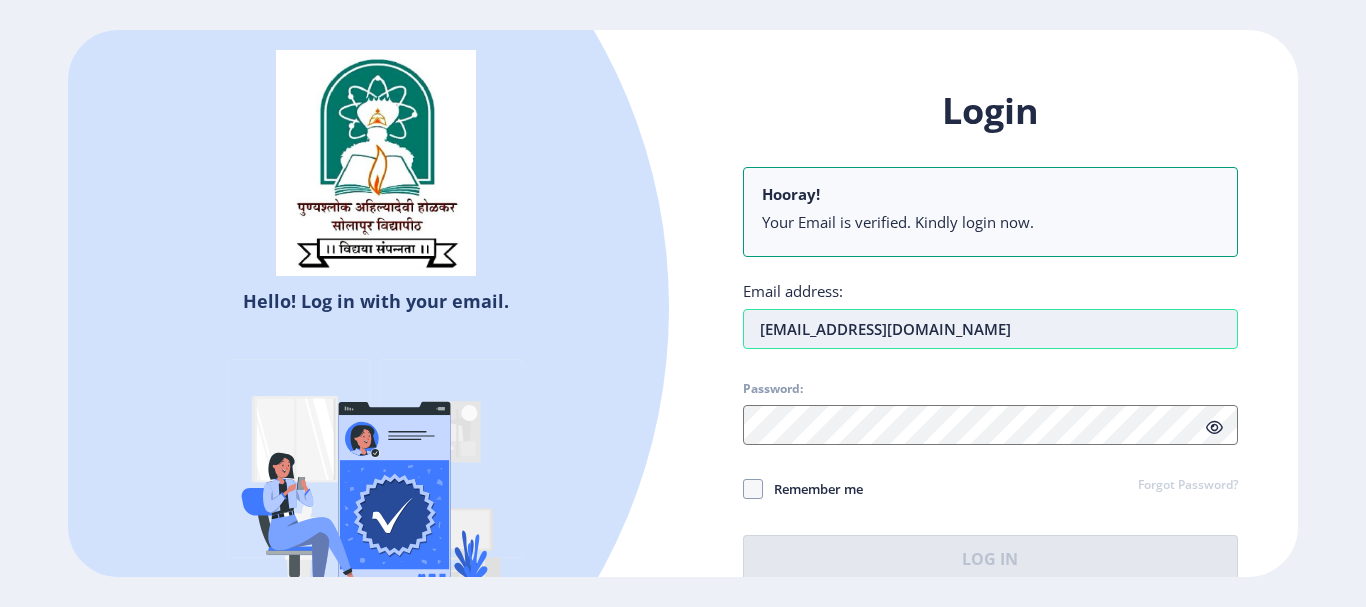 type on "[EMAIL_ADDRESS][DOMAIN_NAME]" 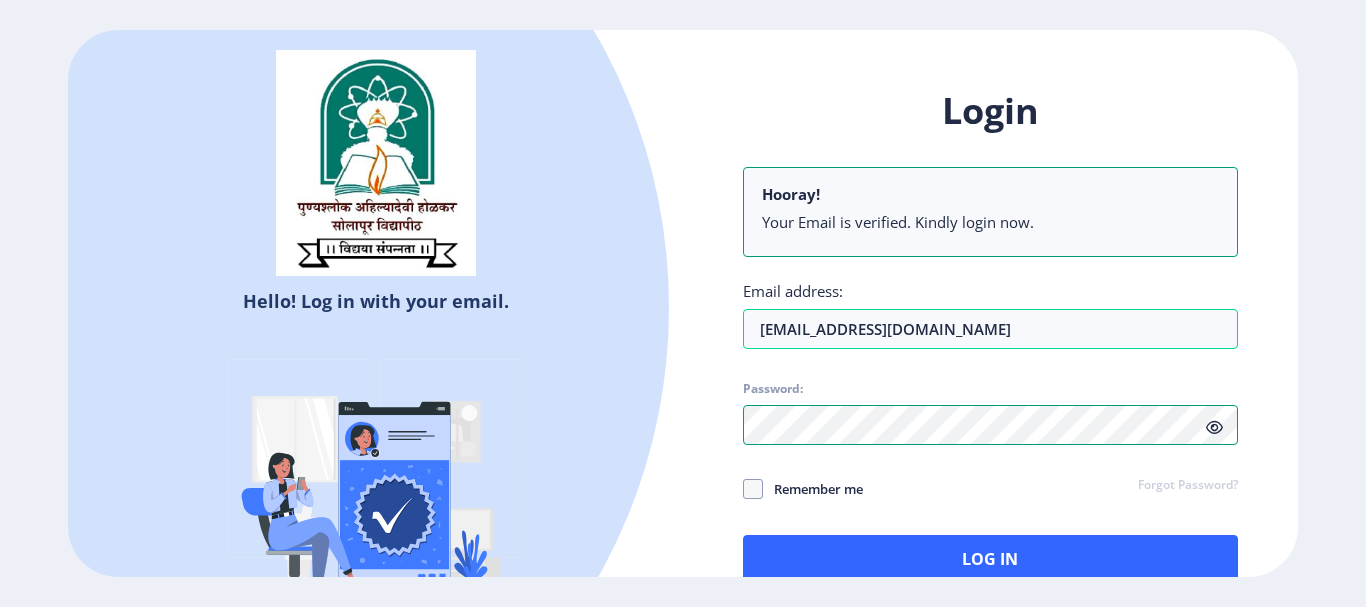 click 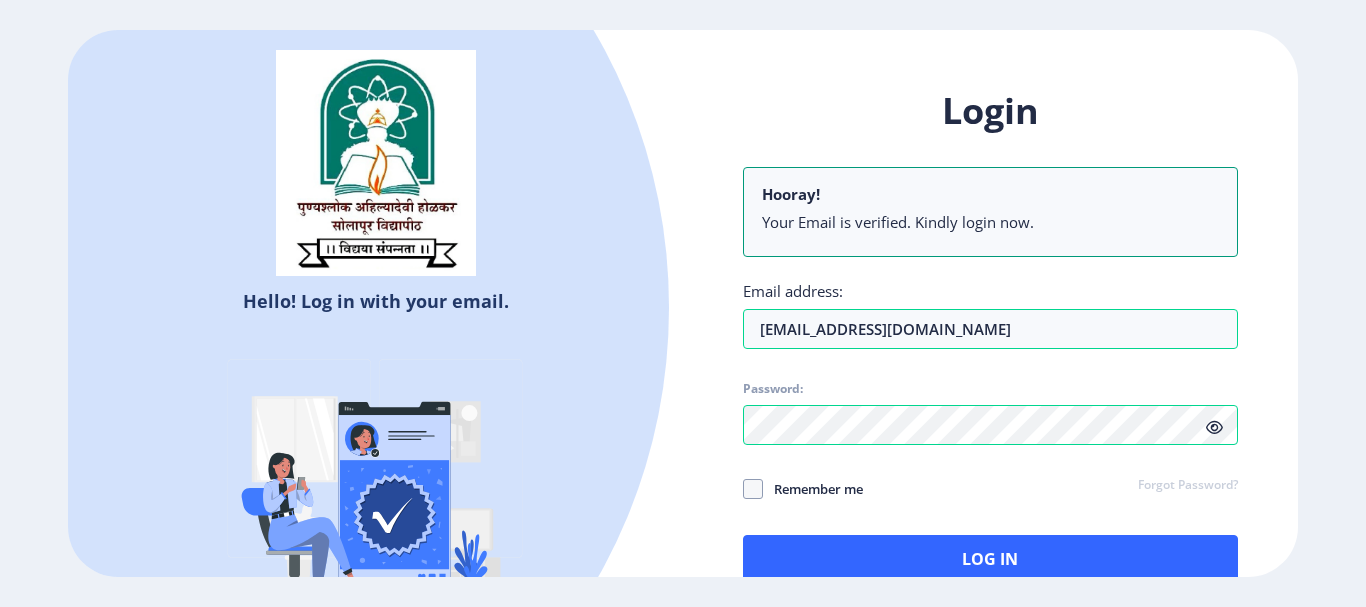click 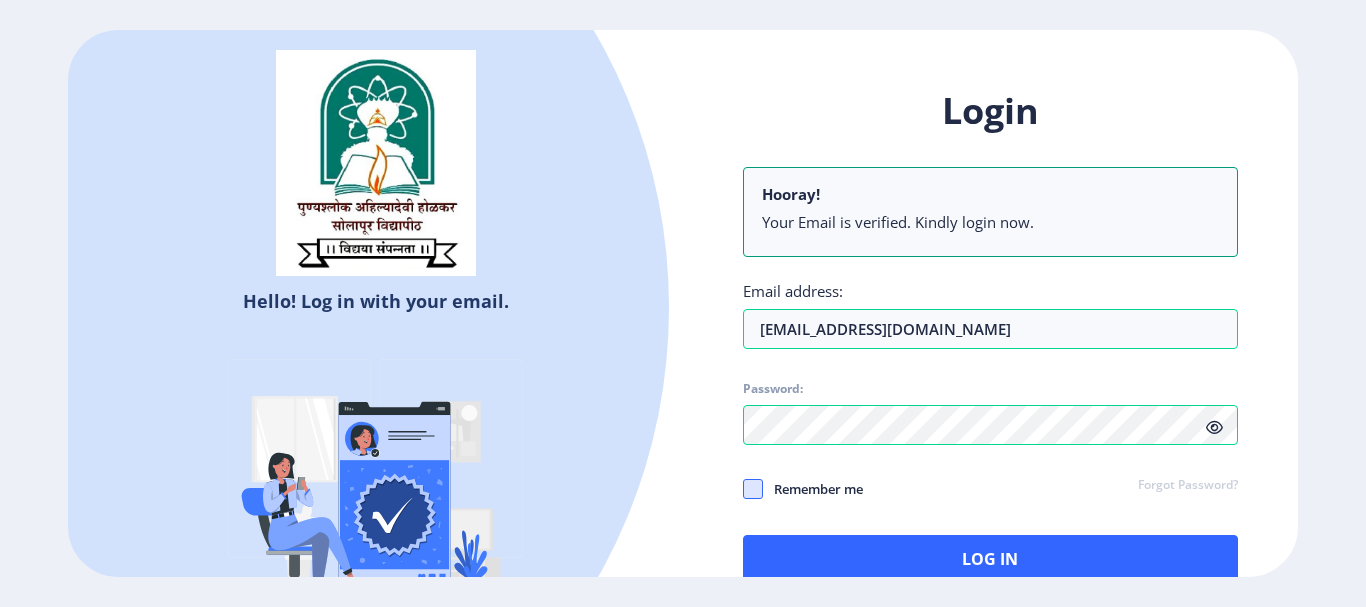 click 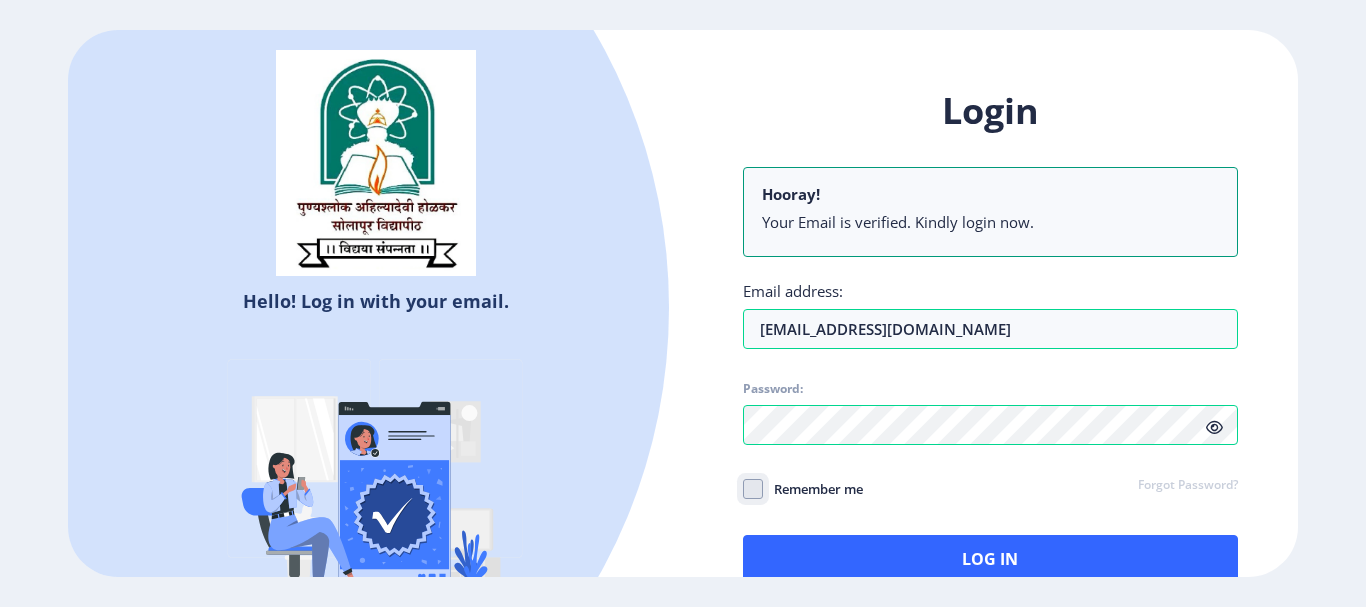 click on "Remember me" 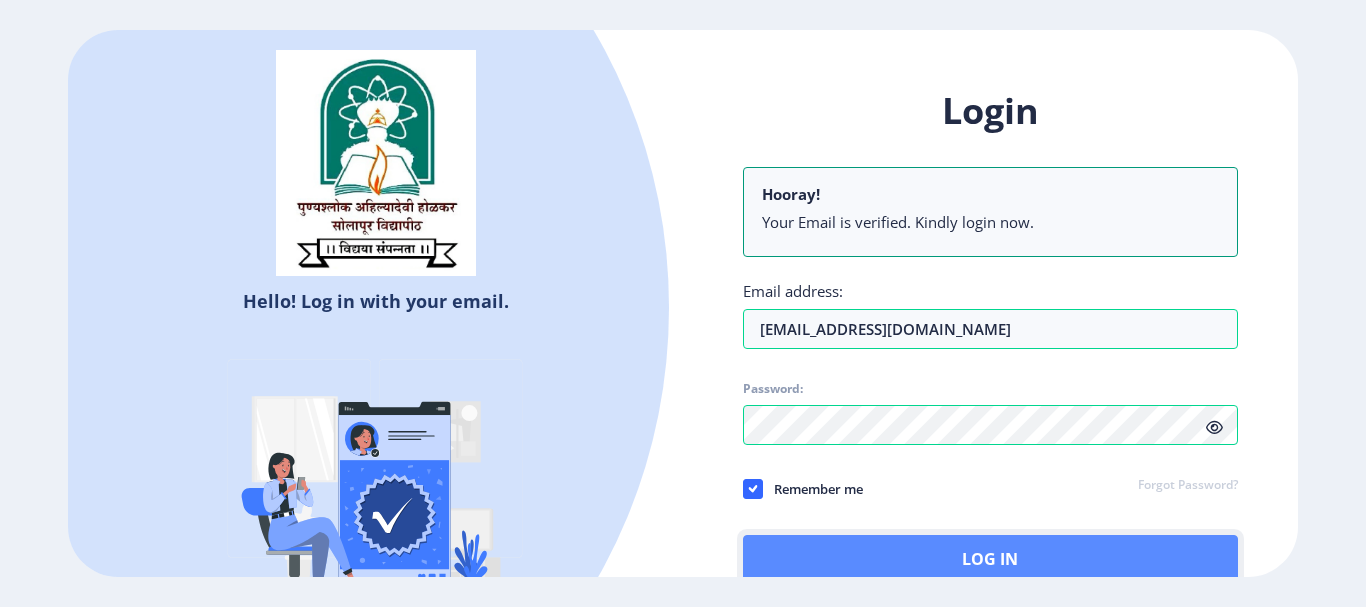 click on "Log In" 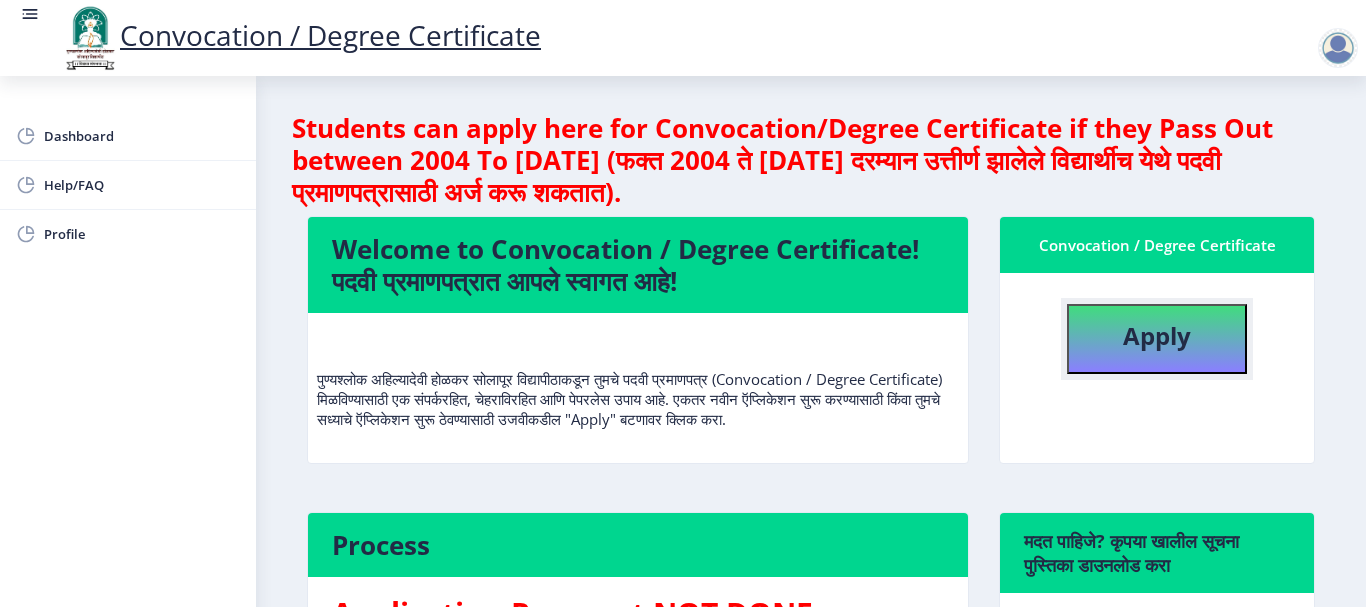 click on "Apply" 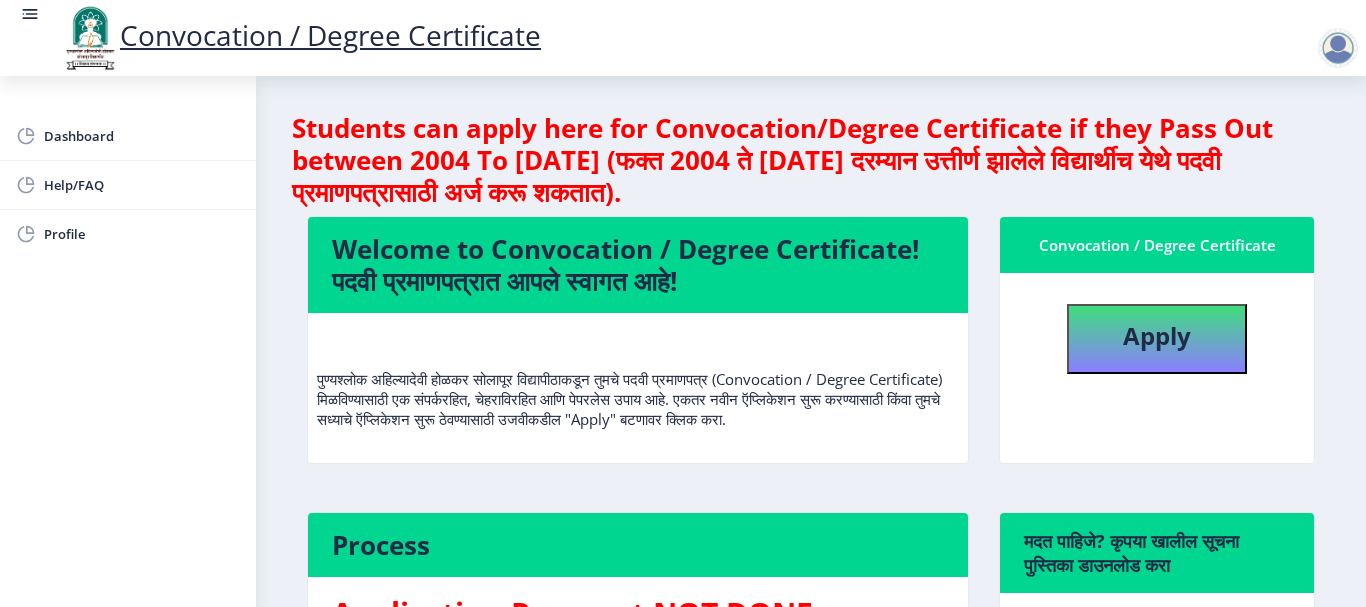 select 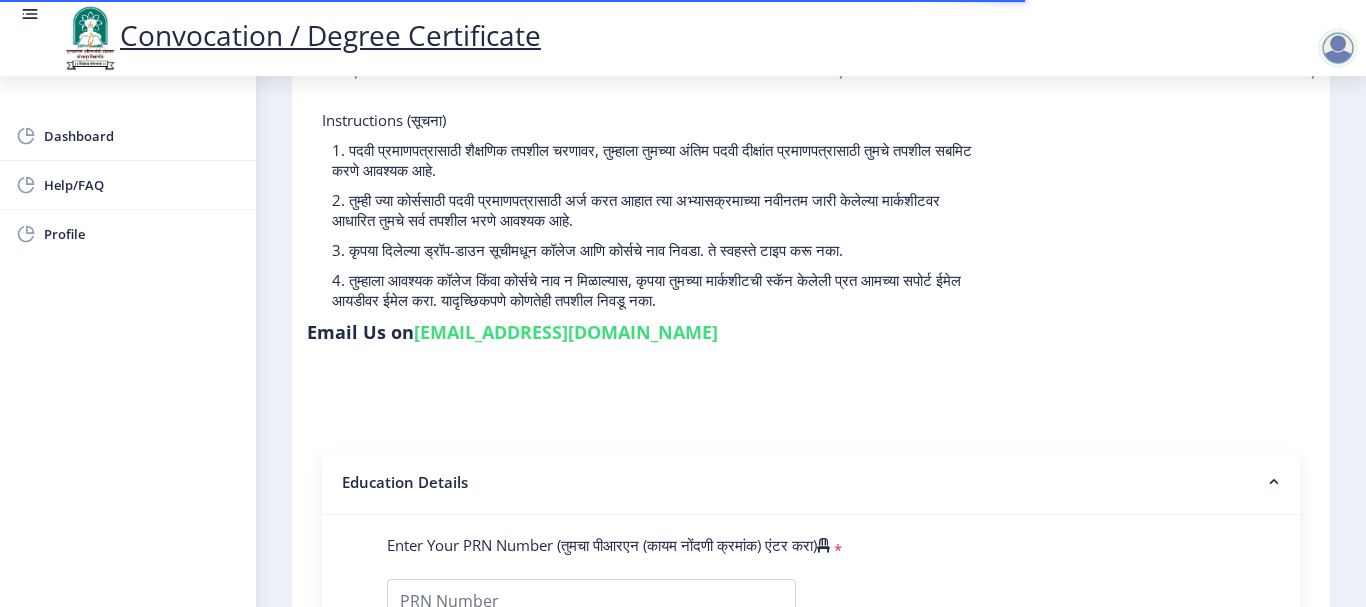 scroll, scrollTop: 400, scrollLeft: 0, axis: vertical 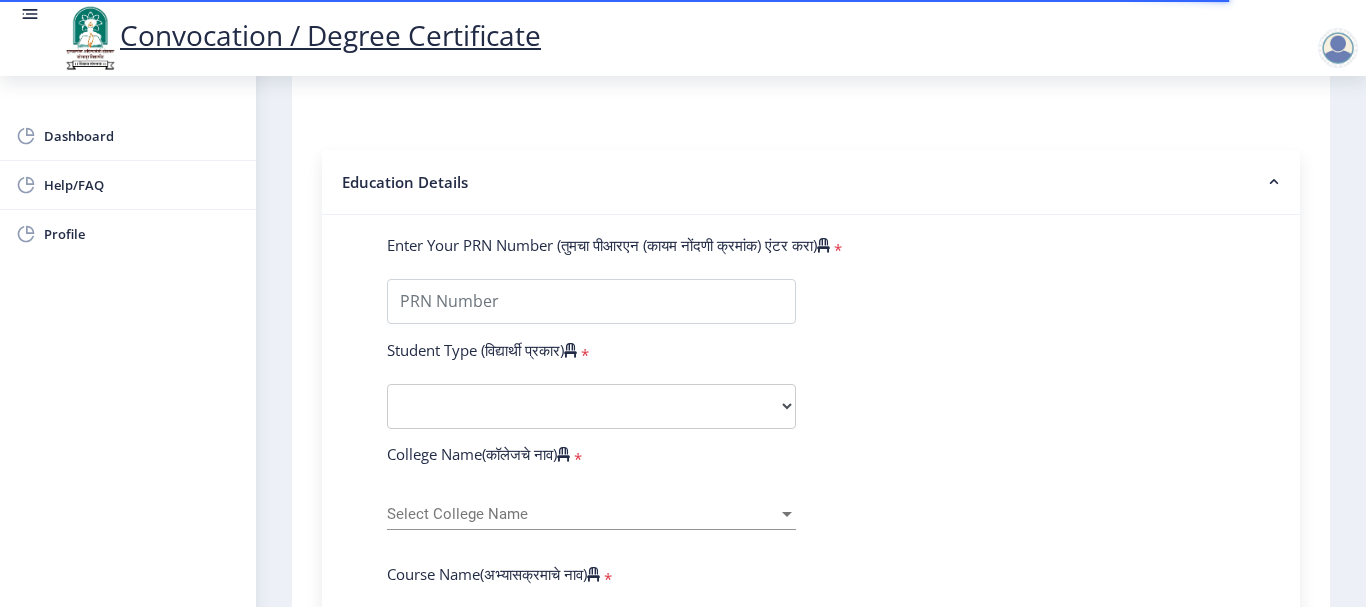 drag, startPoint x: 532, startPoint y: 328, endPoint x: 526, endPoint y: 357, distance: 29.614185 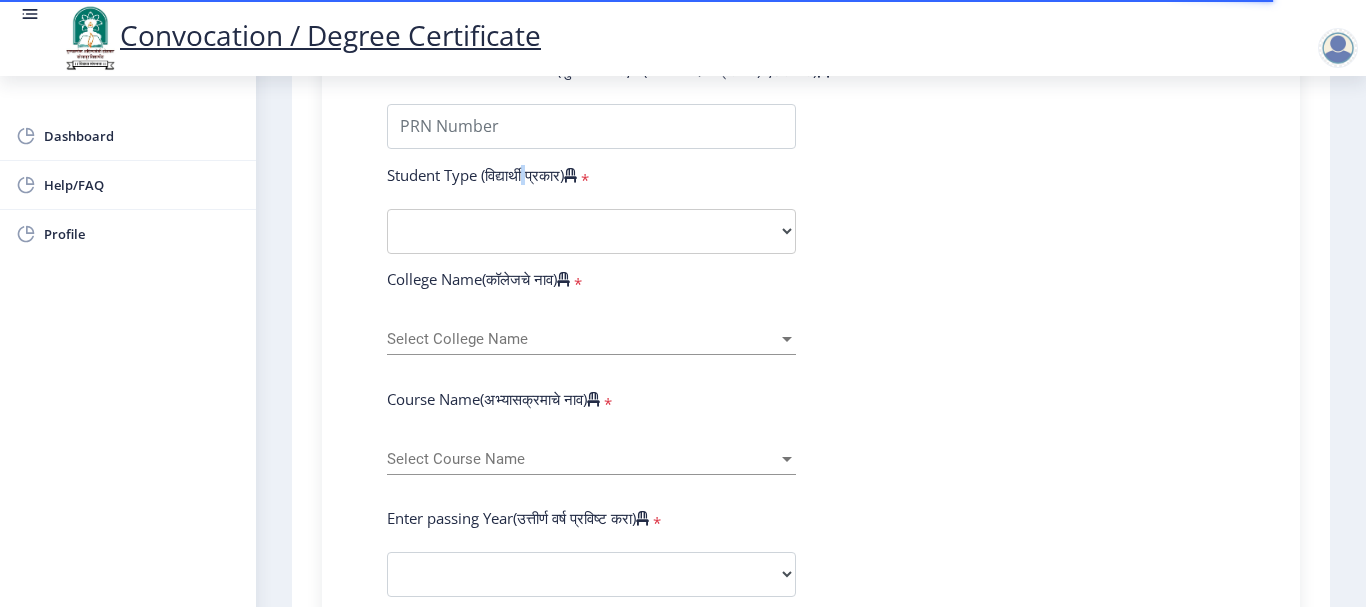 scroll, scrollTop: 700, scrollLeft: 0, axis: vertical 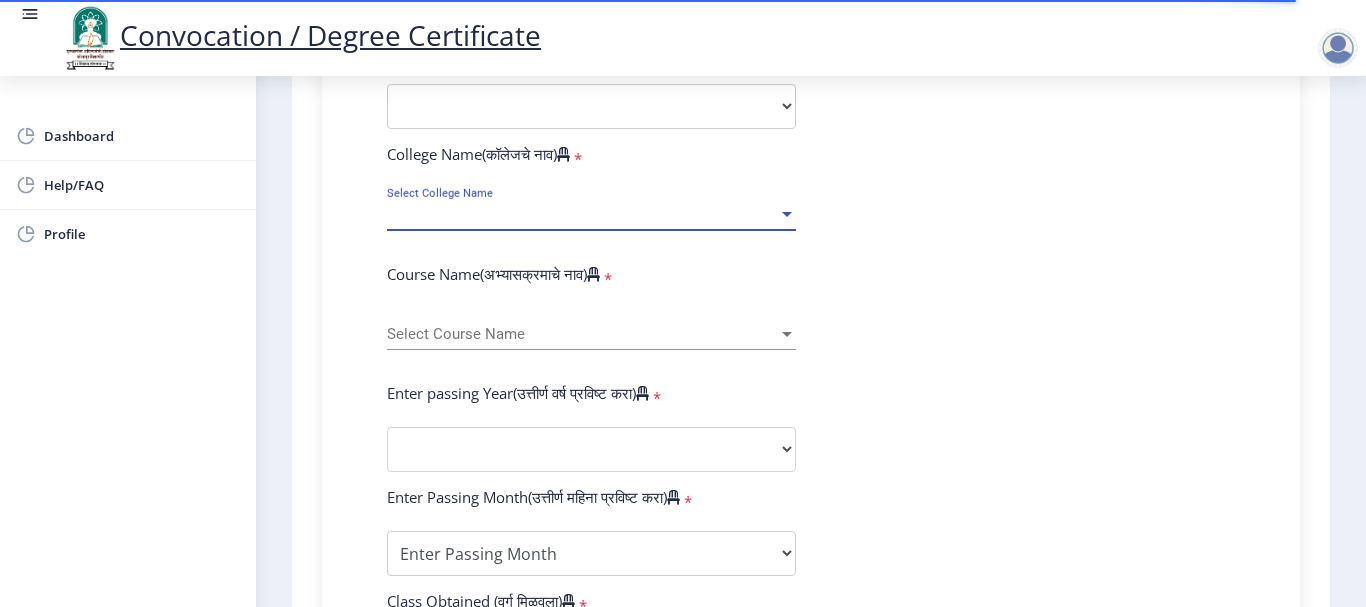 click on "Select College Name" at bounding box center (582, 214) 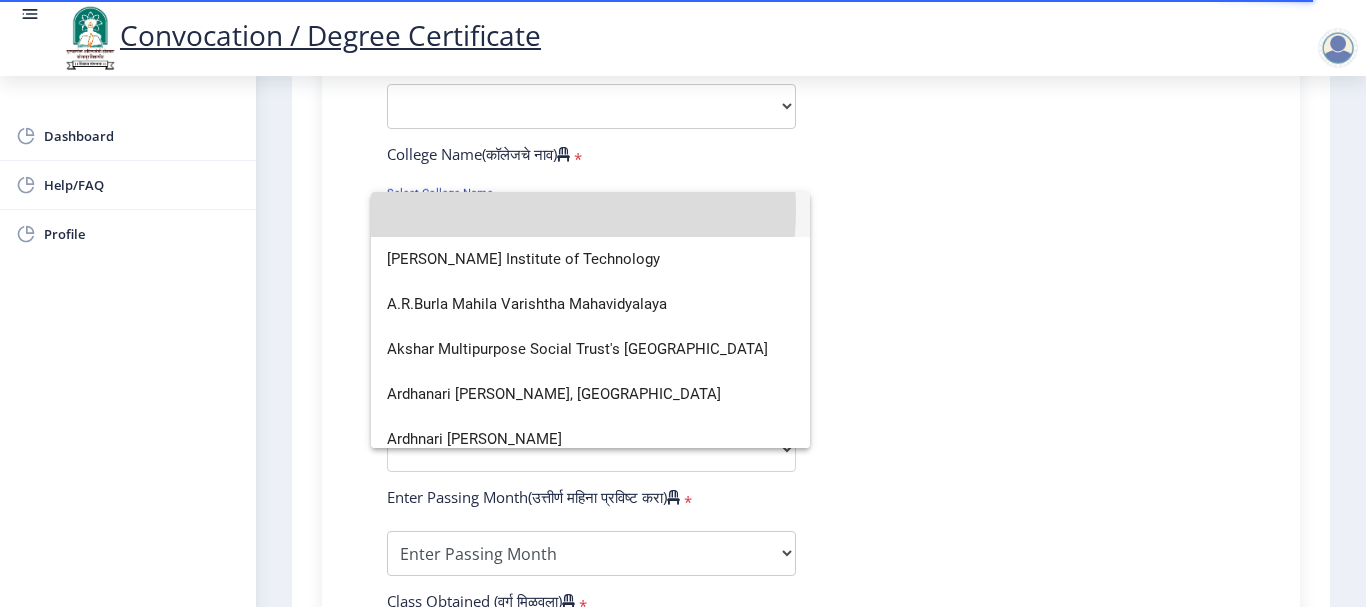 click at bounding box center (590, 214) 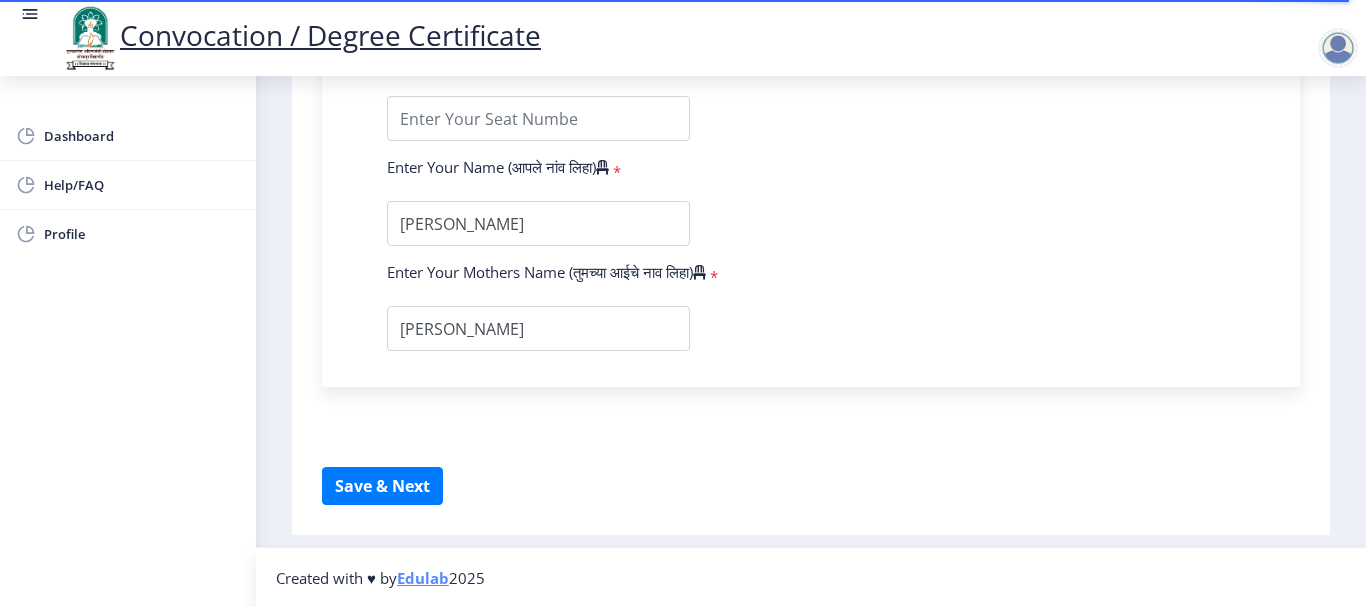 scroll, scrollTop: 1344, scrollLeft: 0, axis: vertical 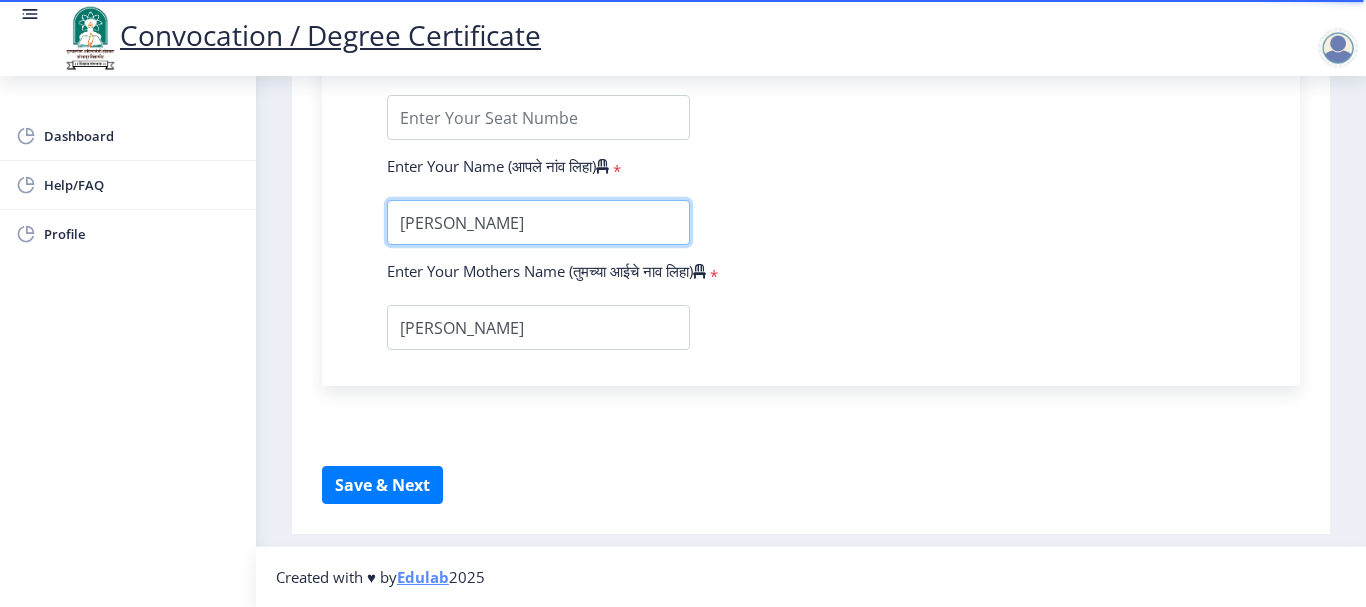 click at bounding box center [538, 222] 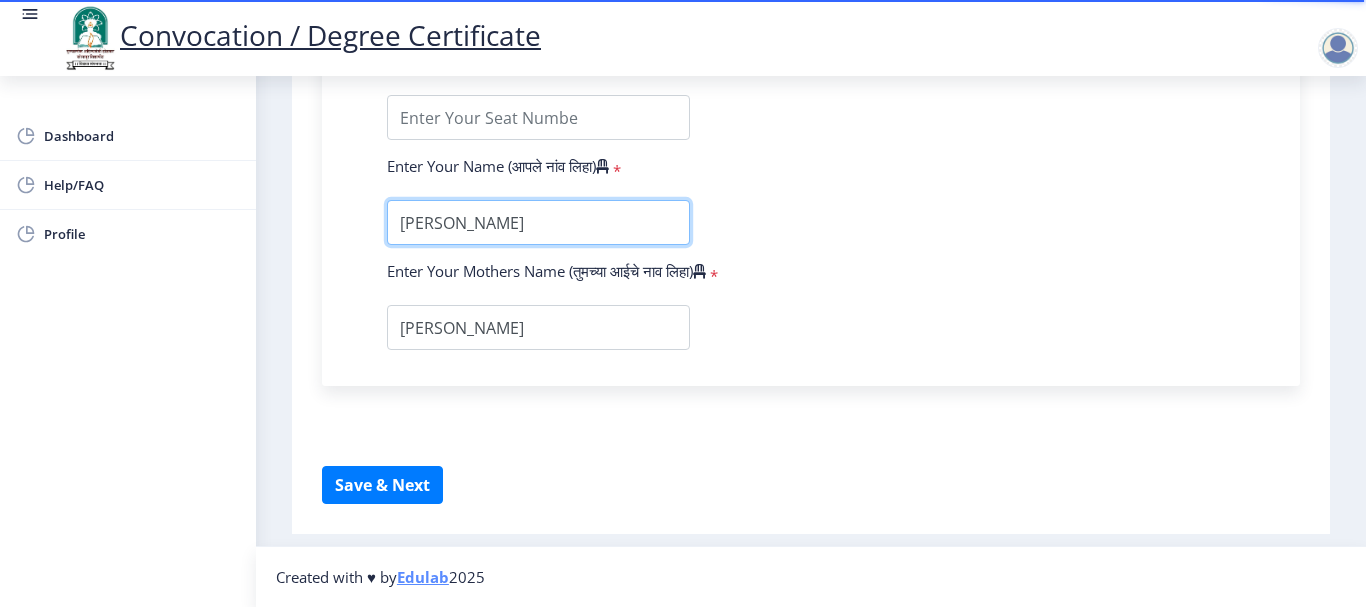 click at bounding box center (538, 222) 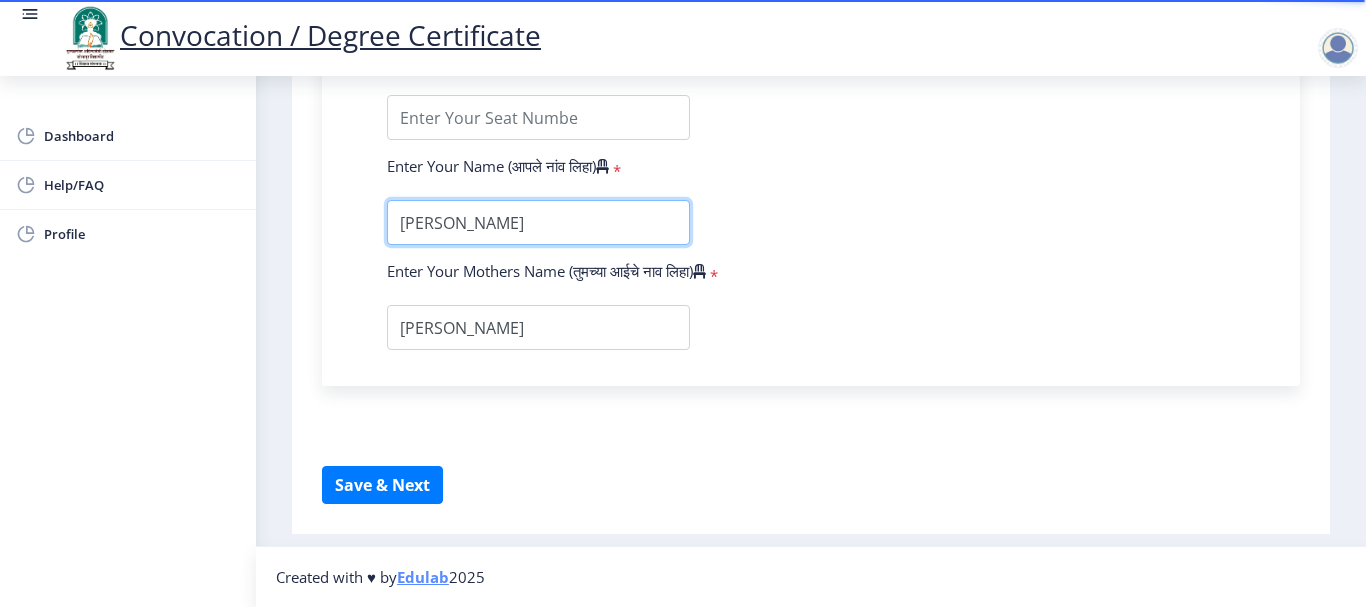 click at bounding box center [538, 222] 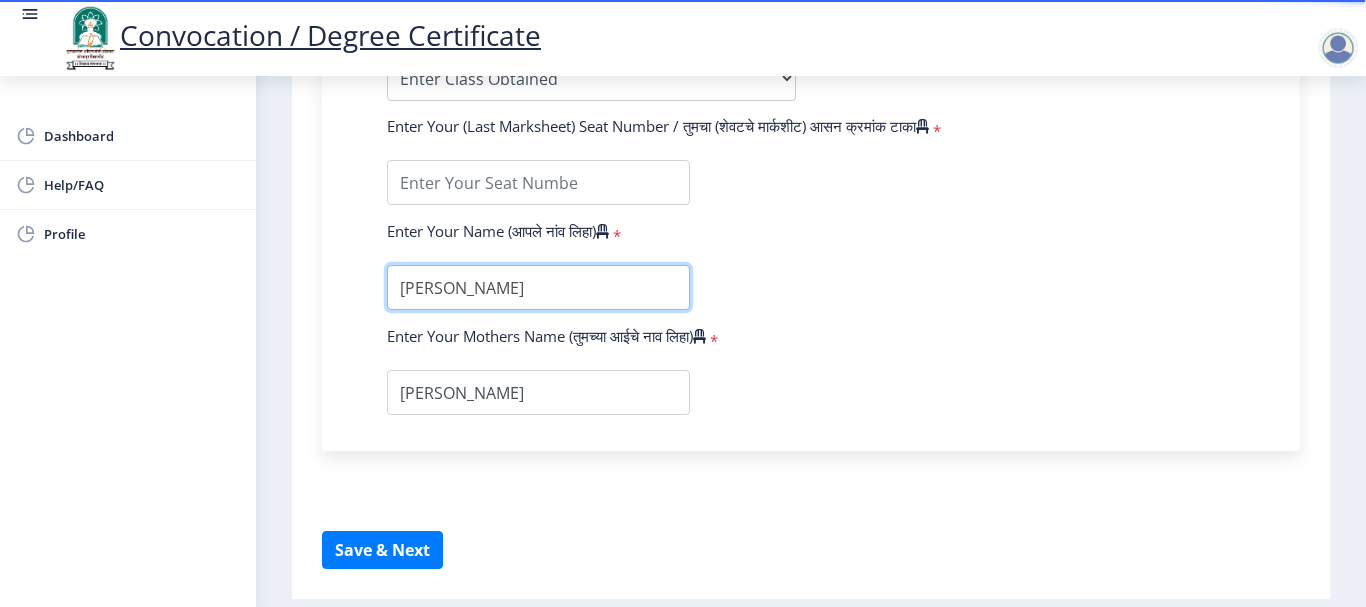 scroll, scrollTop: 1244, scrollLeft: 0, axis: vertical 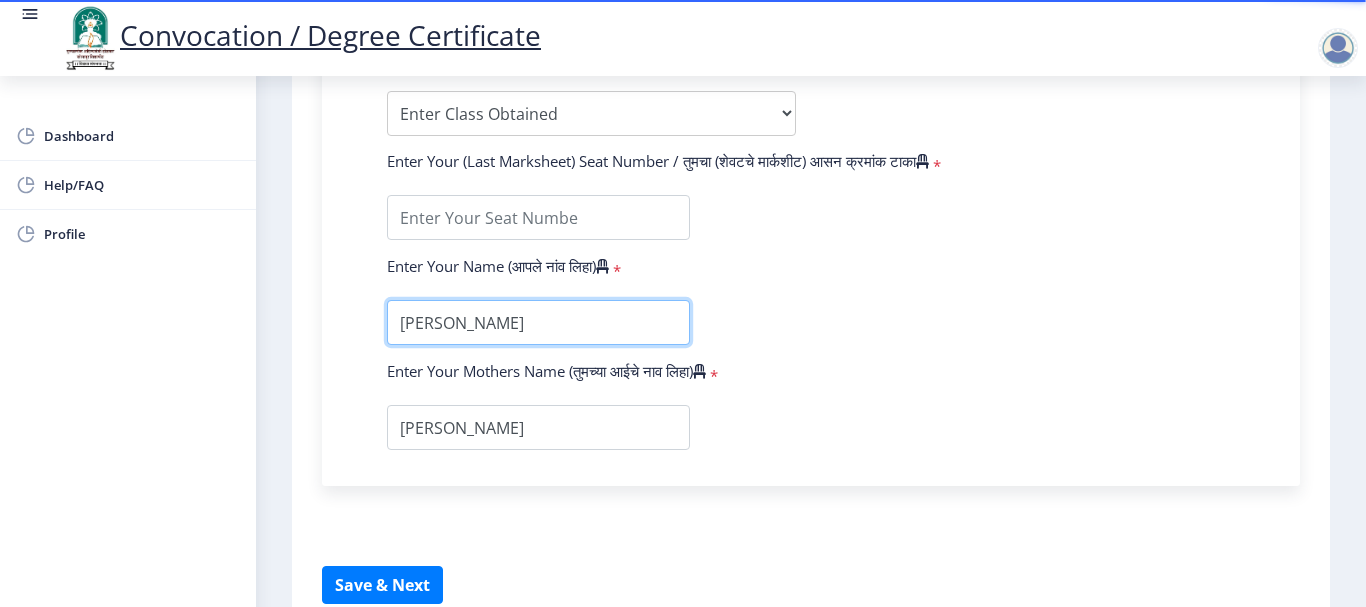 drag, startPoint x: 598, startPoint y: 321, endPoint x: 380, endPoint y: 318, distance: 218.02065 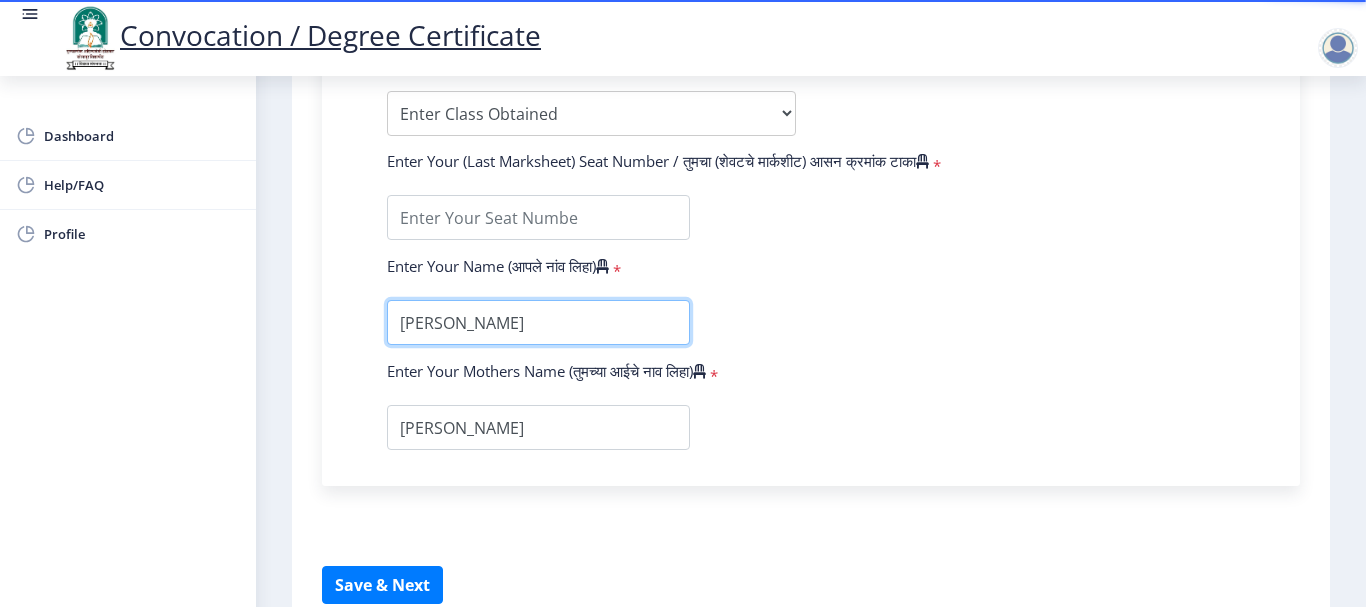 click at bounding box center (538, 322) 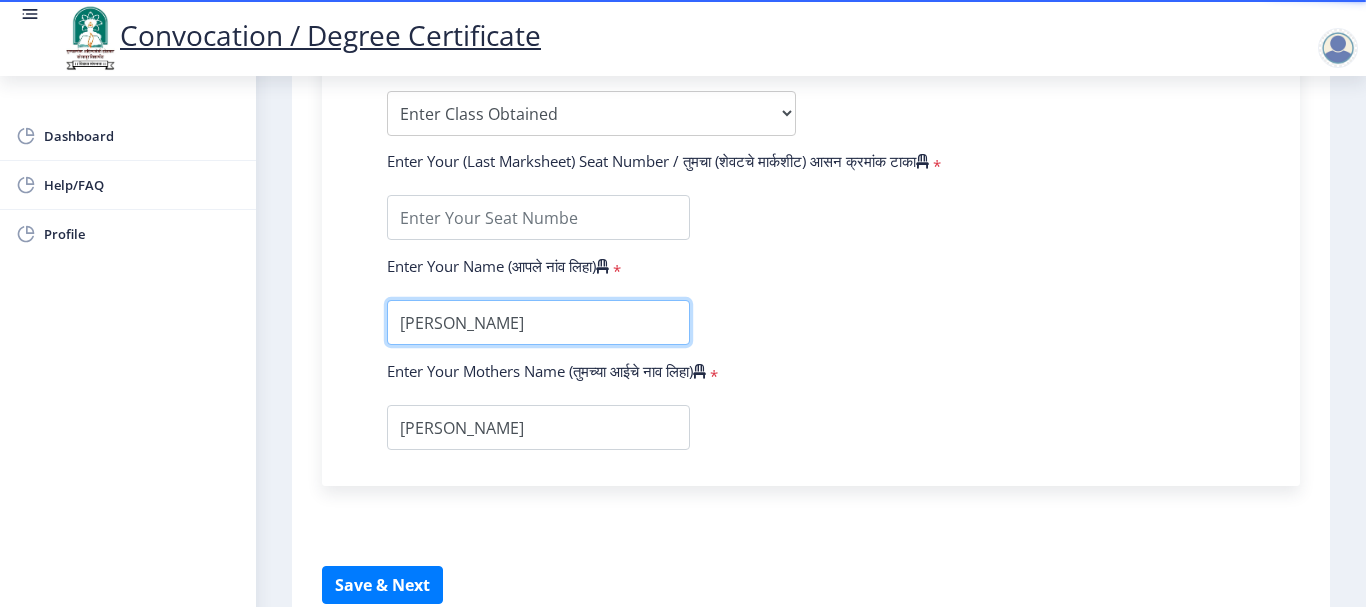 scroll, scrollTop: 0, scrollLeft: 27, axis: horizontal 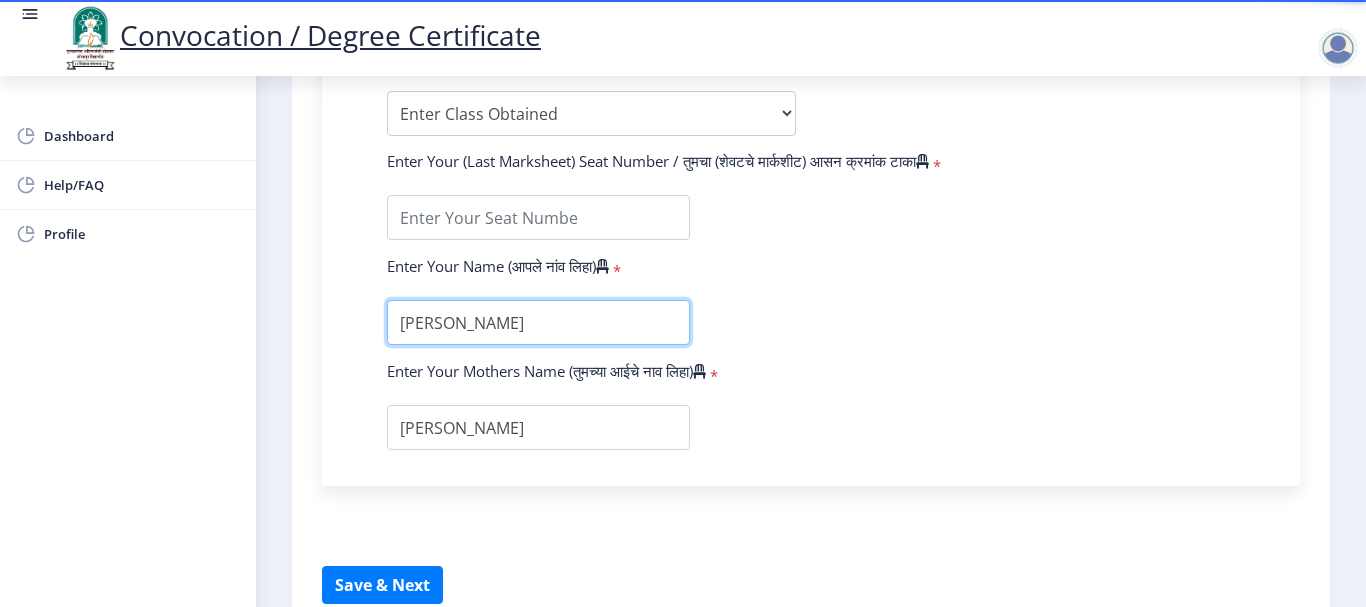 type on "[PERSON_NAME]" 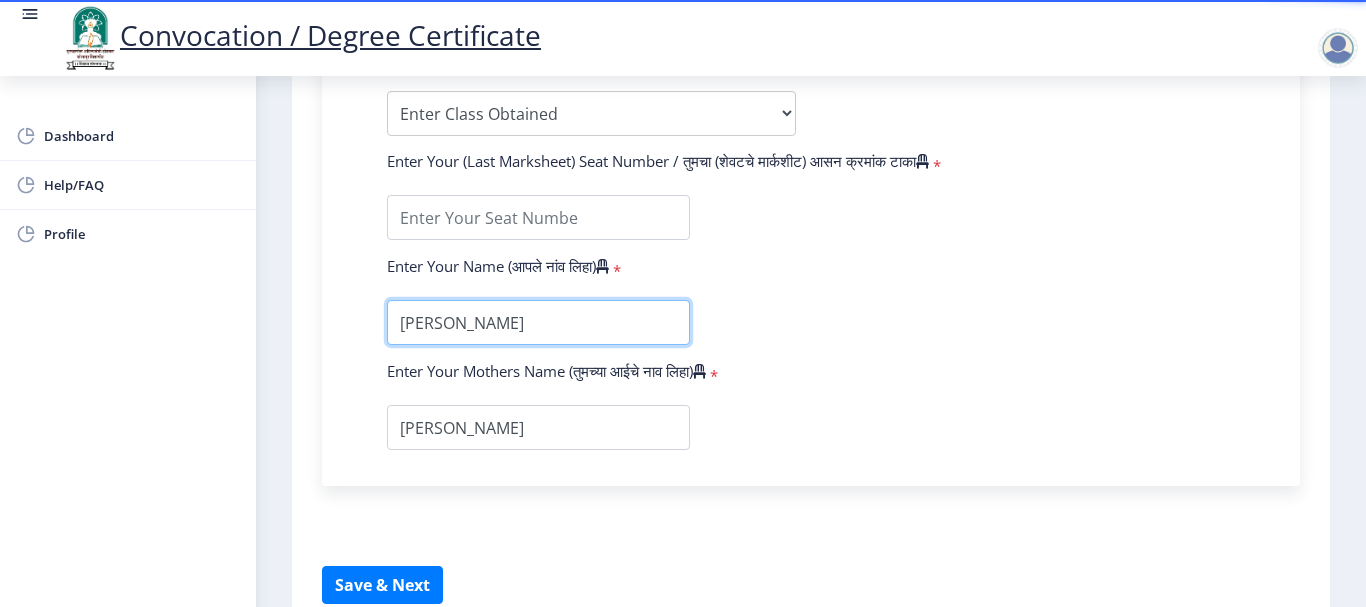 scroll, scrollTop: 0, scrollLeft: 0, axis: both 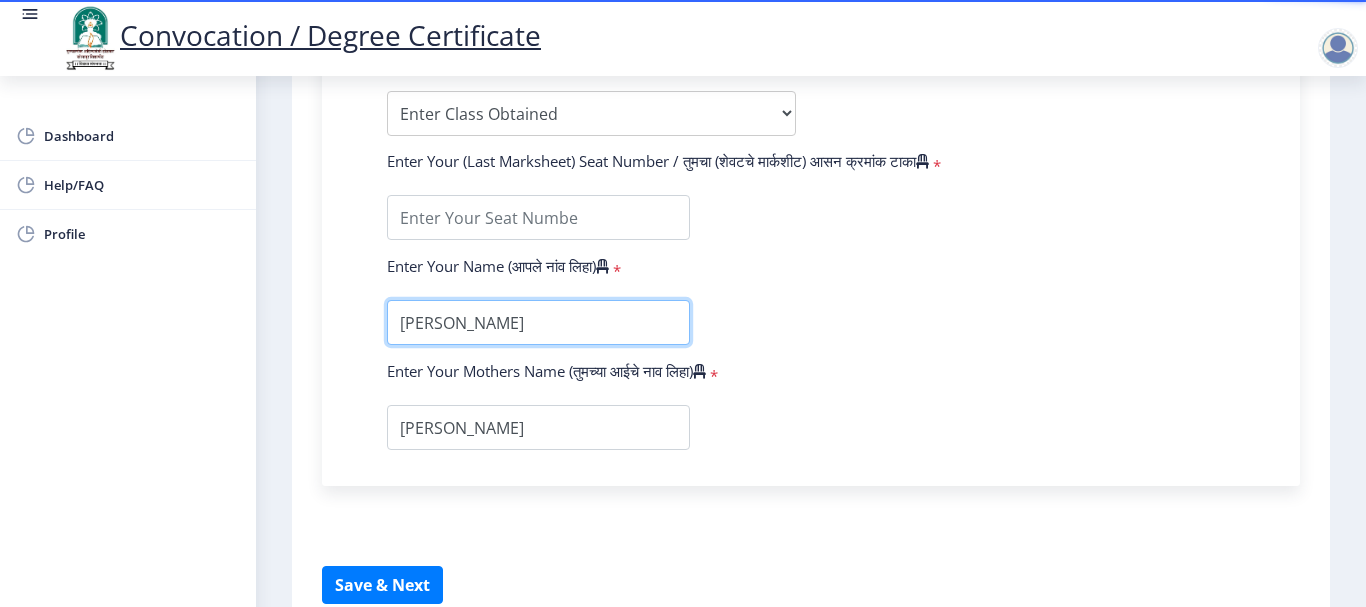 drag, startPoint x: 609, startPoint y: 314, endPoint x: 331, endPoint y: 324, distance: 278.1798 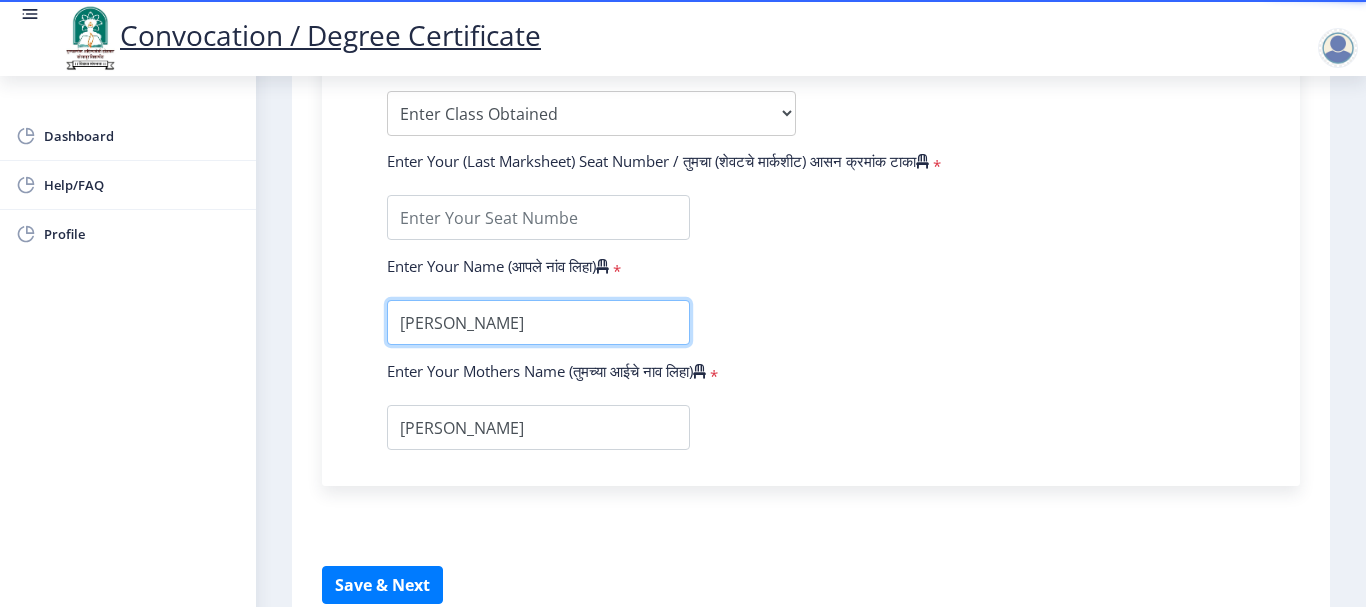 type on "[PERSON_NAME]" 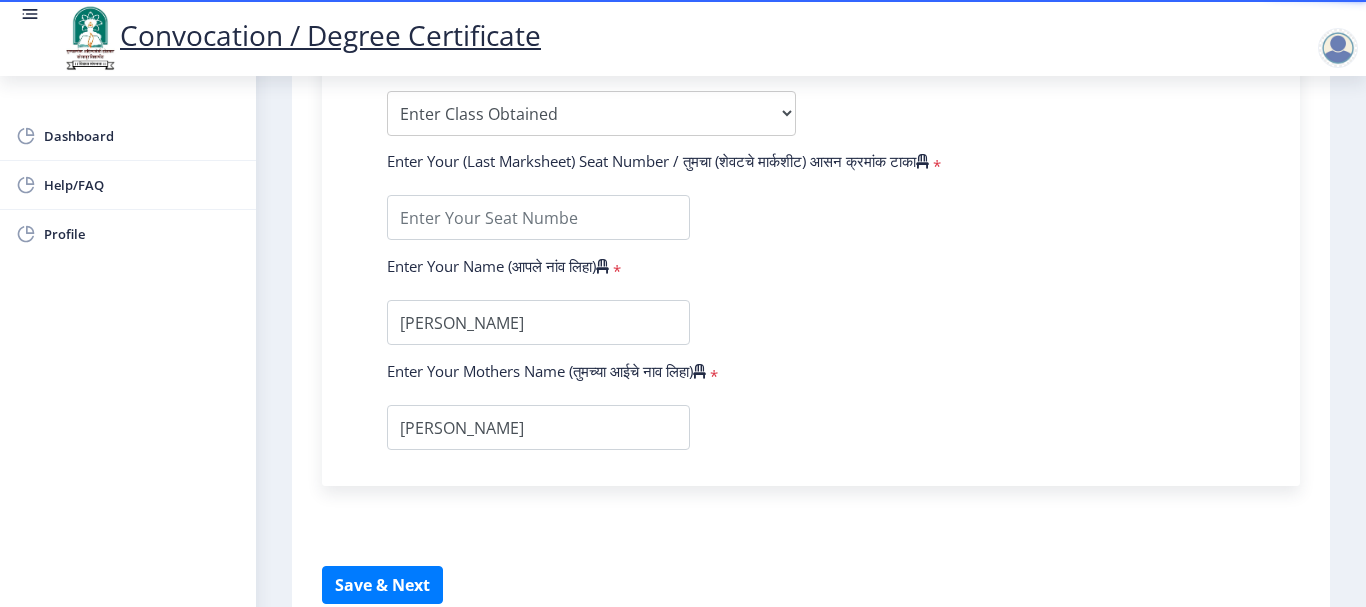 click on "Enter Your PRN Number (तुमचा पीआरएन (कायम नोंदणी क्रमांक) एंटर करा)   * Student Type (विद्यार्थी प्रकार)    * Select Student Type Regular External College Name(कॉलेजचे नाव)   * Select College Name Select College Name Course Name(अभ्यासक्रमाचे नाव)   * Select Course Name Select Course Name Enter passing Year(उत्तीर्ण वर्ष प्रविष्ट करा)   *  2025   2024   2023   2022   2021   2020   2019   2018   2017   2016   2015   2014   2013   2012   2011   2010   2009   2008   2007   2006   2005   2004   2003   2002   2001   2000   1999   1998   1997   1996   1995   1994   1993   1992   1991   1990   1989   1988   1987   1986   1985   1984   1983   1982   1981   1980   1979   1978   1977   1976  Enter Passing Month(उत्तीर्ण महिना प्रविष्ट करा)   * Enter Passing Month" 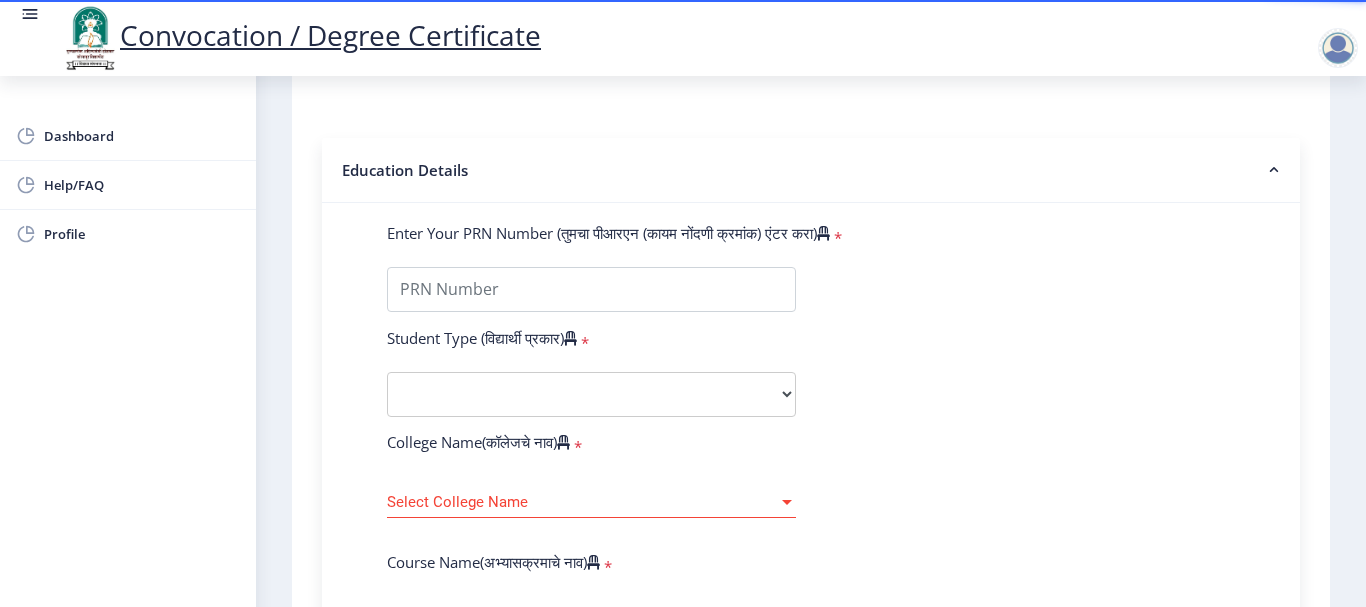 scroll, scrollTop: 444, scrollLeft: 0, axis: vertical 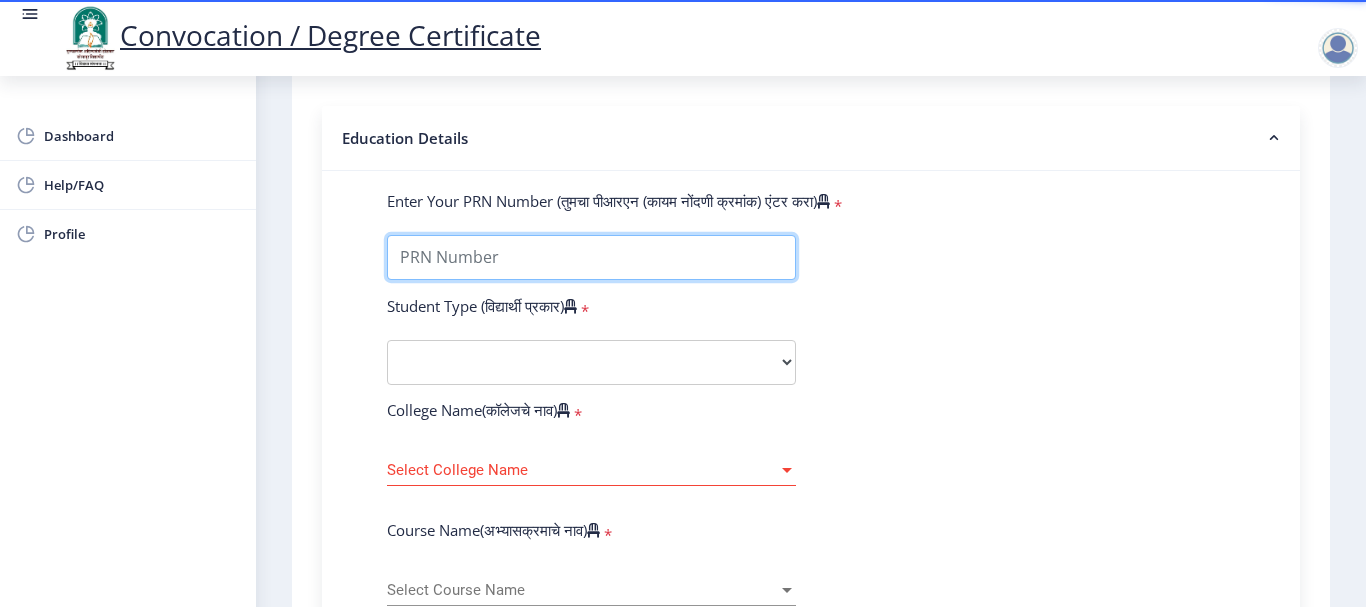 click on "Enter Your PRN Number (तुमचा पीआरएन (कायम नोंदणी क्रमांक) एंटर करा)" at bounding box center (591, 257) 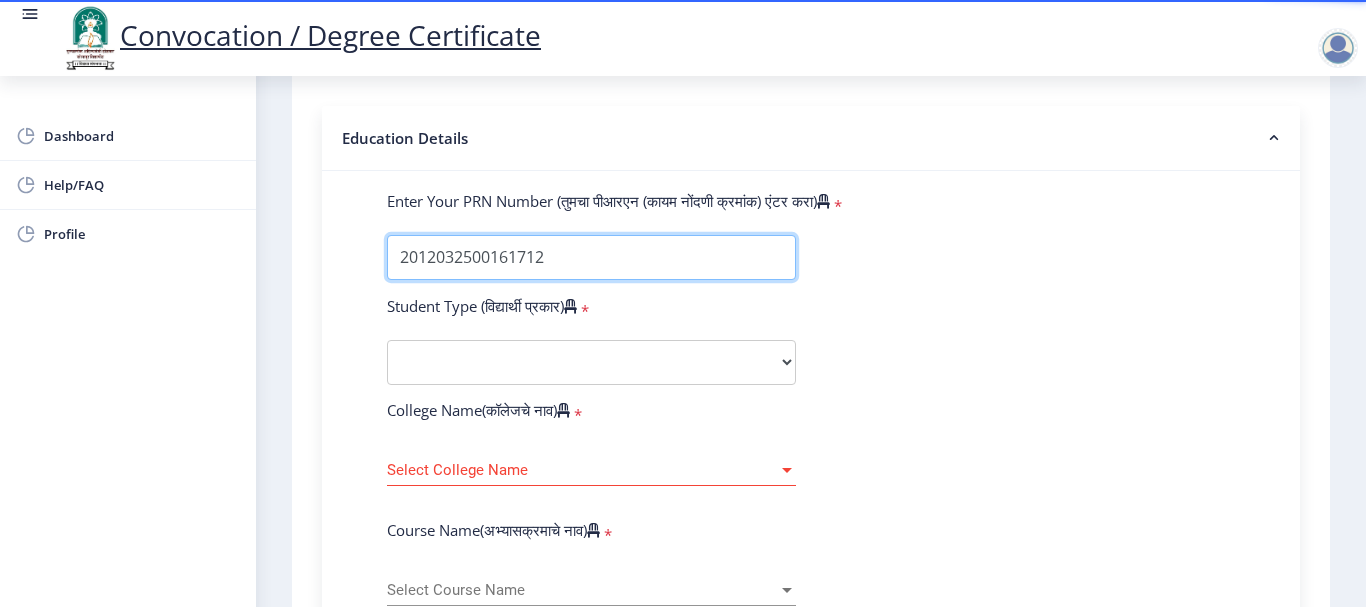 click on "Enter Your PRN Number (तुमचा पीआरएन (कायम नोंदणी क्रमांक) एंटर करा)" at bounding box center (591, 257) 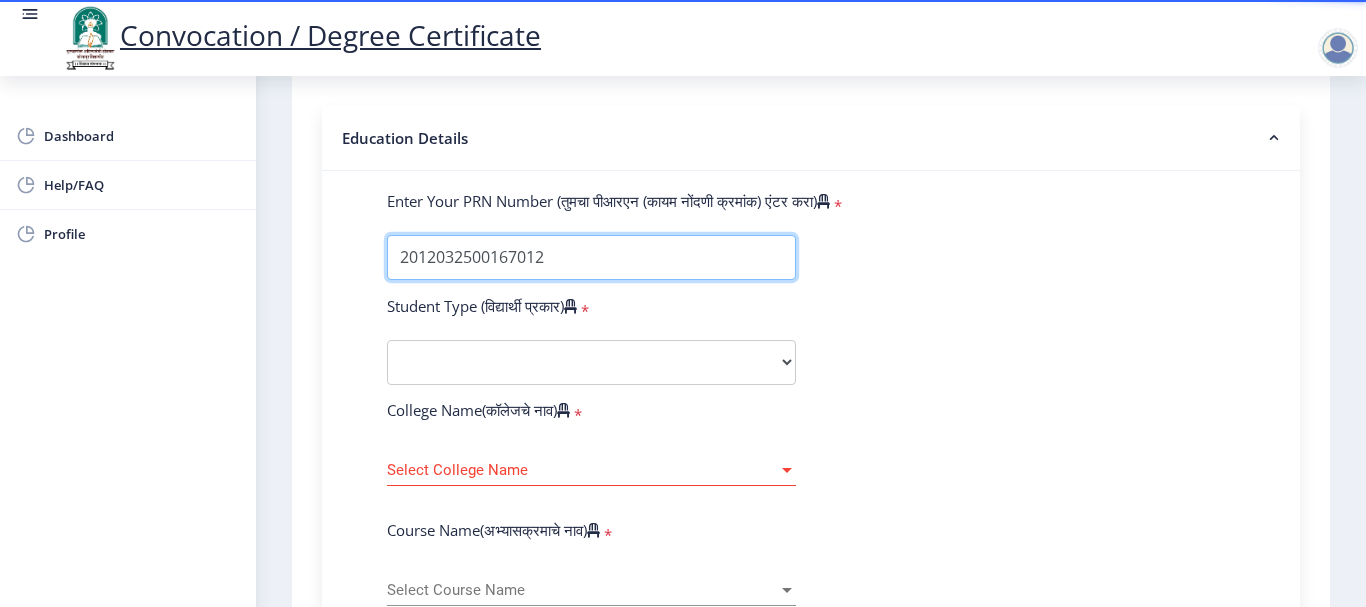 type on "2012032500167012" 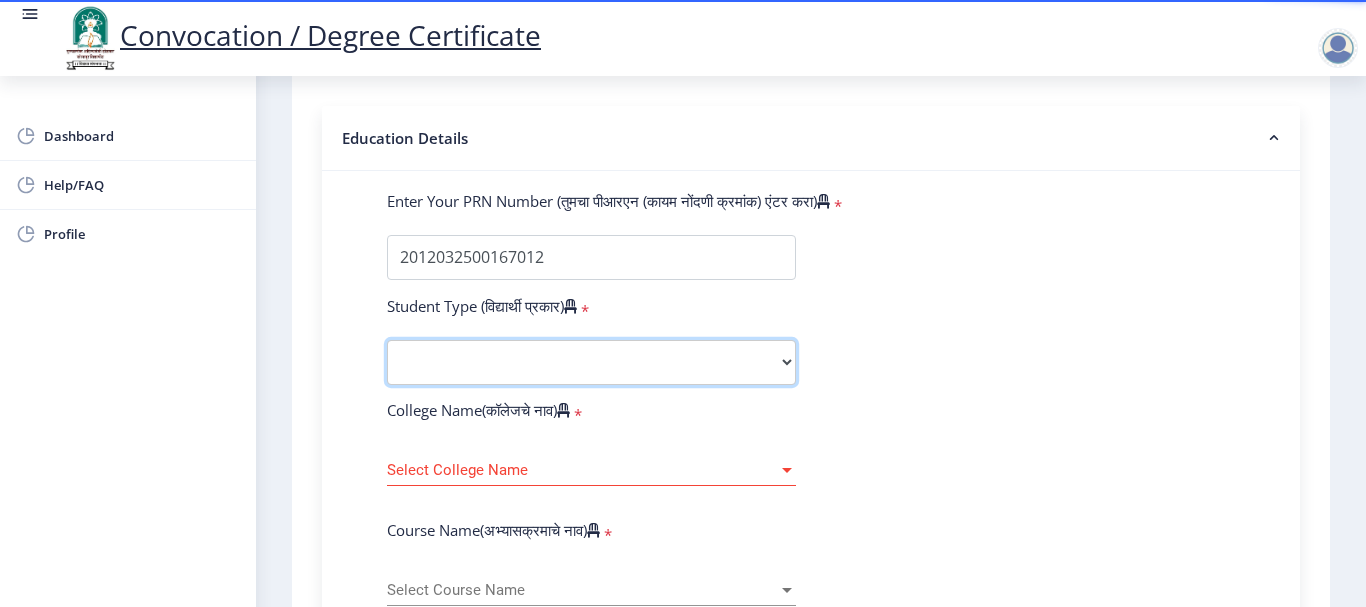click on "Select Student Type Regular External" at bounding box center [591, 362] 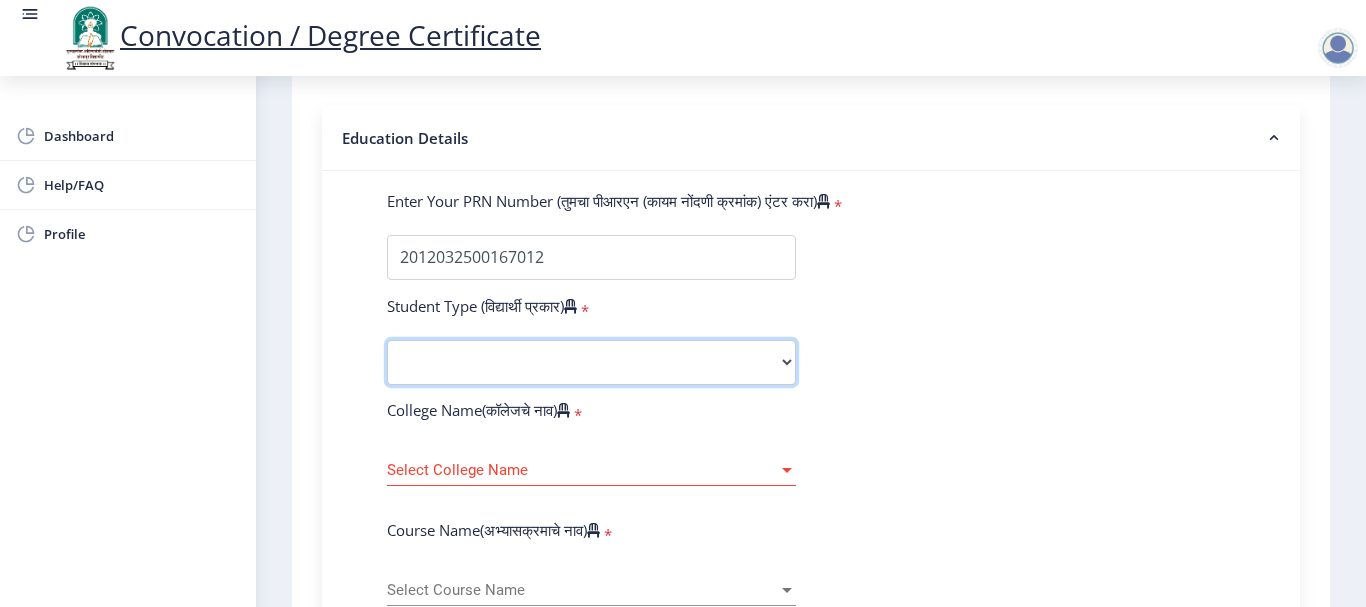 select on "Regular" 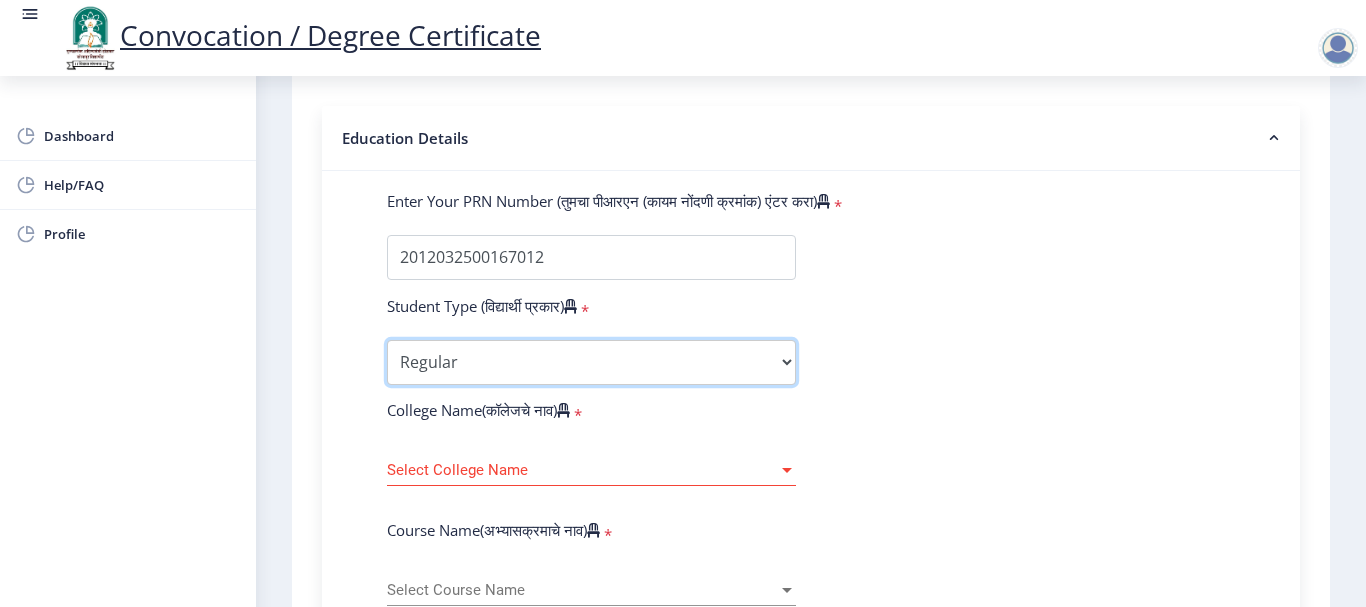 click on "Select Student Type Regular External" at bounding box center (591, 362) 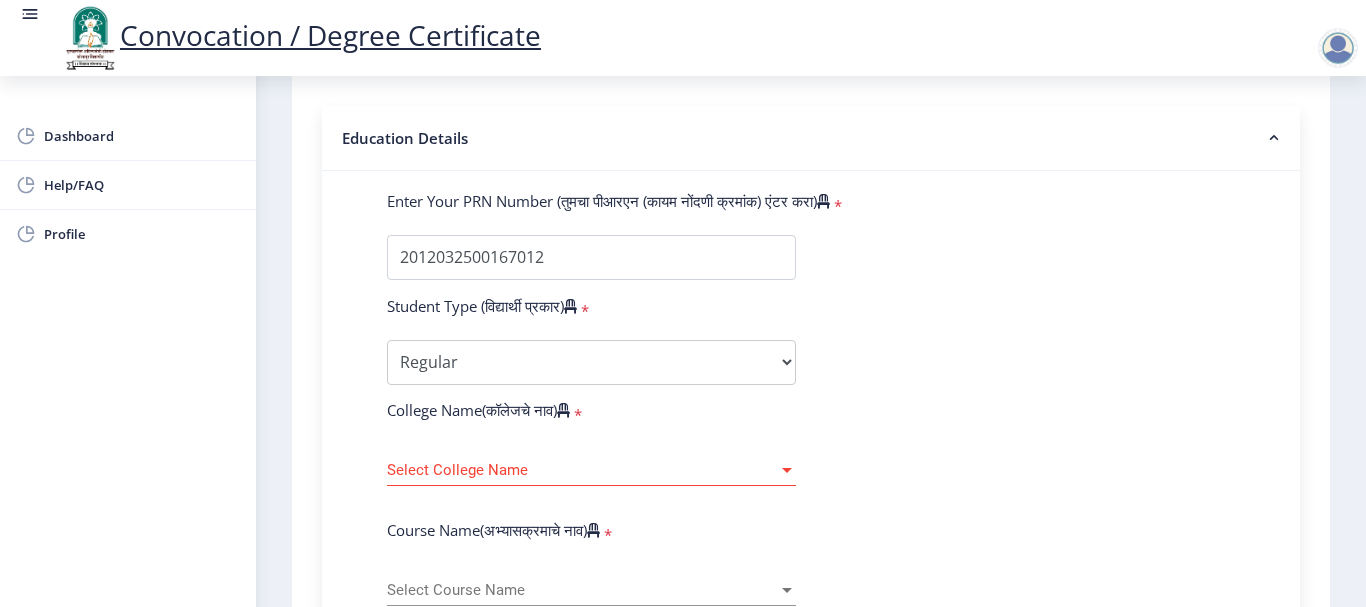 click on "Enter Your PRN Number (तुमचा पीआरएन (कायम नोंदणी क्रमांक) एंटर करा)   * Student Type (विद्यार्थी प्रकार)    * Select Student Type Regular External College Name(कॉलेजचे नाव)   * Select College Name Select College Name Course Name(अभ्यासक्रमाचे नाव)   * Select Course Name Select Course Name Enter passing Year(उत्तीर्ण वर्ष प्रविष्ट करा)   *  2025   2024   2023   2022   2021   2020   2019   2018   2017   2016   2015   2014   2013   2012   2011   2010   2009   2008   2007   2006   2005   2004   2003   2002   2001   2000   1999   1998   1997   1996   1995   1994   1993   1992   1991   1990   1989   1988   1987   1986   1985   1984   1983   1982   1981   1980   1979   1978   1977   1976  Enter Passing Month(उत्तीर्ण महिना प्रविष्ट करा)   * Enter Passing Month" 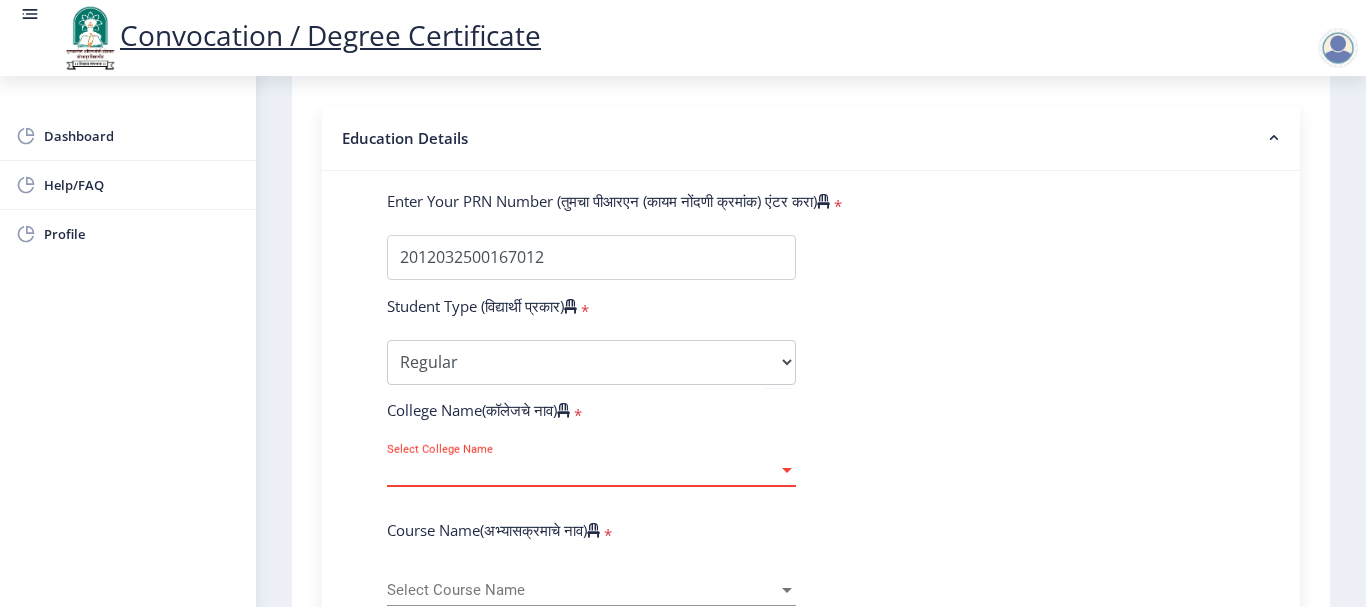 click on "Select College Name" at bounding box center [582, 470] 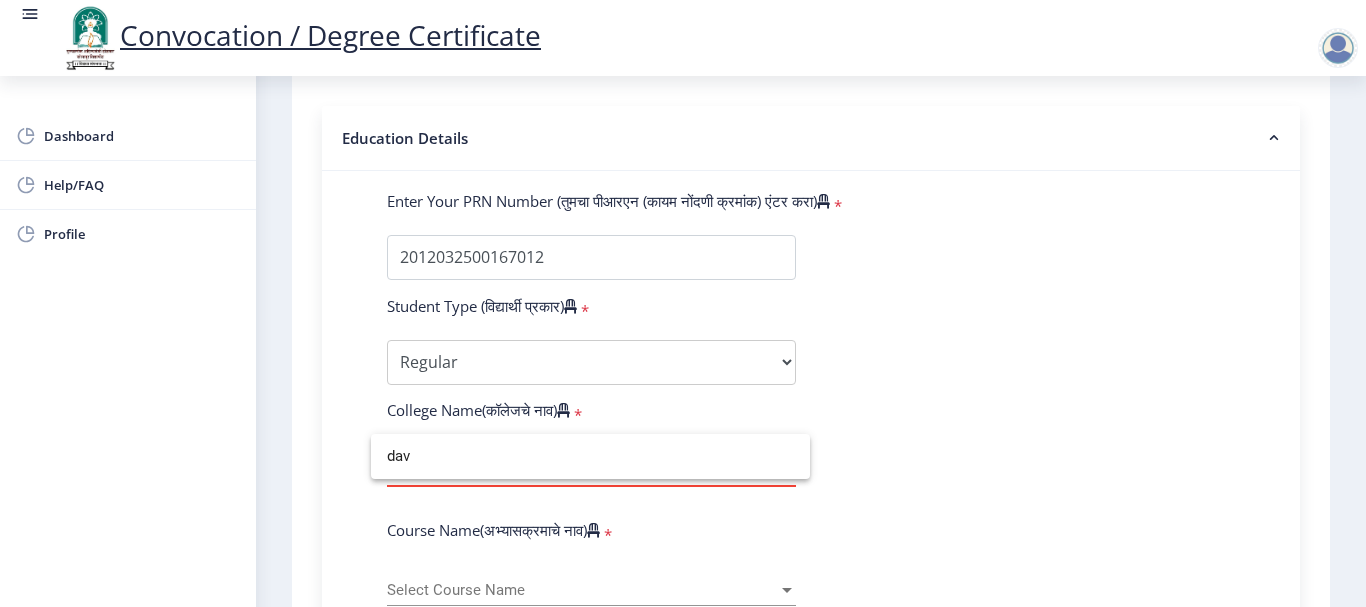 scroll, scrollTop: 0, scrollLeft: 0, axis: both 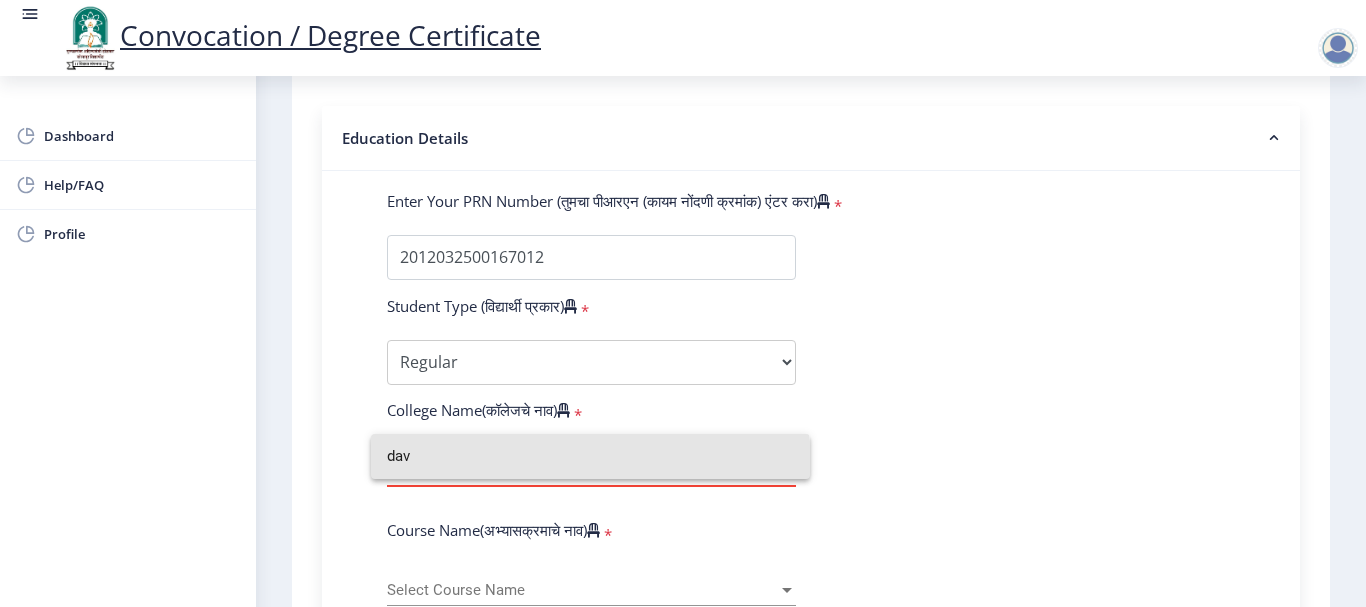 click on "dav" at bounding box center (590, 456) 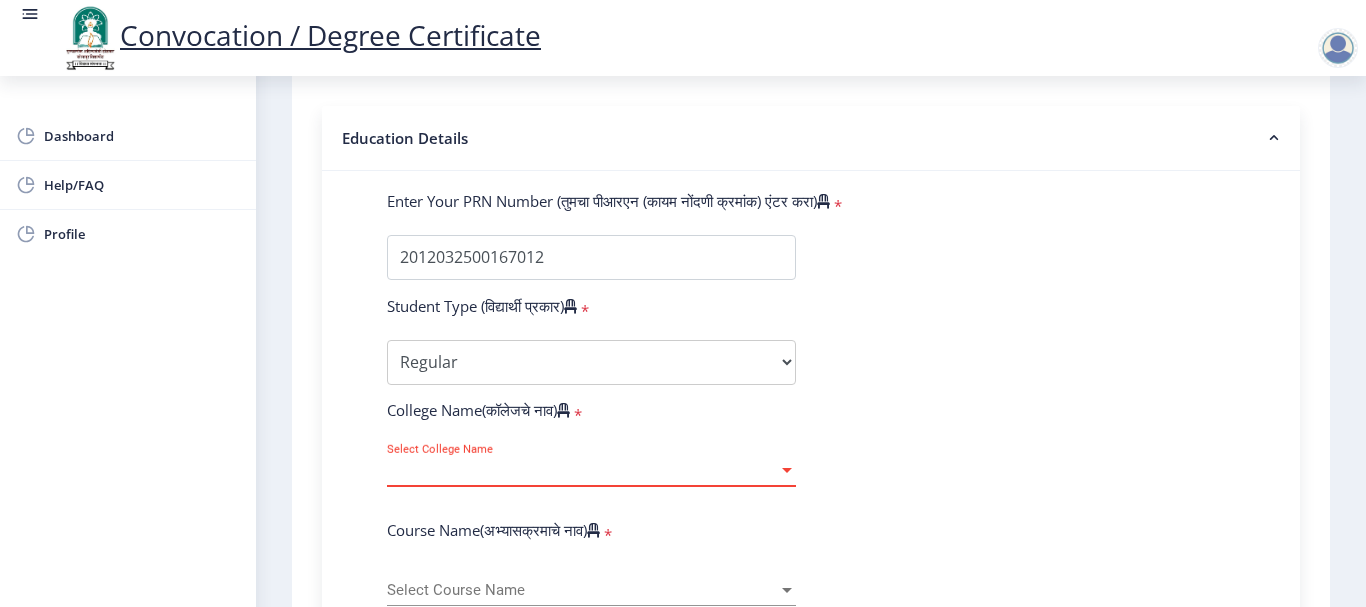 click on "Select College Name" at bounding box center (582, 470) 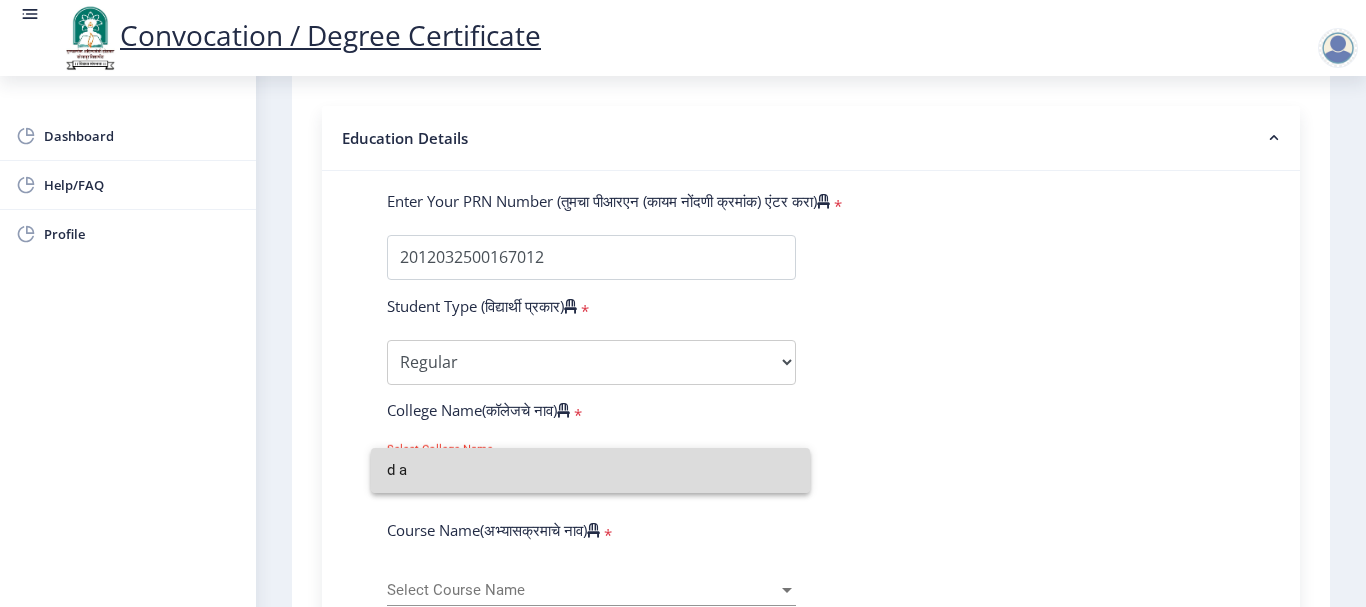 click on "d a" at bounding box center [590, 470] 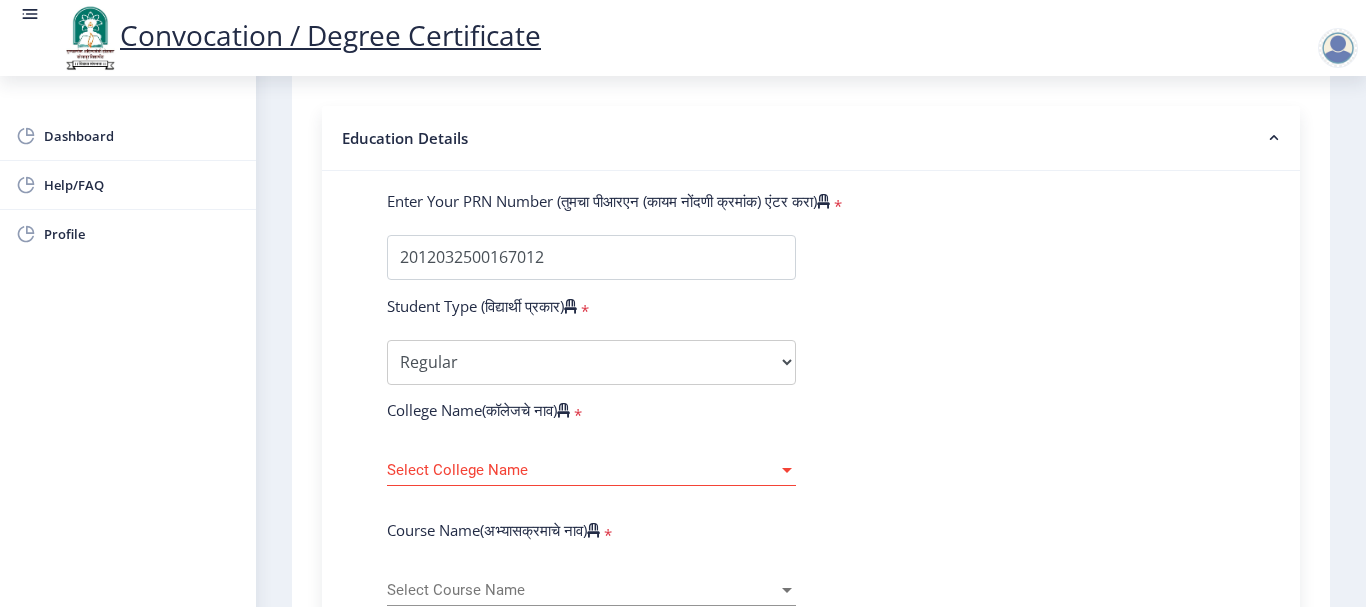 click on "Select College Name Select College Name" 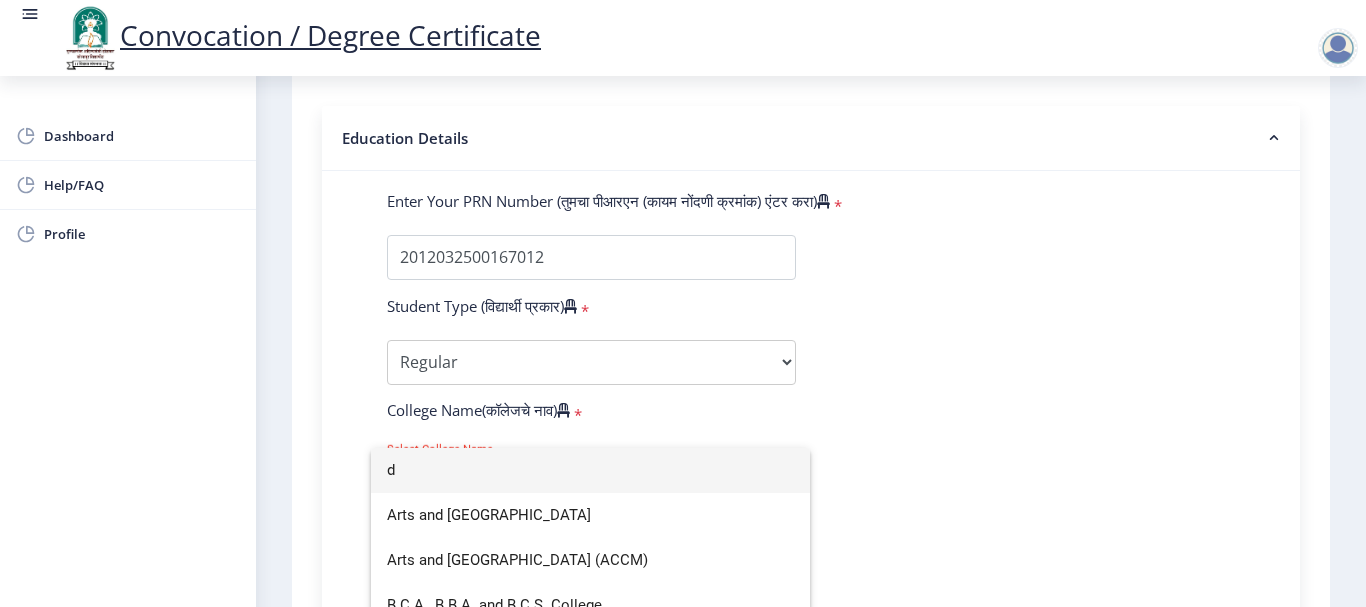 type on "d" 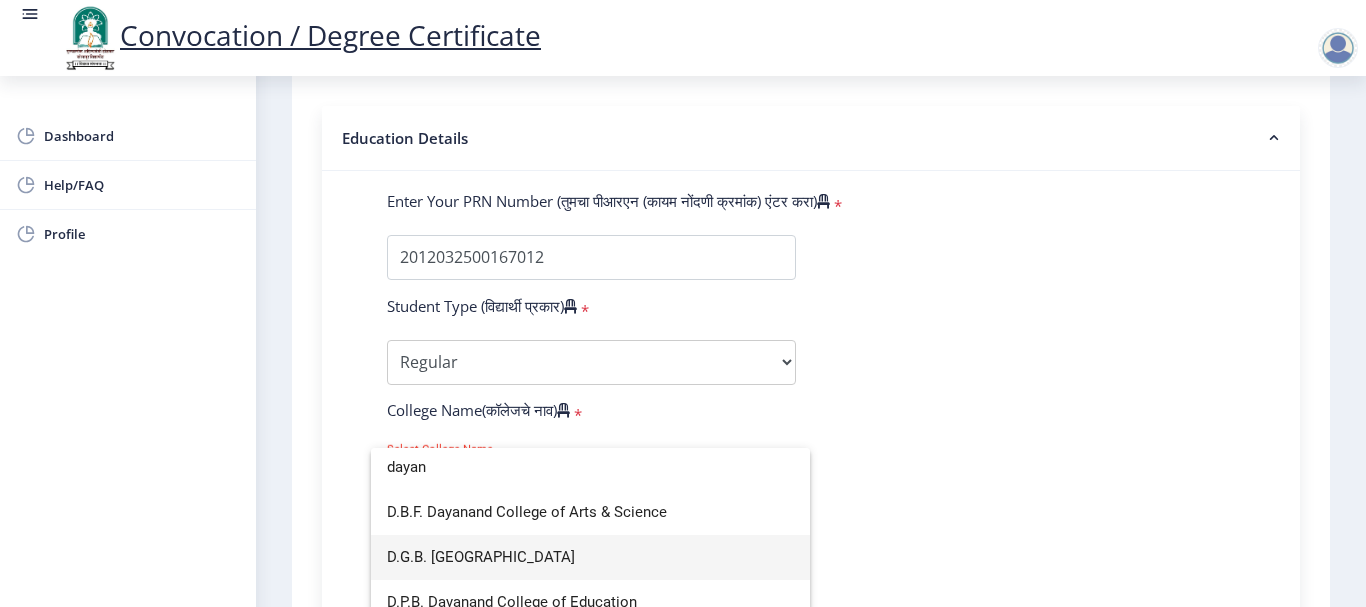 scroll, scrollTop: 0, scrollLeft: 0, axis: both 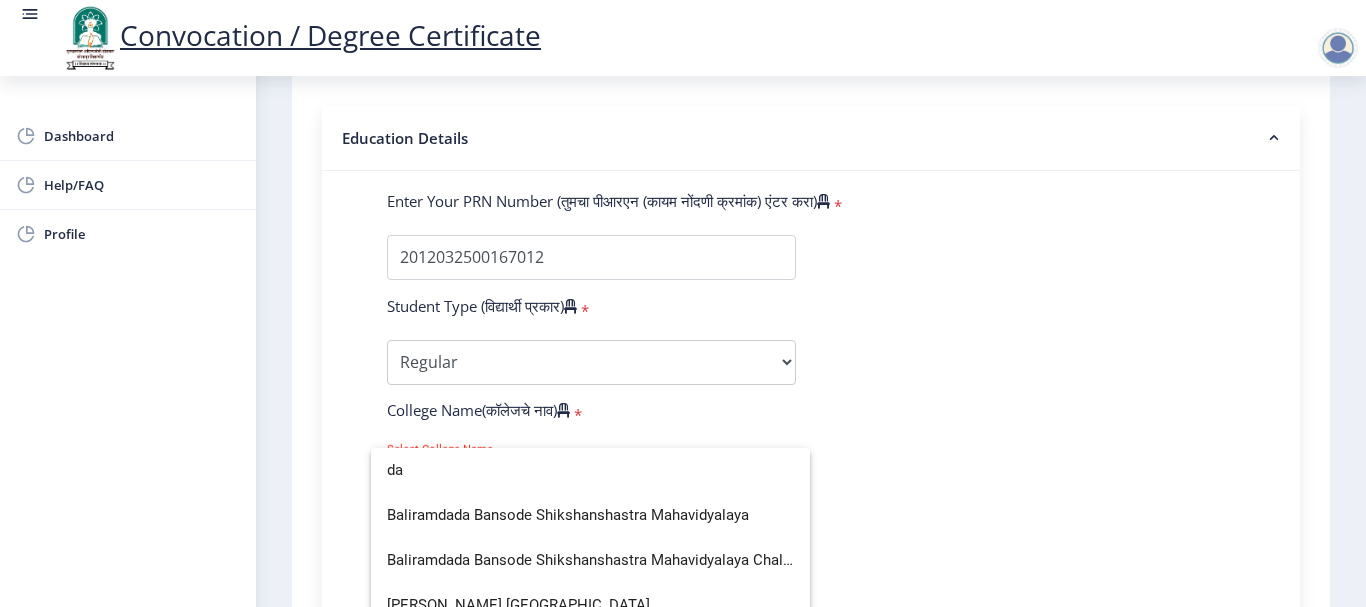 type on "d" 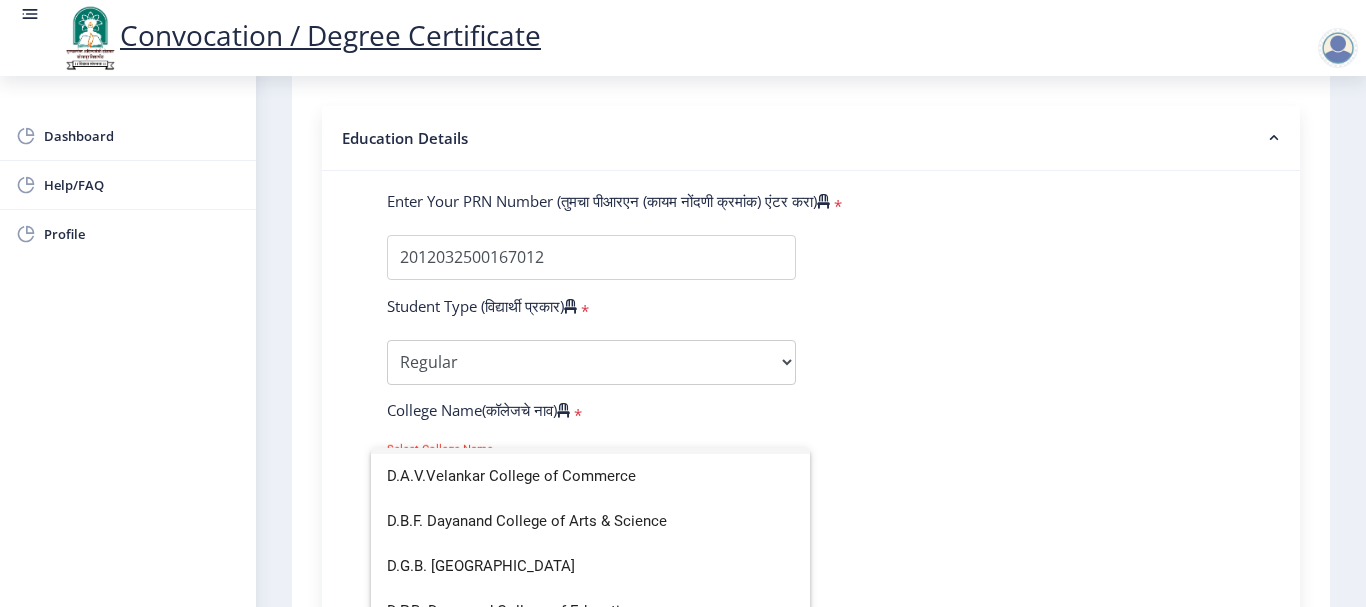 scroll, scrollTop: 934, scrollLeft: 0, axis: vertical 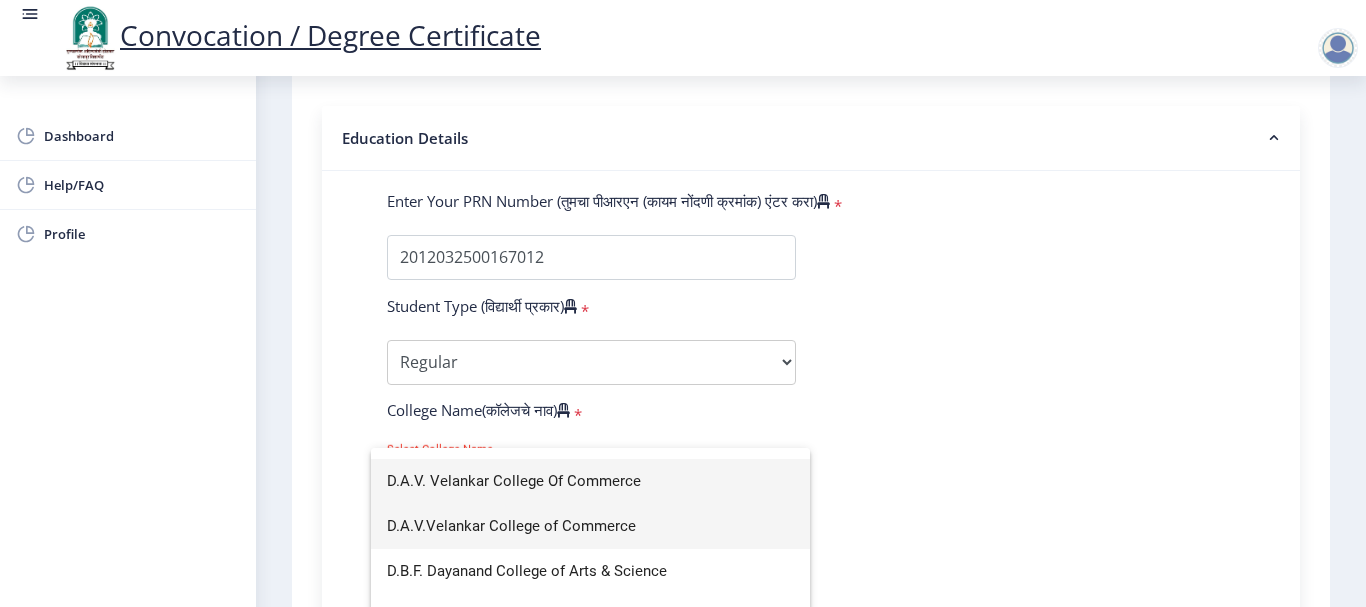 type on "D" 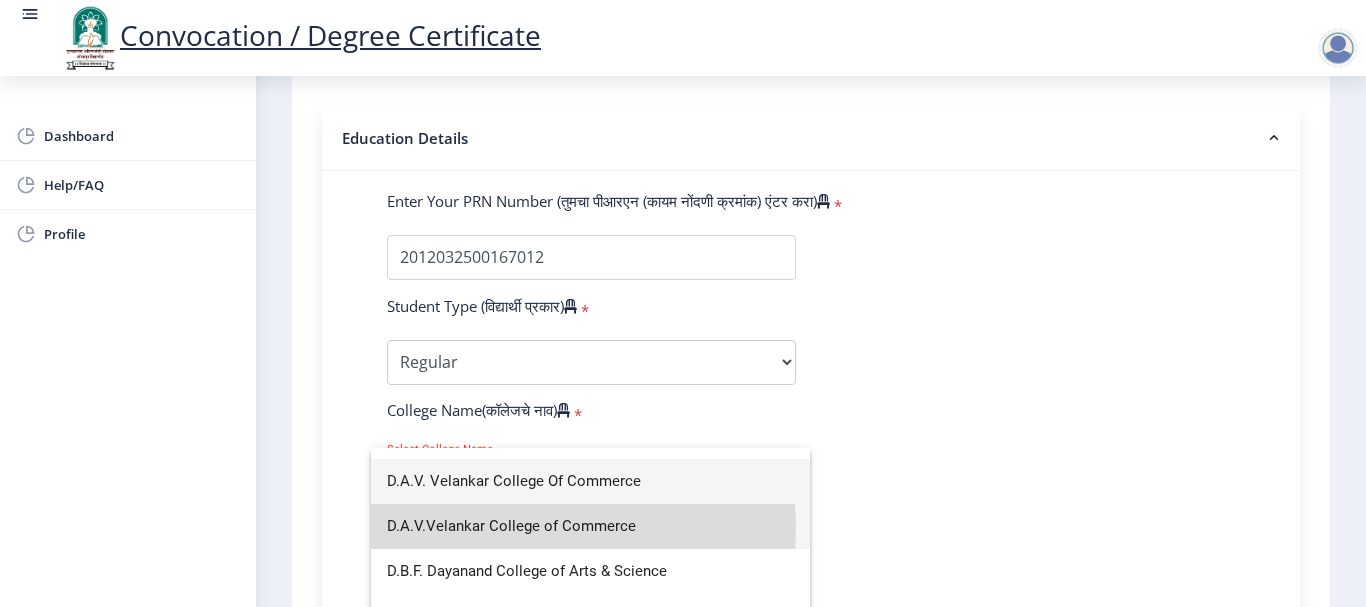 click on "D.A.V.Velankar College of Commerce" at bounding box center (590, 526) 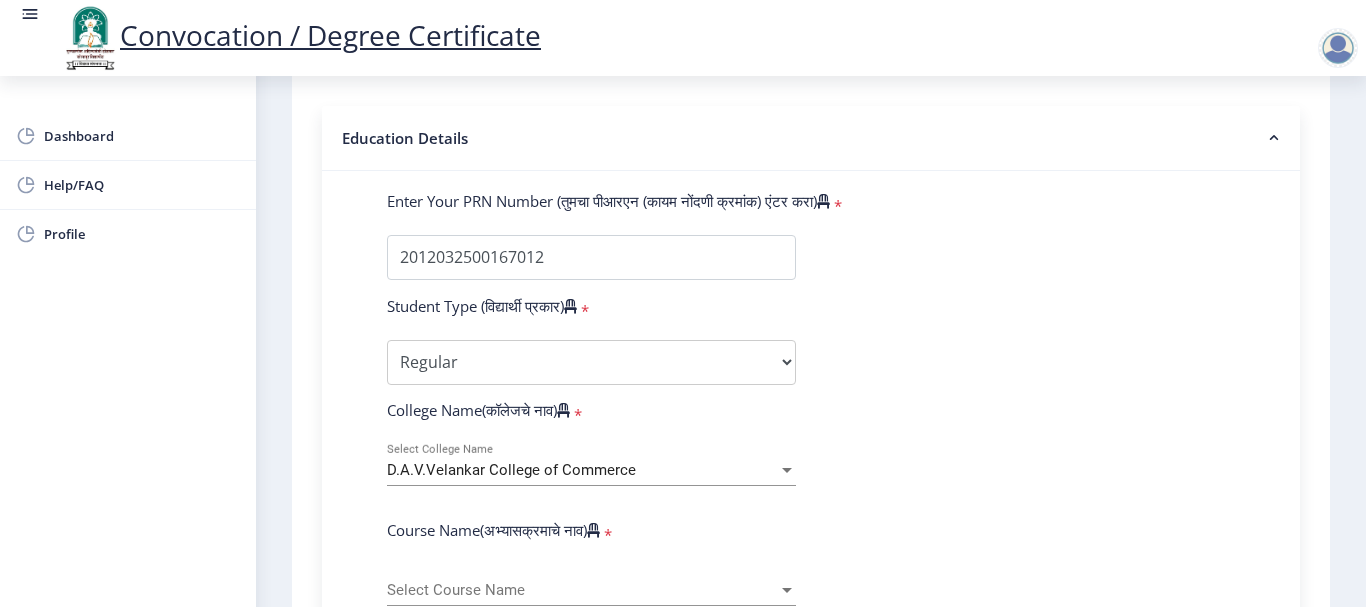 click on "Enter Your PRN Number (तुमचा पीआरएन (कायम नोंदणी क्रमांक) एंटर करा)   * Student Type (विद्यार्थी प्रकार)    * Select Student Type Regular External College Name(कॉलेजचे नाव)   * [PERSON_NAME] College of Commerce Select College Name Course Name(अभ्यासक्रमाचे नाव)   * Select Course Name Select Course Name Enter passing Year(उत्तीर्ण वर्ष प्रविष्ट करा)   *  2025   2024   2023   2022   2021   2020   2019   2018   2017   2016   2015   2014   2013   2012   2011   2010   2009   2008   2007   2006   2005   2004   2003   2002   2001   2000   1999   1998   1997   1996   1995   1994   1993   1992   1991   1990   1989   1988   1987   1986   1985   1984   1983   1982   1981   1980   1979   1978   1977   1976  Enter Passing Month(उत्तीर्ण महिना प्रविष्ट करा)   * * *" 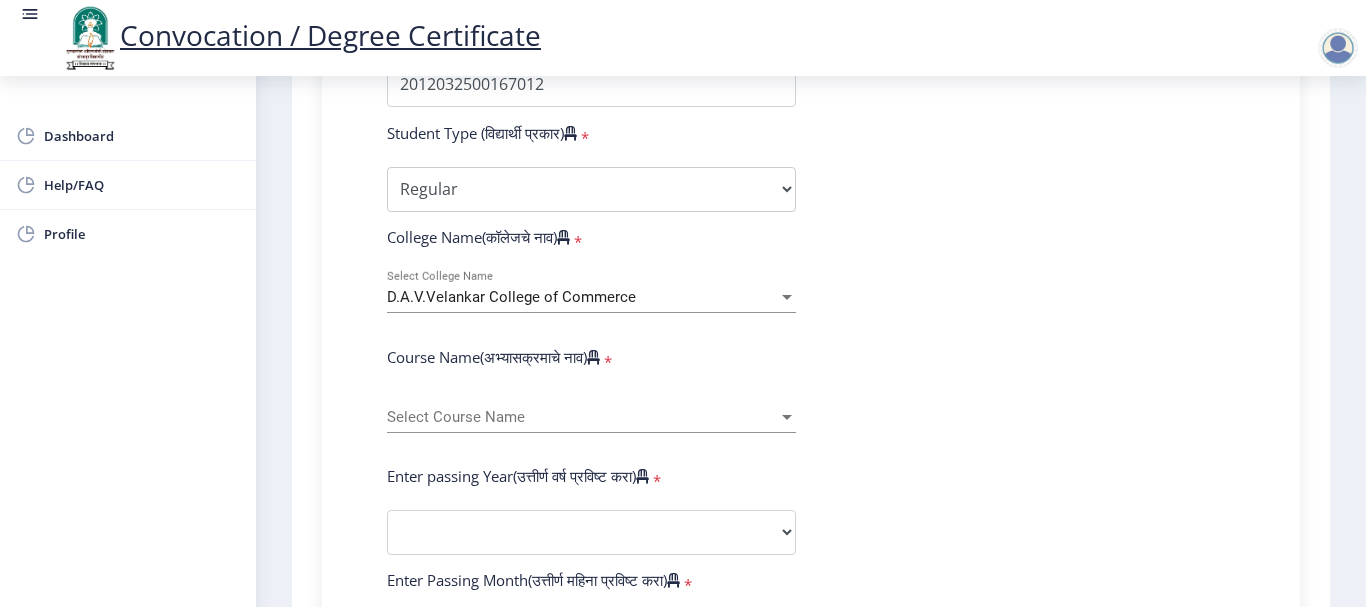 scroll, scrollTop: 644, scrollLeft: 0, axis: vertical 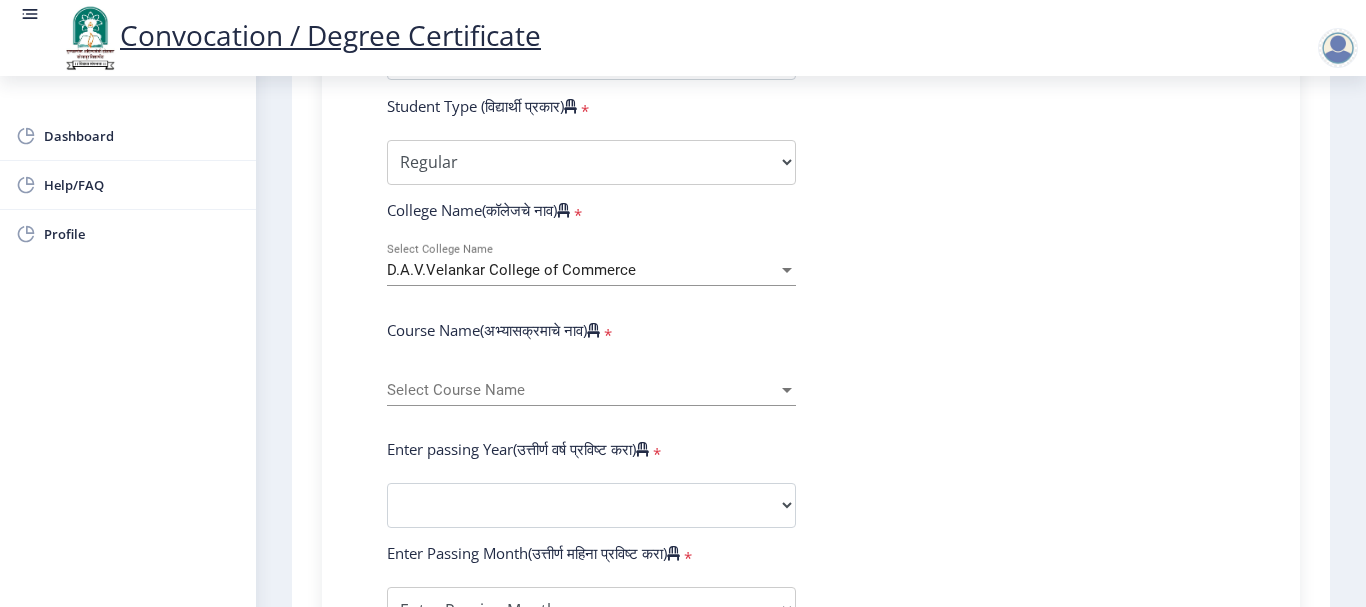 click on "Select Course Name Select Course Name" 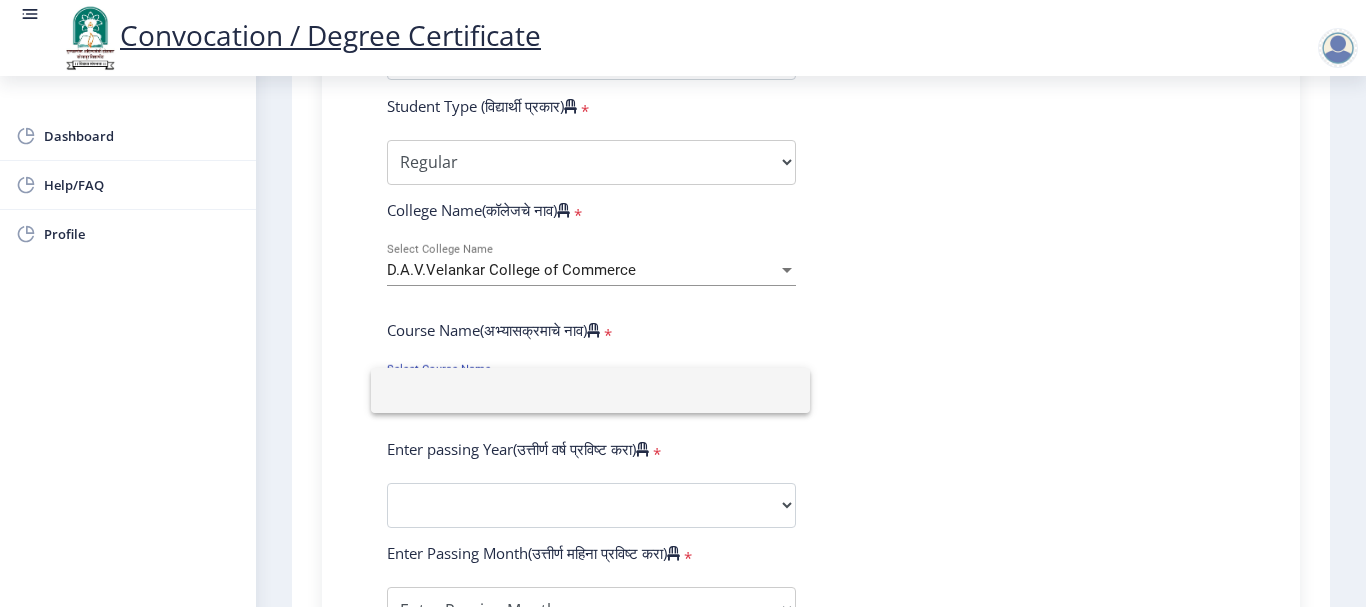 click 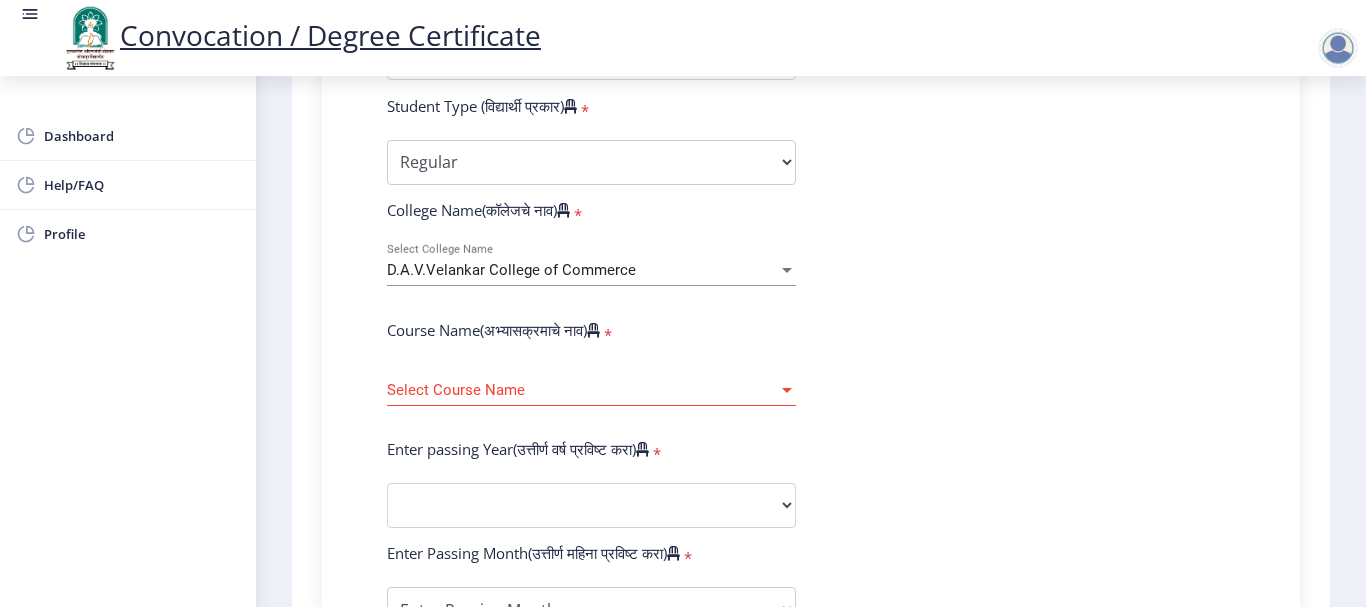 click at bounding box center [787, 390] 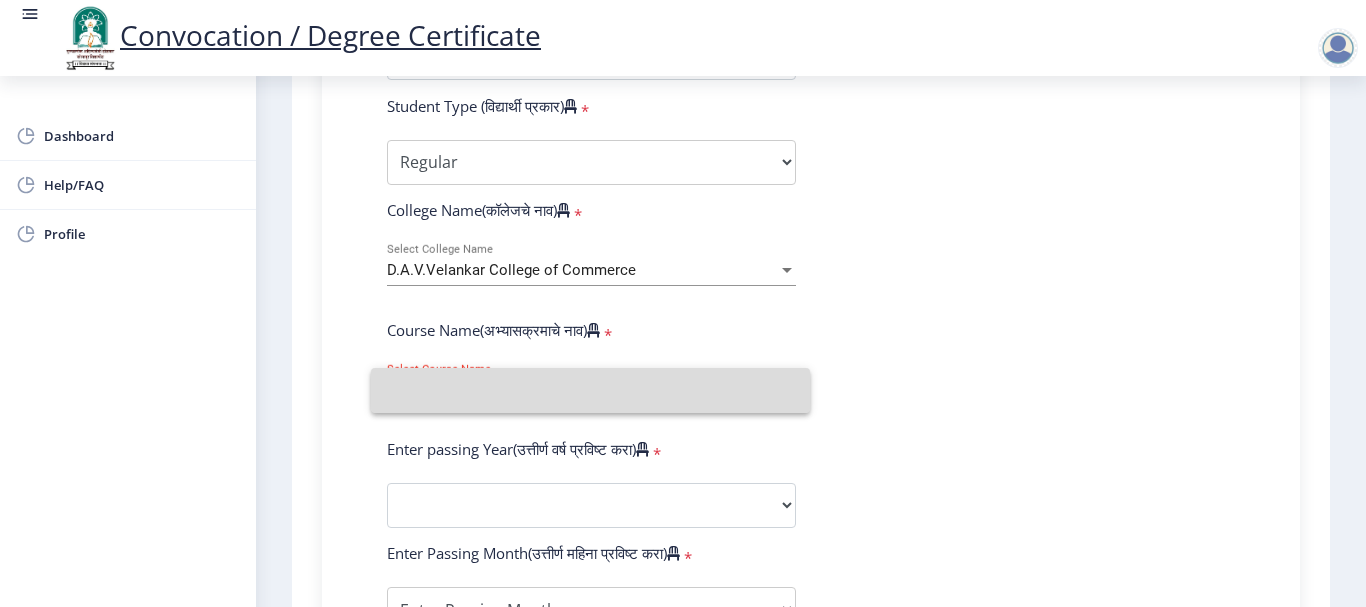 click at bounding box center [590, 390] 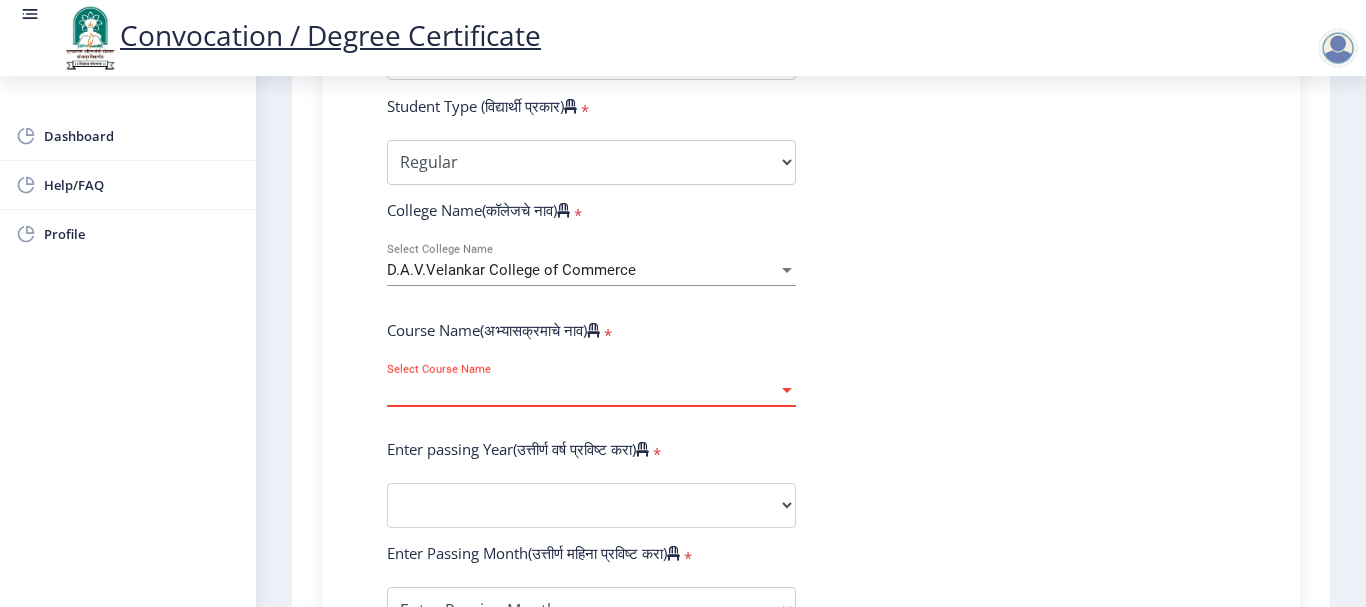 click on "Select Course Name" at bounding box center [582, 390] 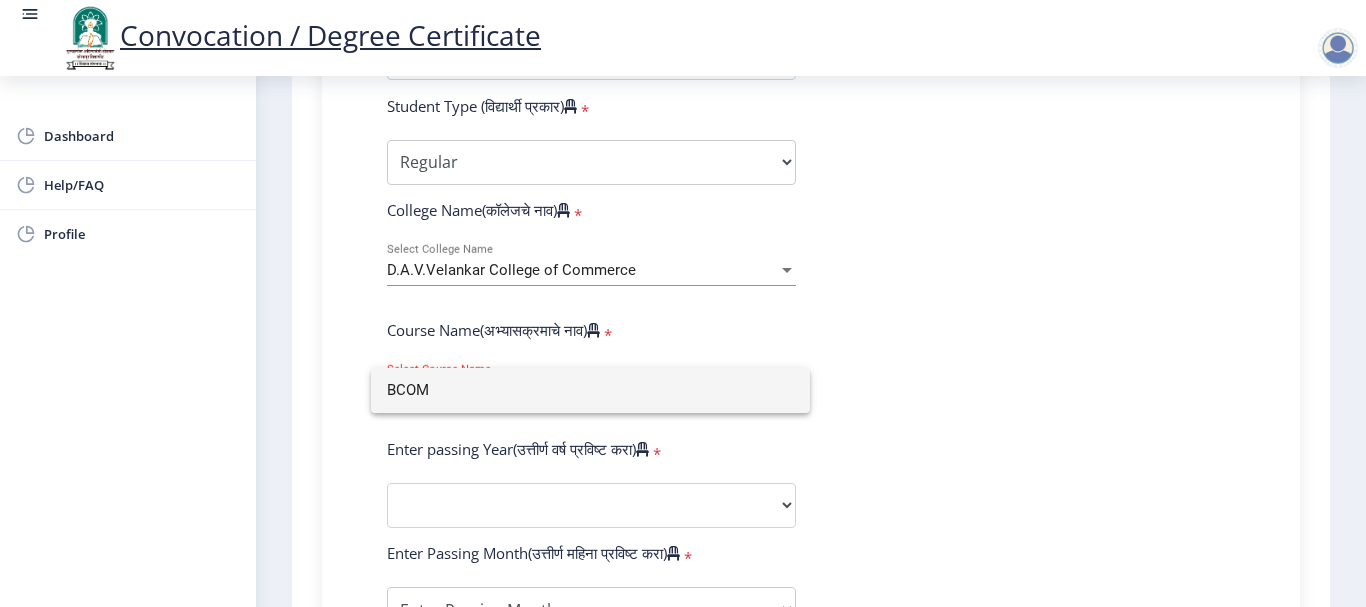 type on "BCOM" 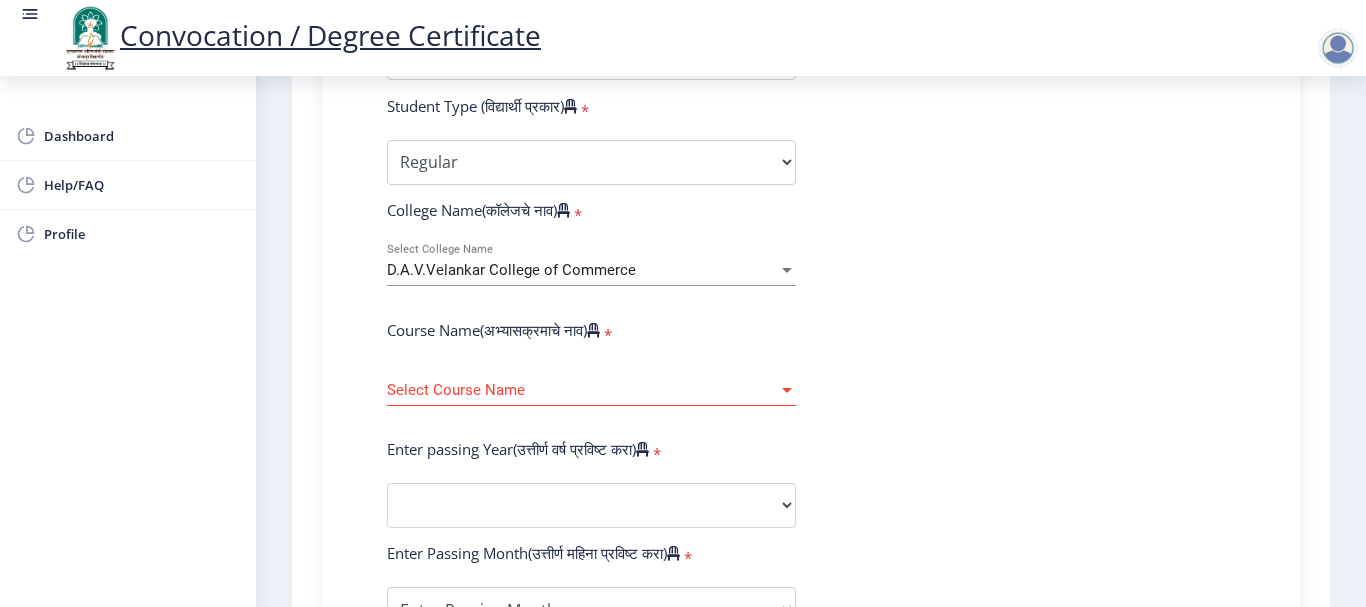 drag, startPoint x: 1023, startPoint y: 492, endPoint x: 872, endPoint y: 450, distance: 156.73225 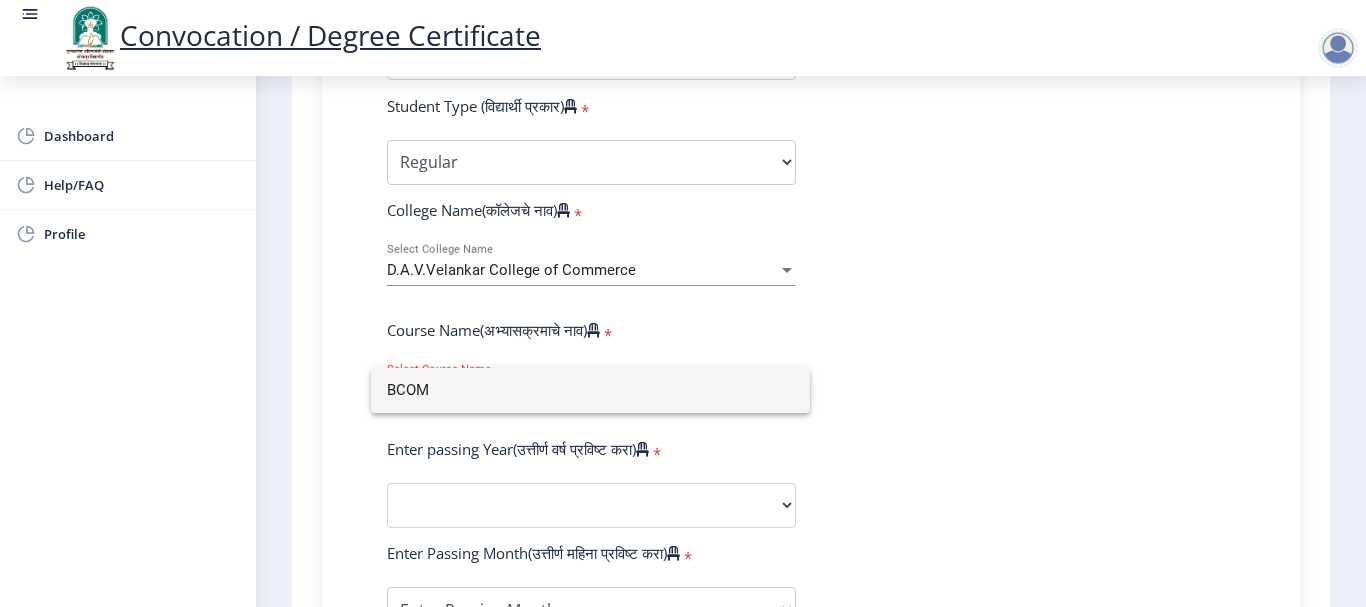 click 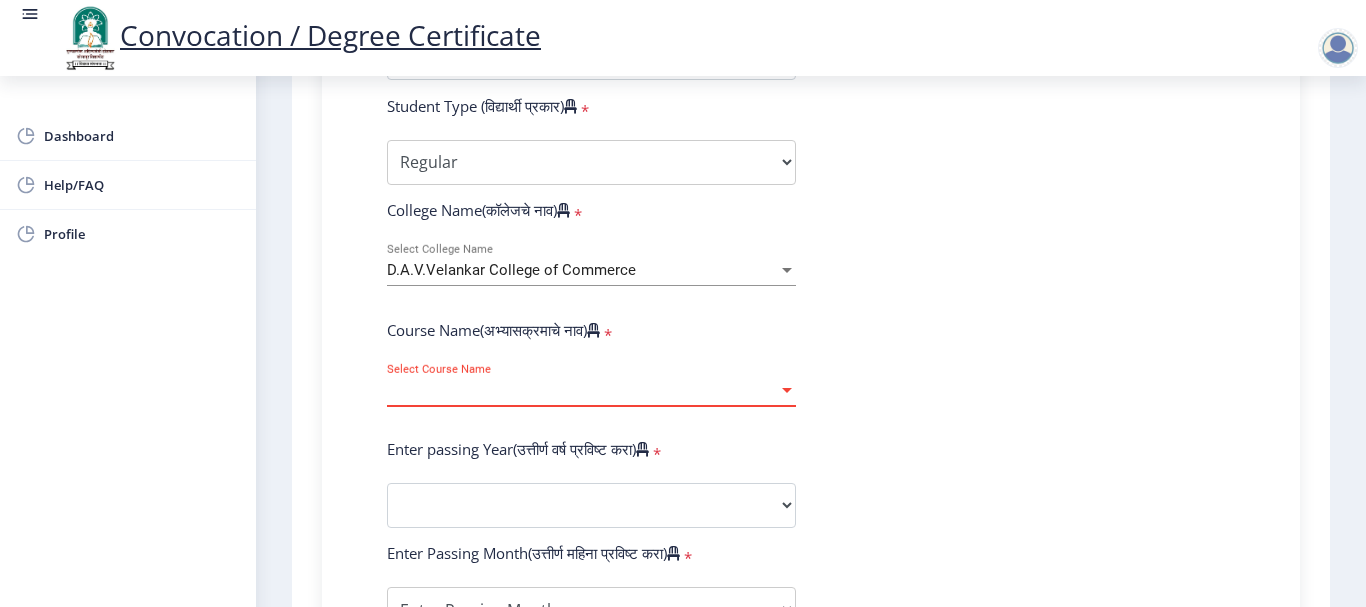 click on "Select Course Name" at bounding box center [582, 390] 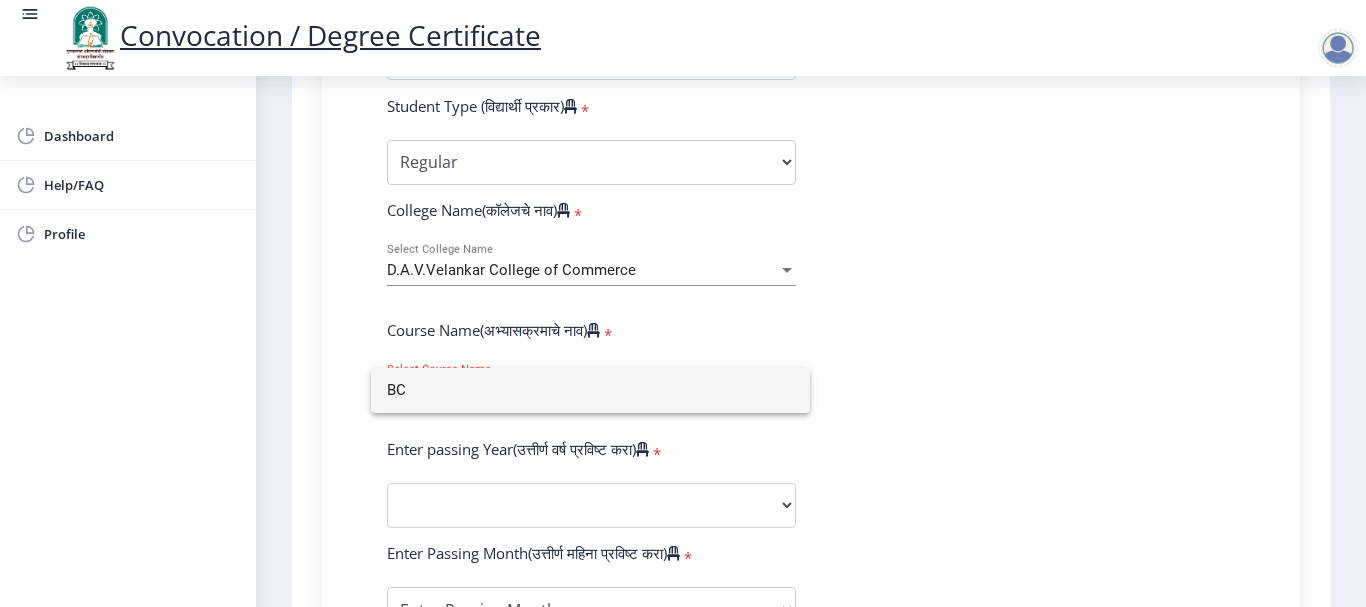 type on "B" 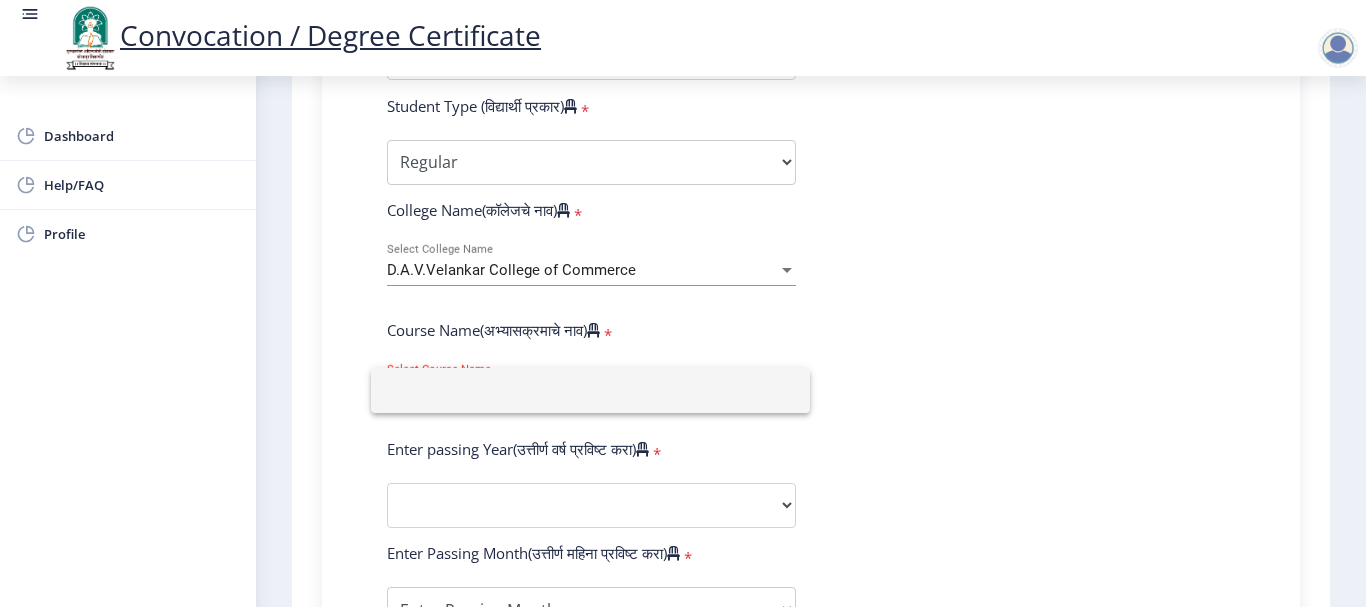 type 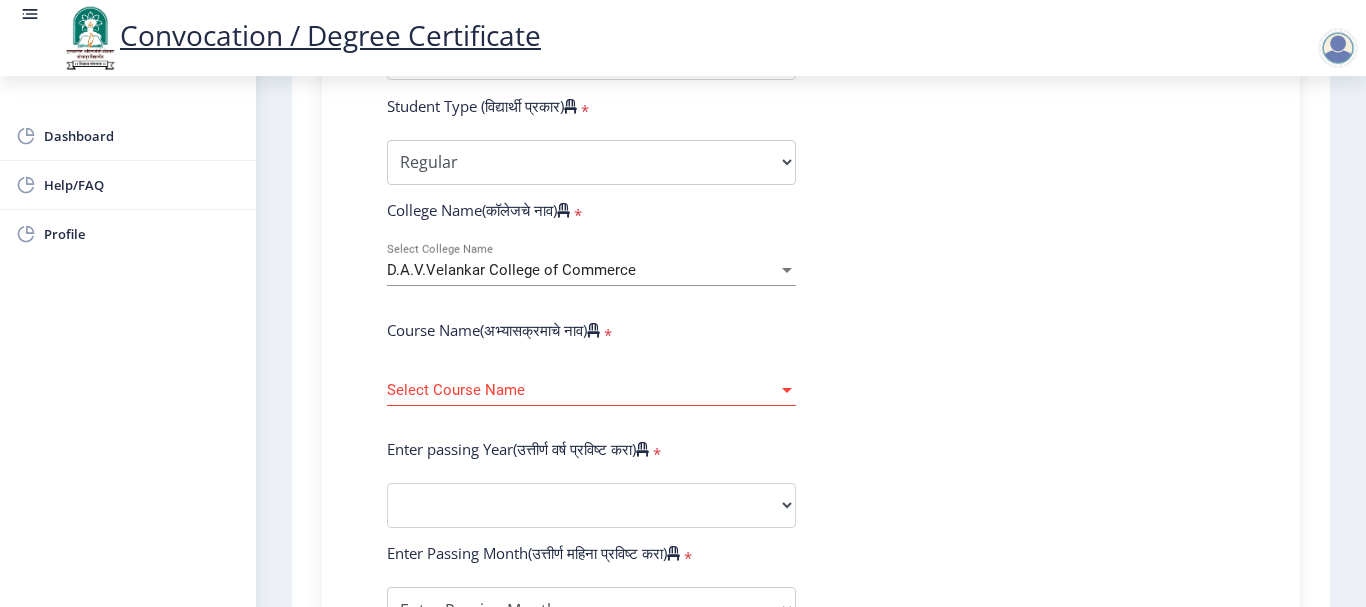 click on "D.A.V.Velankar College of Commerce" at bounding box center (582, 270) 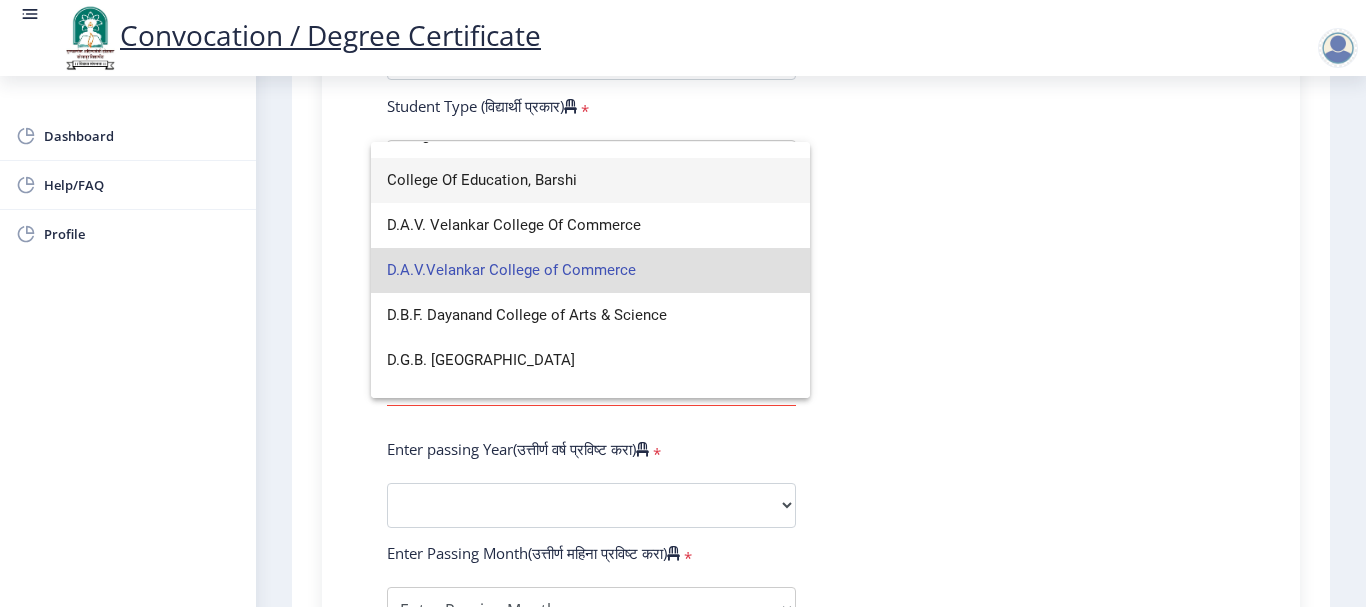 scroll, scrollTop: 900, scrollLeft: 0, axis: vertical 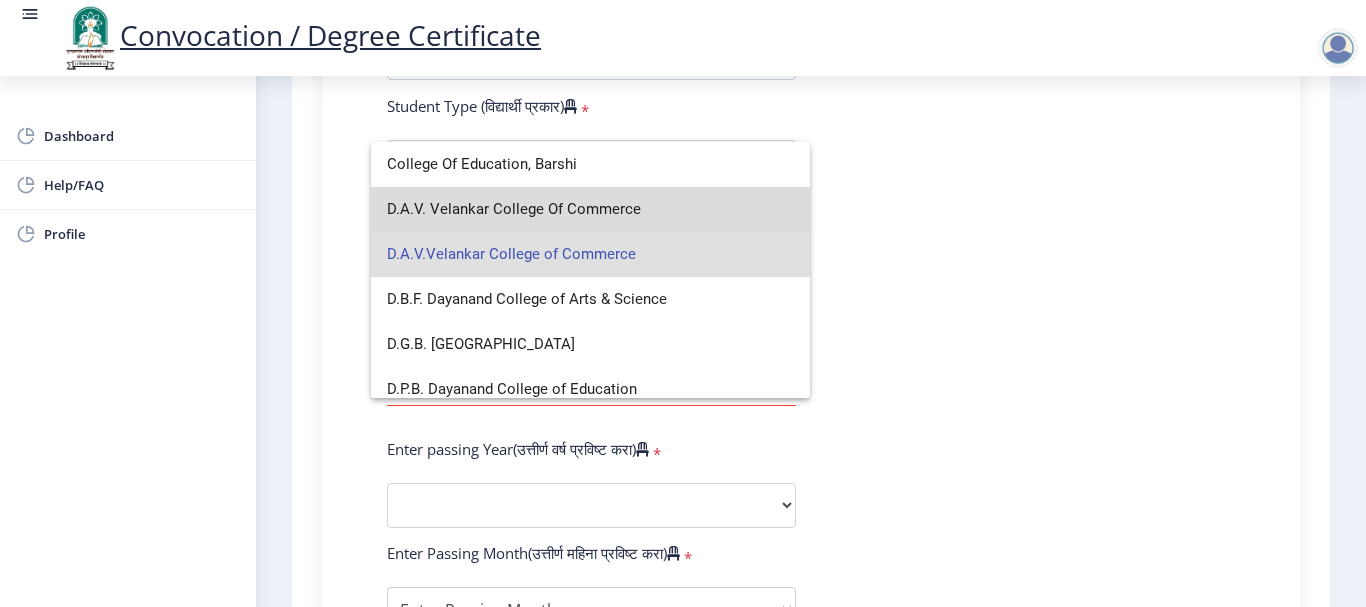 click on "D.A.V. Velankar College Of Commerce" at bounding box center [590, 209] 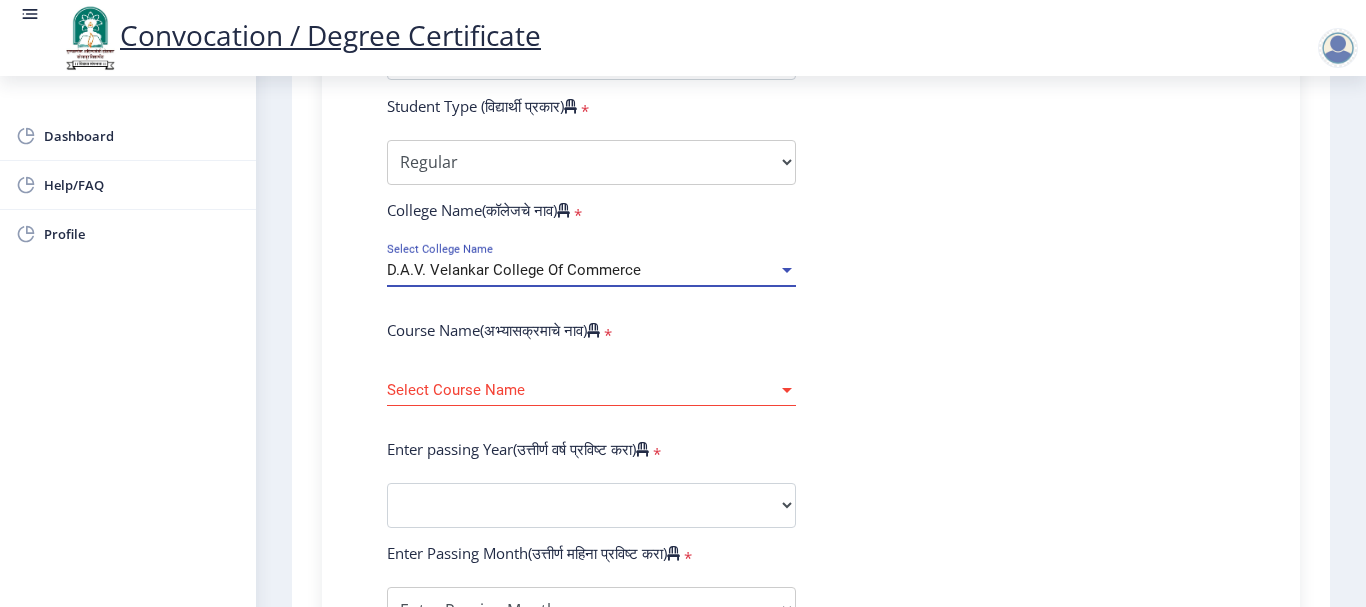 click on "Enter Your PRN Number (तुमचा पीआरएन (कायम नोंदणी क्रमांक) एंटर करा)   * Student Type (विद्यार्थी प्रकार)    * Select Student Type Regular External College Name(कॉलेजचे नाव)   * [PERSON_NAME] College Of Commerce Select College Name Course Name(अभ्यासक्रमाचे नाव)   * Select Course Name Select Course Name Enter passing Year(उत्तीर्ण वर्ष प्रविष्ट करा)   *  2025   2024   2023   2022   2021   2020   2019   2018   2017   2016   2015   2014   2013   2012   2011   2010   2009   2008   2007   2006   2005   2004   2003   2002   2001   2000   1999   1998   1997   1996   1995   1994   1993   1992   1991   1990   1989   1988   1987   1986   1985   1984   1983   1982   1981   1980   1979   1978   1977   1976  Enter Passing Month(उत्तीर्ण महिना प्रविष्ट करा)   * * *" 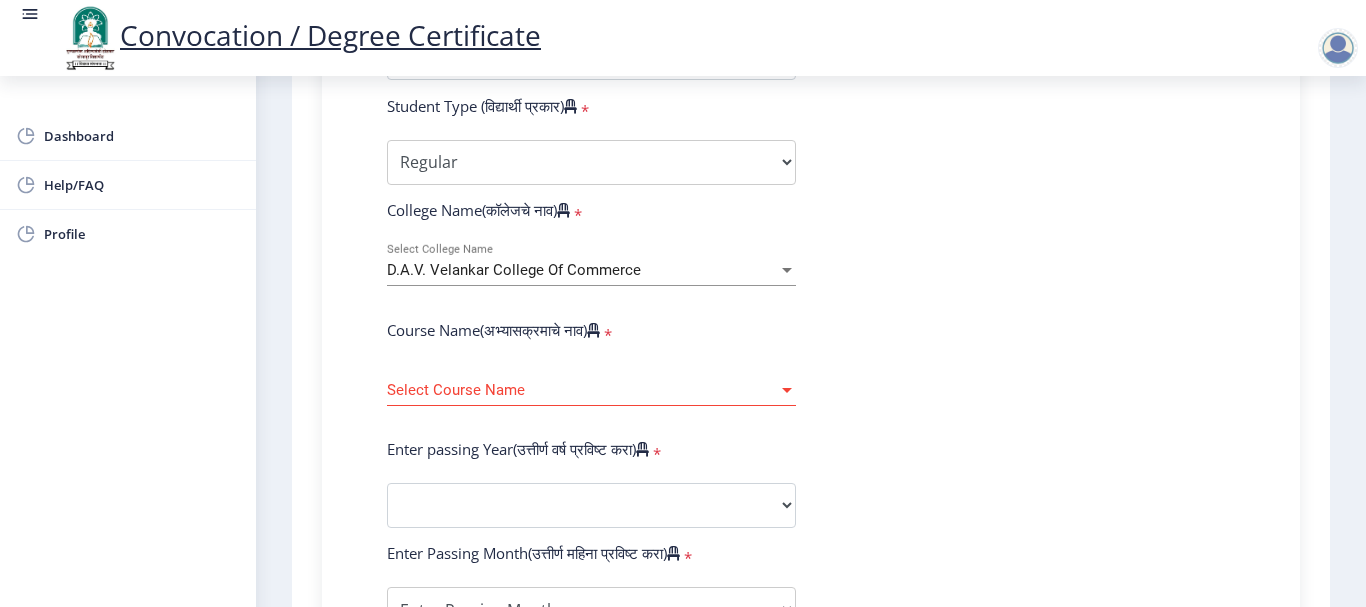 click on "Select Course Name Select Course Name" 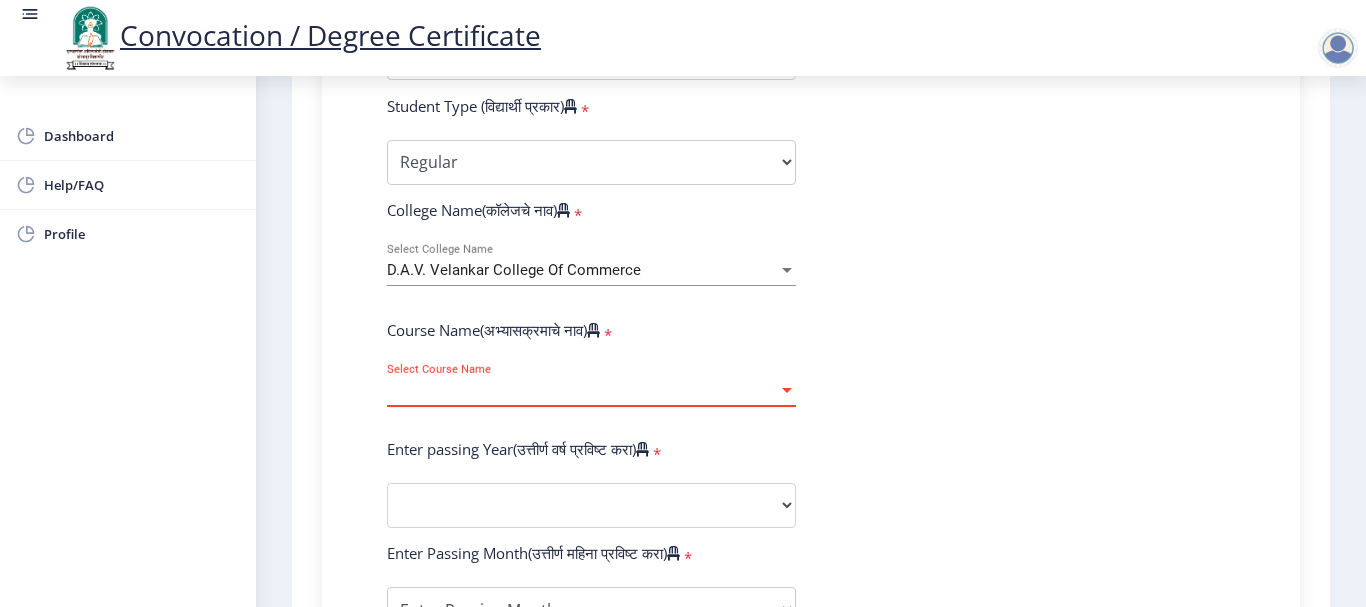 click at bounding box center [787, 390] 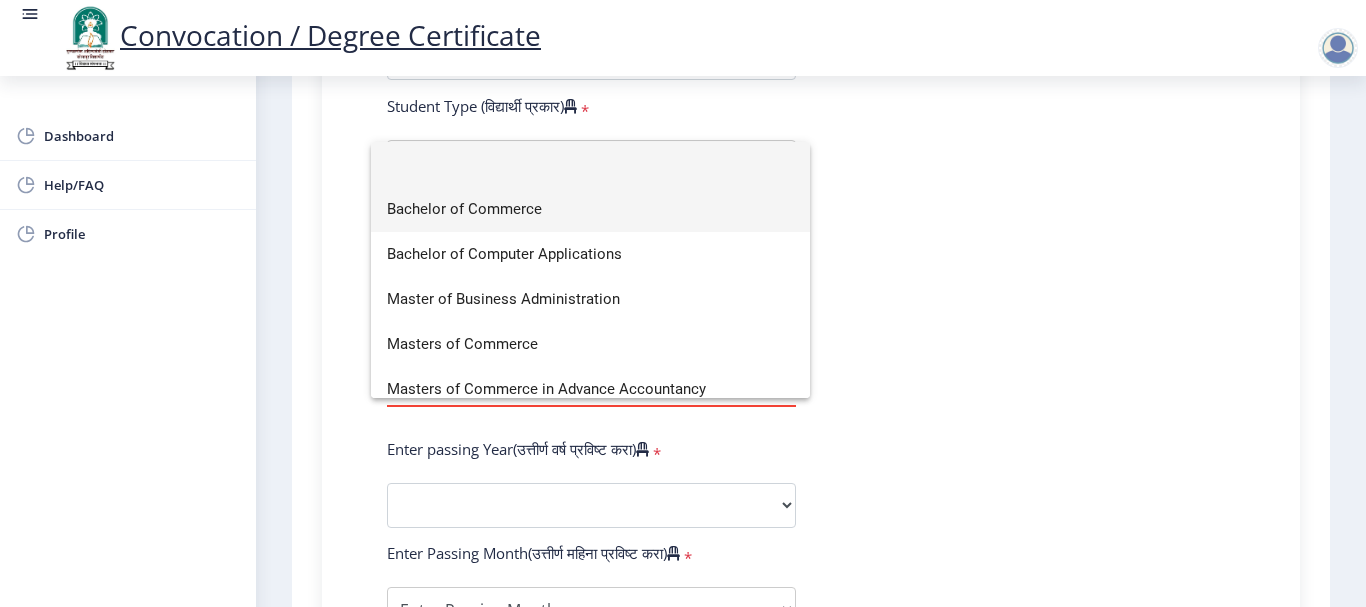 click on "Bachelor of Commerce" at bounding box center [590, 209] 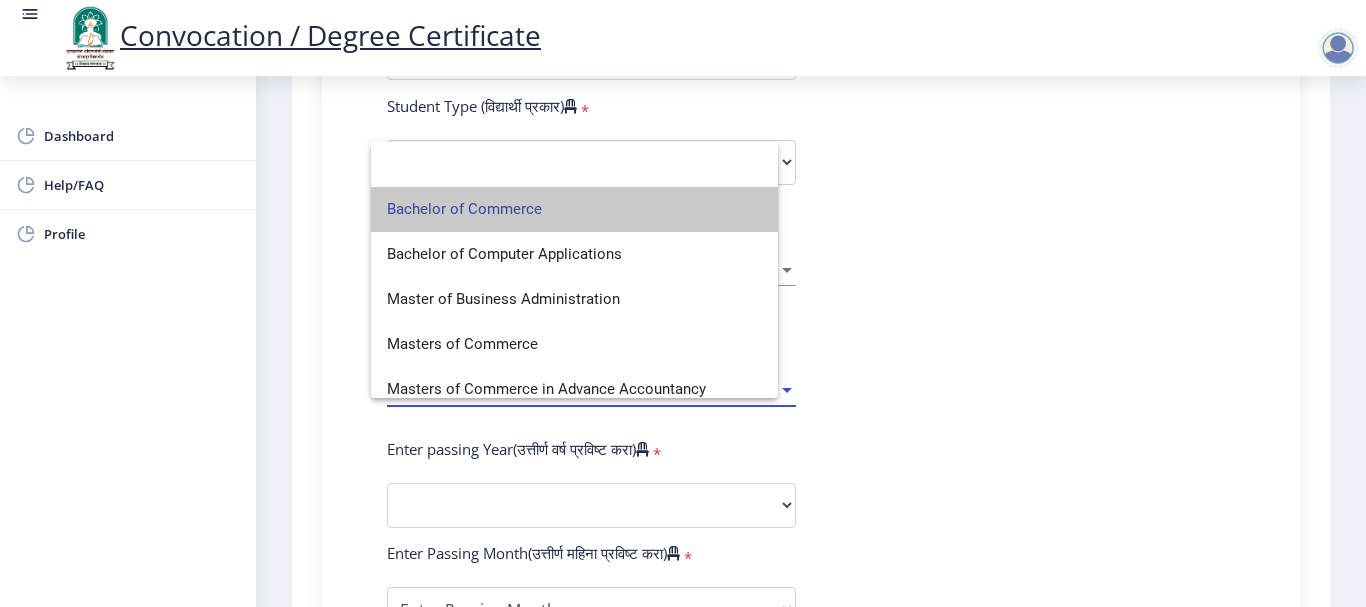 select 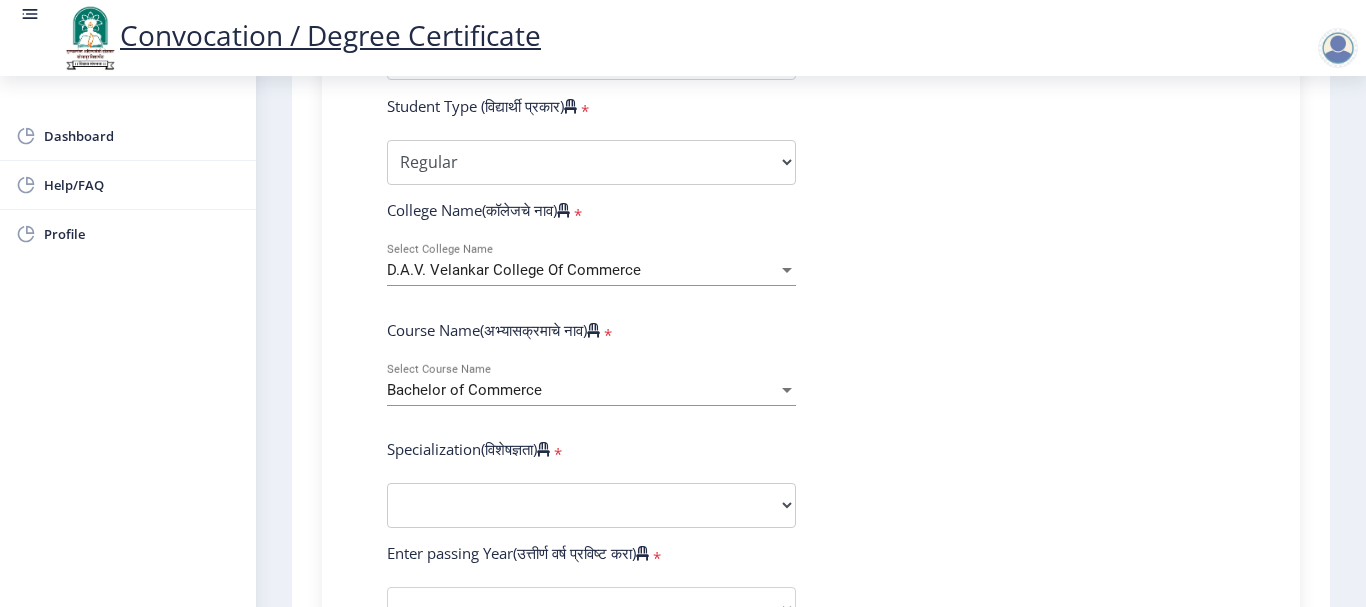 click on "Enter Your PRN Number (तुमचा पीआरएन (कायम नोंदणी क्रमांक) एंटर करा)   * Student Type (विद्यार्थी प्रकार)    * Select Student Type Regular External College Name(कॉलेजचे नाव)   * [PERSON_NAME] College Of Commerce Select College Name Course Name(अभ्यासक्रमाचे नाव)   * Bachelor of Commerce Select Course Name  Specialization(विशेषज्ञता)   * Specialization Banking Advanced Accountancy Advanced Banking Advanced Cost Accounting Advanced Costing Industrial Management Insurance Advanced Insurance Advanced Statistics Other Enter passing Year(उत्तीर्ण वर्ष प्रविष्ट करा)   *  2025   2024   2023   2022   2021   2020   2019   2018   2017   2016   2015   2014   2013   2012   2011   2010   2009   2008   2007   2006   2005   2004   2003   2002   2001   2000   1999   1998   1997   1996   1995  * *" 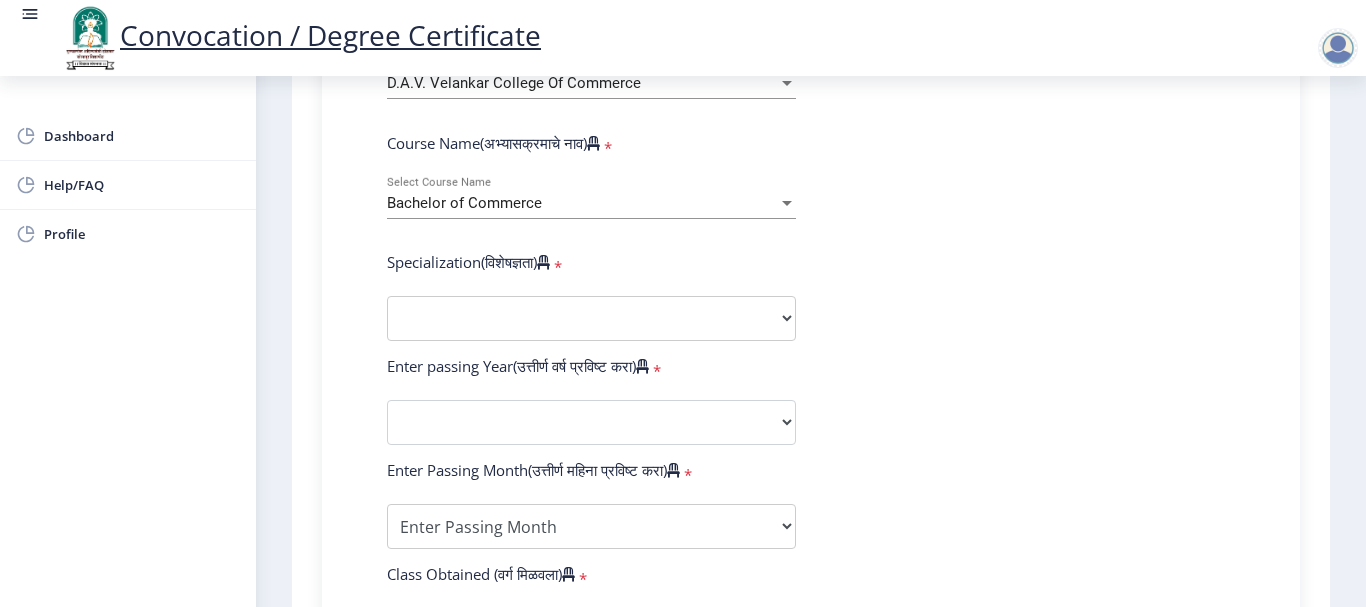 scroll, scrollTop: 844, scrollLeft: 0, axis: vertical 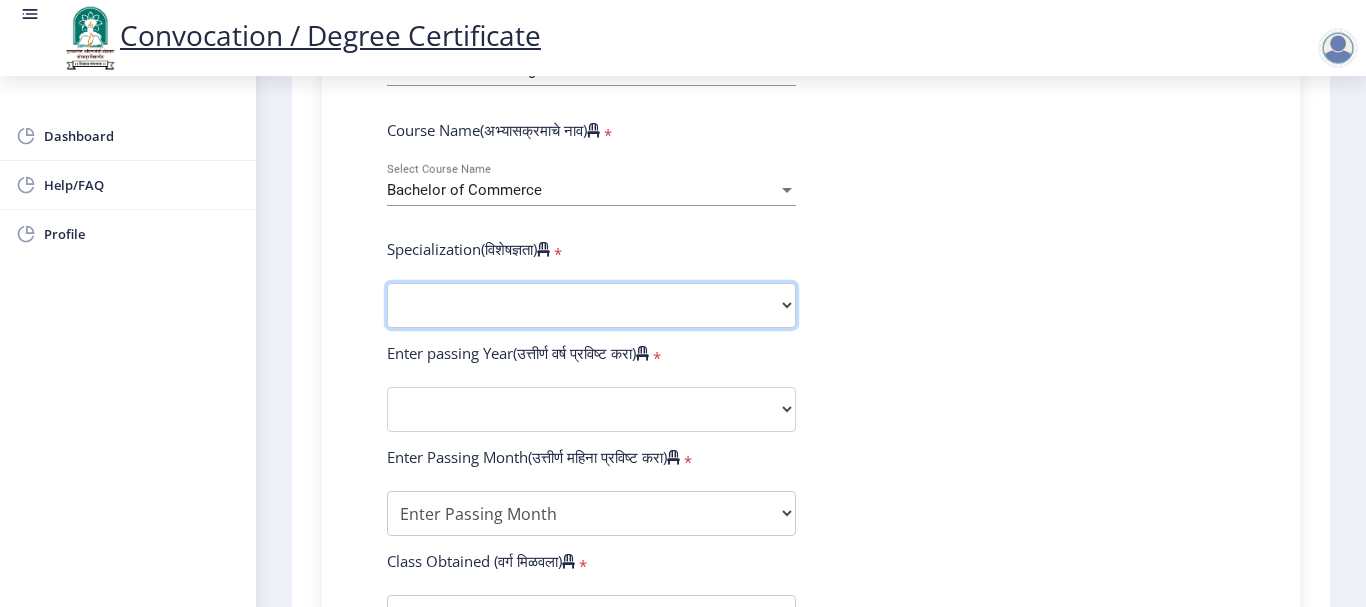 click on "Specialization Banking Advanced Accountancy Advanced Banking Advanced Cost Accounting Advanced Costing Industrial Management Insurance Advanced Insurance Advanced Statistics Other" at bounding box center [591, 305] 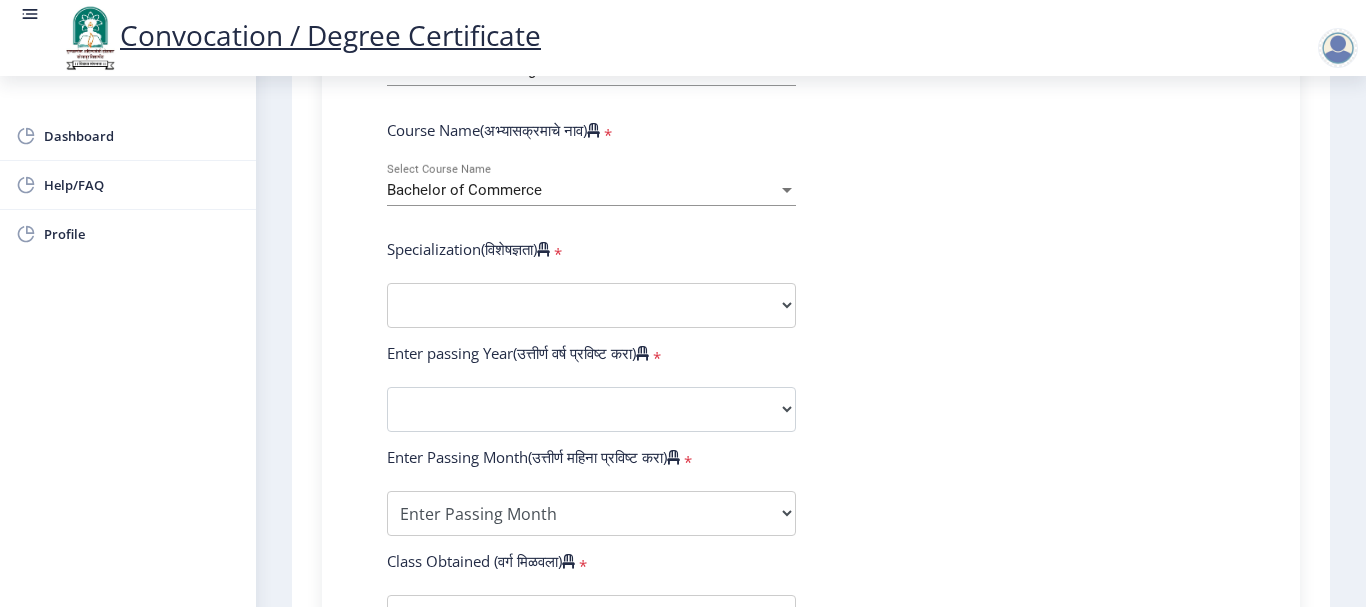 click on "Enter Your PRN Number (तुमचा पीआरएन (कायम नोंदणी क्रमांक) एंटर करा)   * Student Type (विद्यार्थी प्रकार)    * Select Student Type Regular External College Name(कॉलेजचे नाव)   * [PERSON_NAME] College Of Commerce Select College Name Course Name(अभ्यासक्रमाचे नाव)   * Bachelor of Commerce Select Course Name  Specialization(विशेषज्ञता)   * Specialization Banking Advanced Accountancy Advanced Banking Advanced Cost Accounting Advanced Costing Industrial Management Insurance Advanced Insurance Advanced Statistics Other Enter passing Year(उत्तीर्ण वर्ष प्रविष्ट करा)   *  2025   2024   2023   2022   2021   2020   2019   2018   2017   2016   2015   2014   2013   2012   2011   2010   2009   2008   2007   2006   2005   2004   2003   2002   2001   2000   1999   1998   1997   1996   1995  * *" 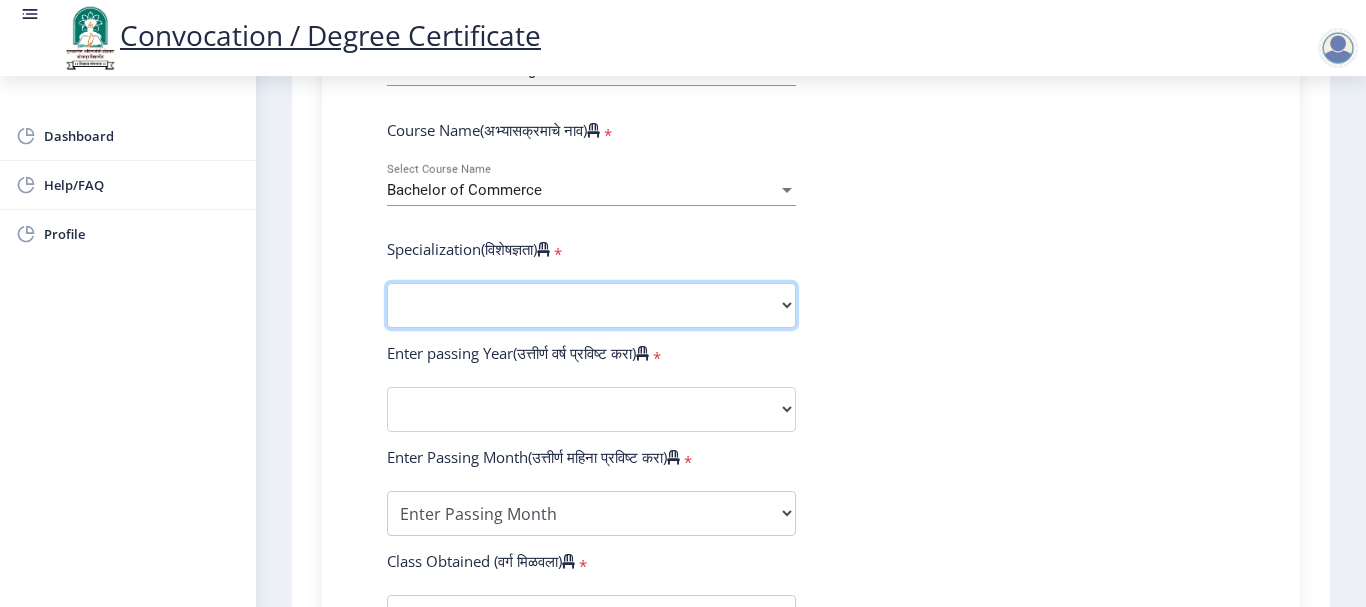 click on "Specialization Banking Advanced Accountancy Advanced Banking Advanced Cost Accounting Advanced Costing Industrial Management Insurance Advanced Insurance Advanced Statistics Other" at bounding box center [591, 305] 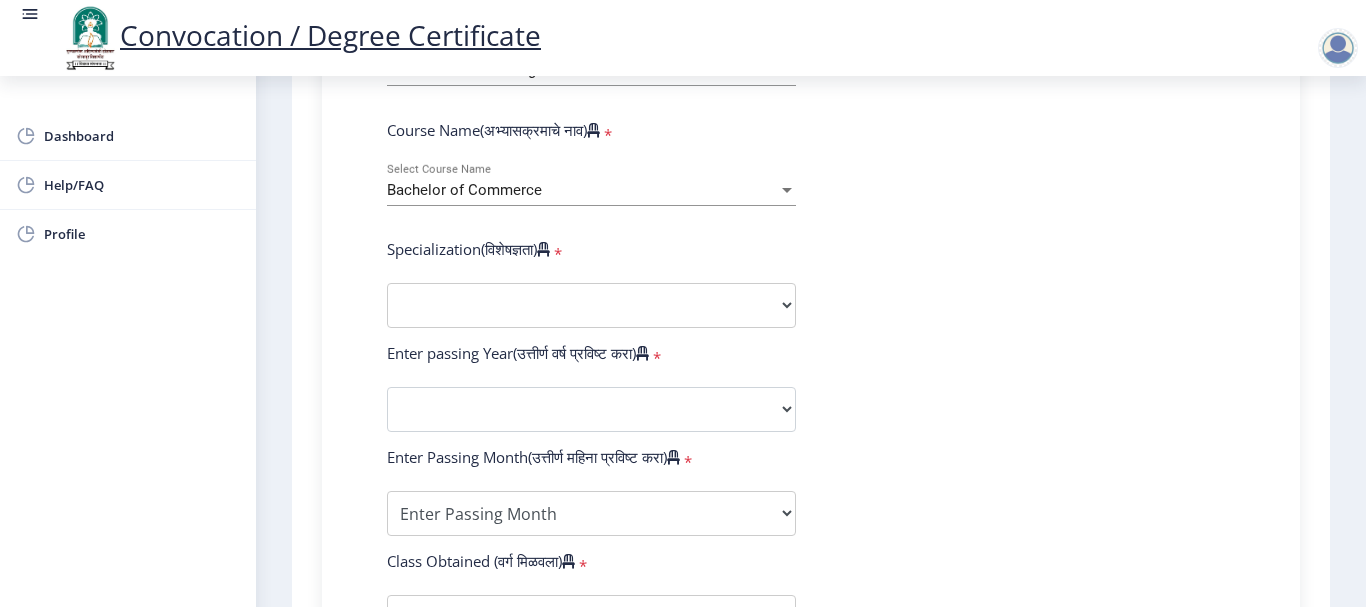 select 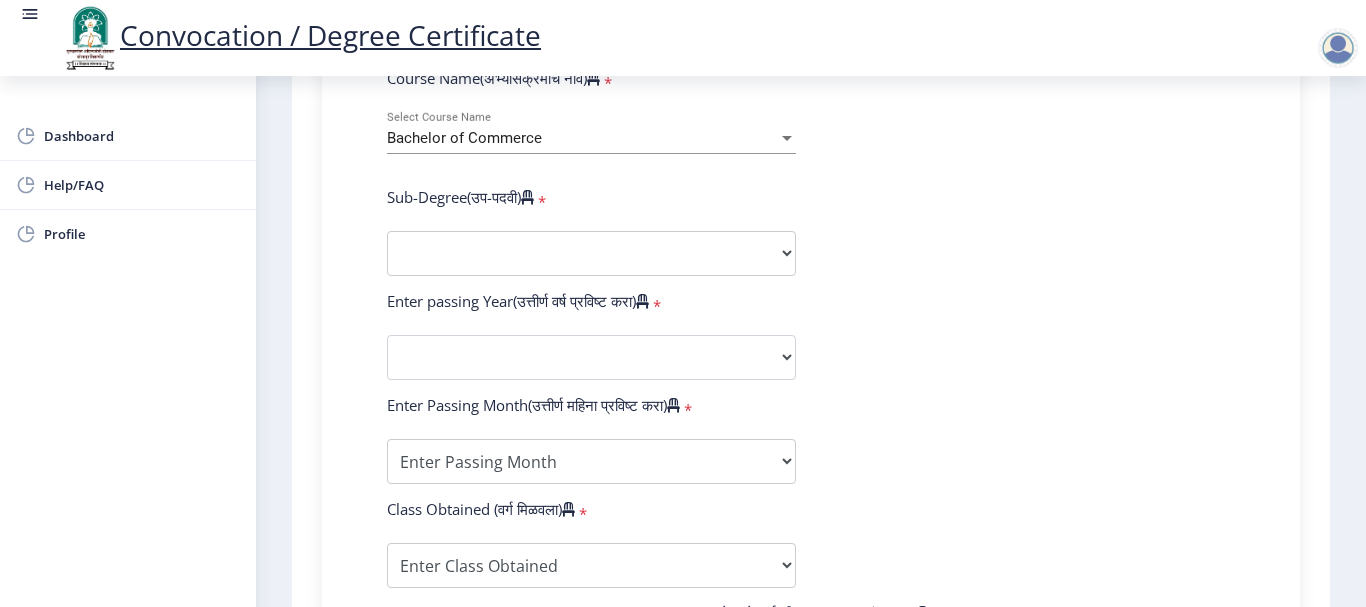 scroll, scrollTop: 944, scrollLeft: 0, axis: vertical 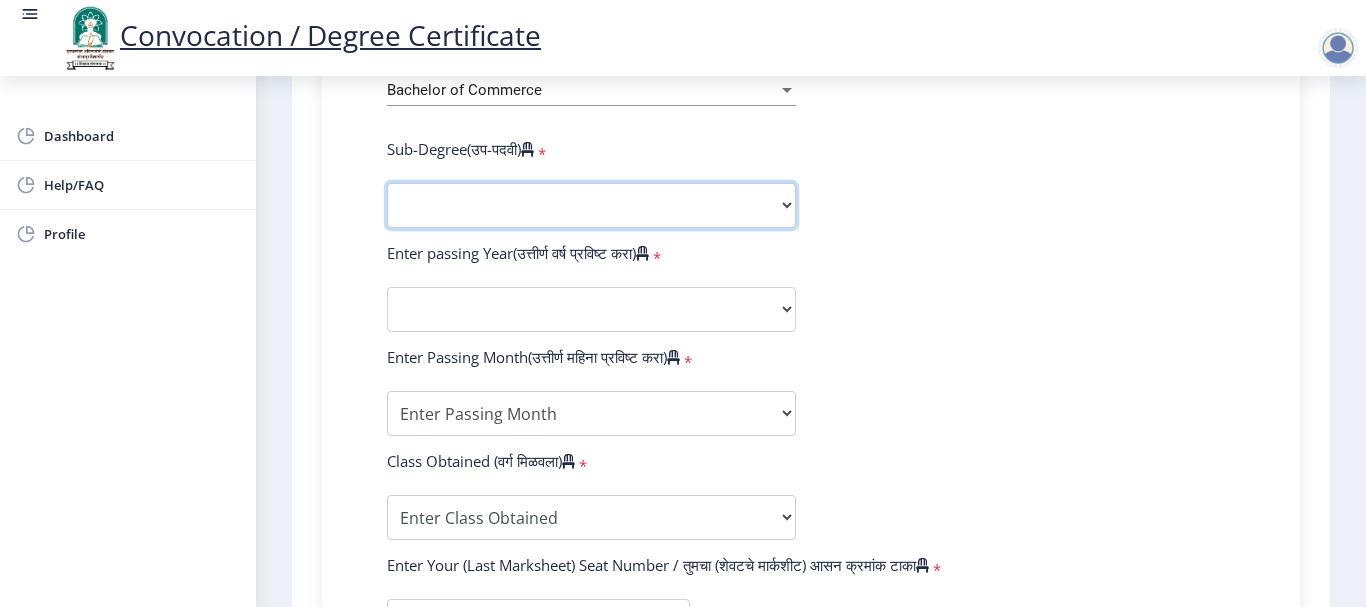 click on "Sub-Degree Other" at bounding box center (591, 205) 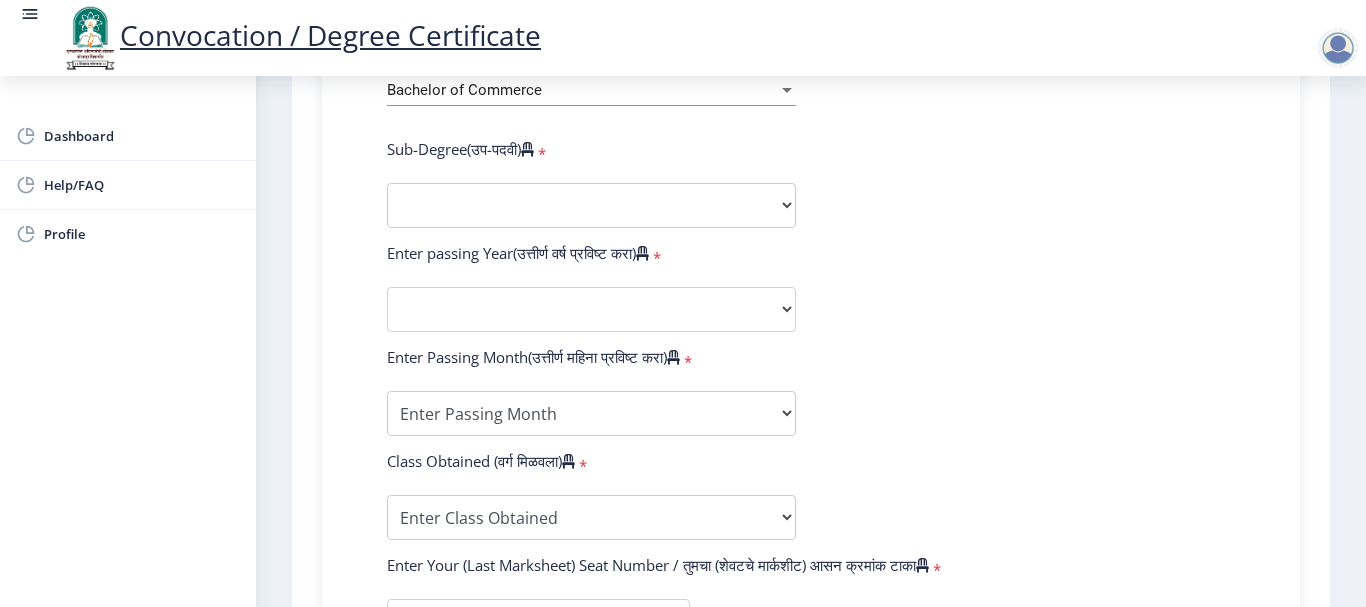 select 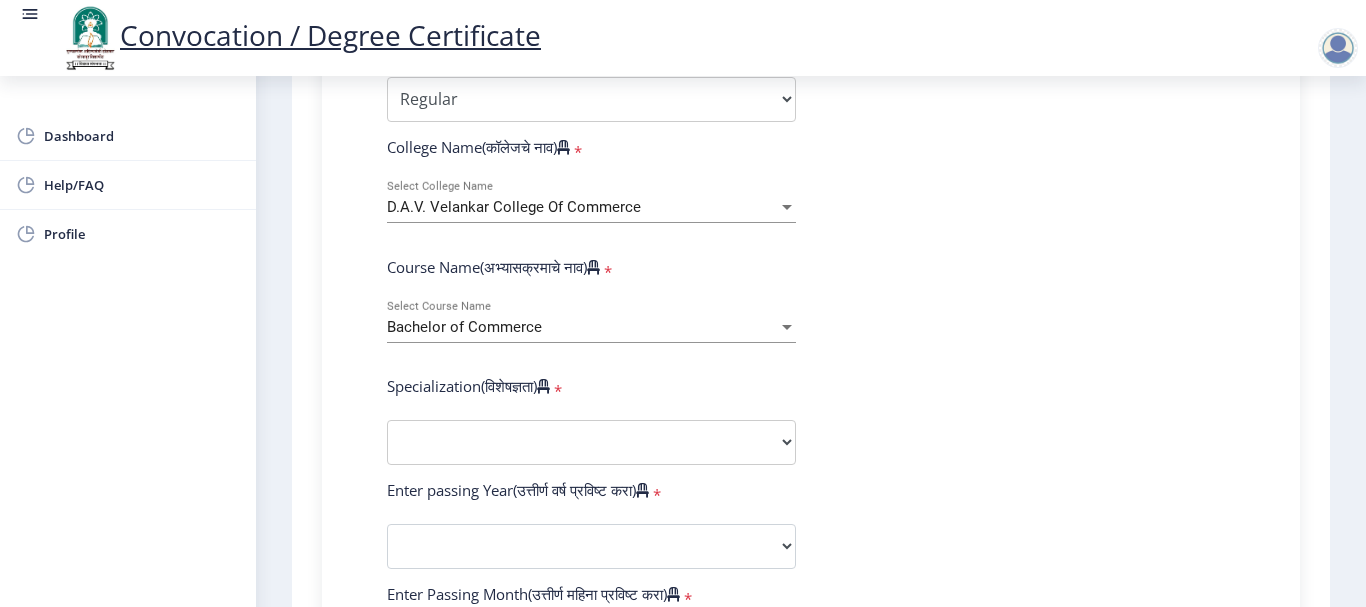 scroll, scrollTop: 1044, scrollLeft: 0, axis: vertical 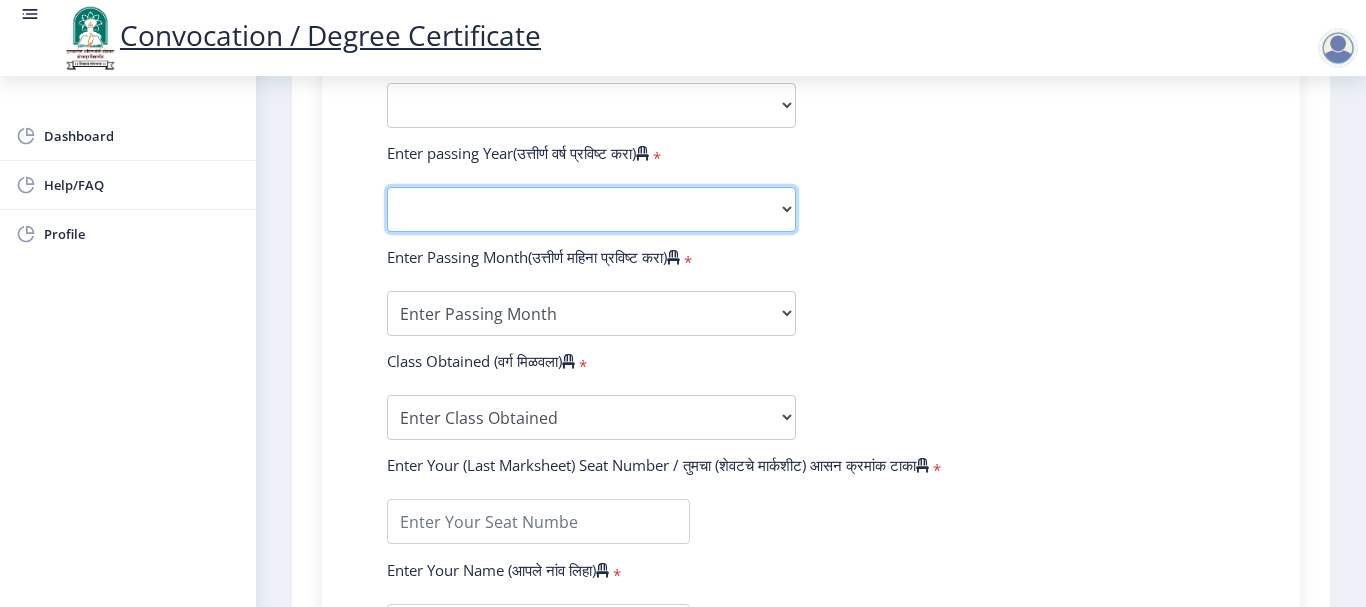click on "2025   2024   2023   2022   2021   2020   2019   2018   2017   2016   2015   2014   2013   2012   2011   2010   2009   2008   2007   2006   2005   2004   2003   2002   2001   2000   1999   1998   1997   1996   1995   1994   1993   1992   1991   1990   1989   1988   1987   1986   1985   1984   1983   1982   1981   1980   1979   1978   1977   1976" 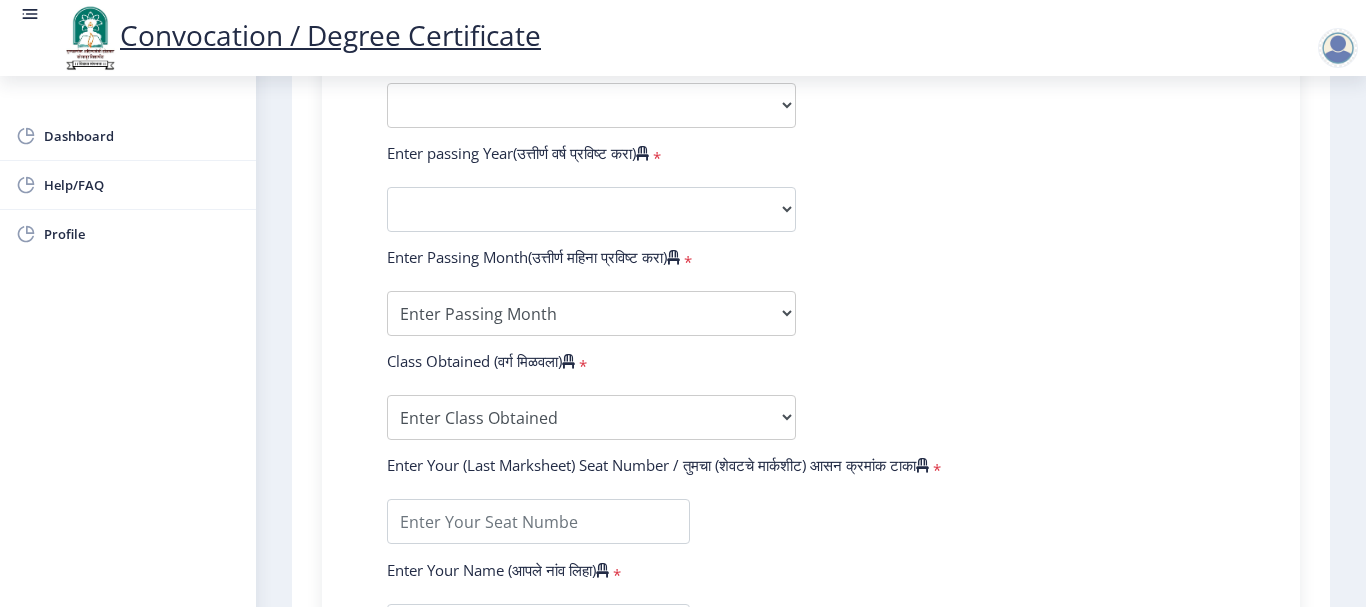 click on "Enter Your PRN Number (तुमचा पीआरएन (कायम नोंदणी क्रमांक) एंटर करा)   * Student Type (विद्यार्थी प्रकार)    * Select Student Type Regular External College Name(कॉलेजचे नाव)   * [PERSON_NAME] College Of Commerce Select College Name Course Name(अभ्यासक्रमाचे नाव)   * Bachelor of Commerce Select Course Name  Specialization(विशेषज्ञता)   * Specialization Banking Advanced Accountancy Advanced Banking Advanced Cost Accounting Advanced Costing Industrial Management Insurance Advanced Insurance Advanced Statistics Other Enter passing Year(उत्तीर्ण वर्ष प्रविष्ट करा)   *  2025   2024   2023   2022   2021   2020   2019   2018   2017   2016   2015   2014   2013   2012   2011   2010   2009   2008   2007   2006   2005   2004   2003   2002   2001   2000   1999   1998   1997   1996   1995  * *" 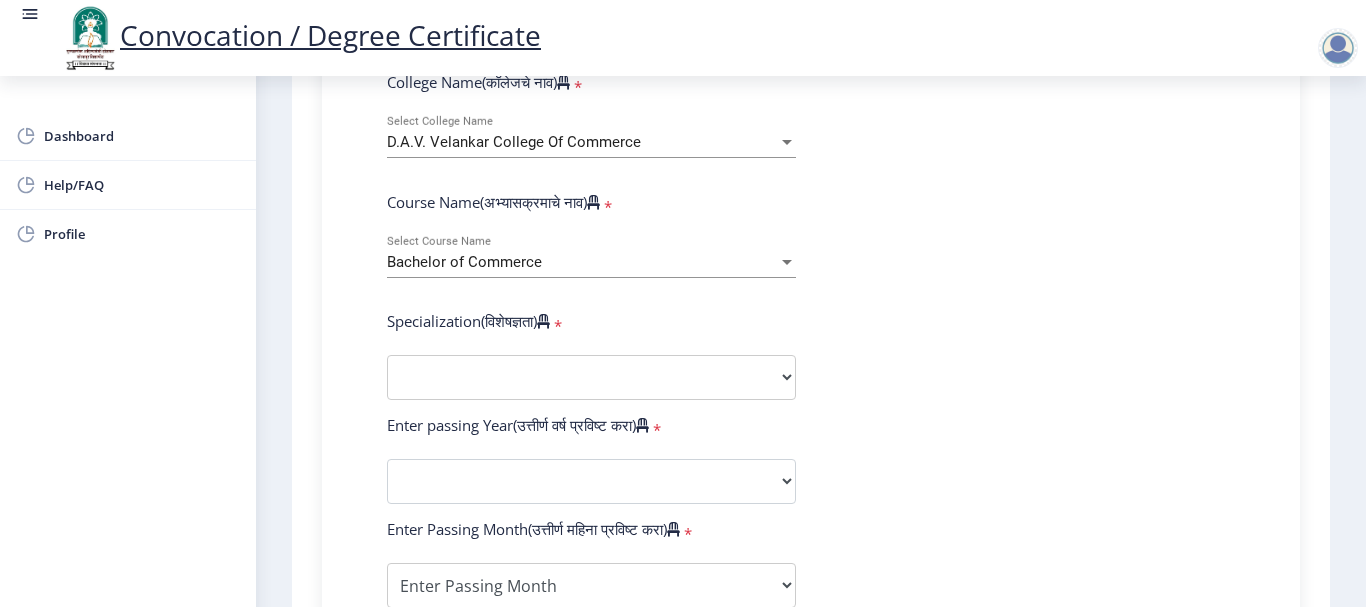 scroll, scrollTop: 744, scrollLeft: 0, axis: vertical 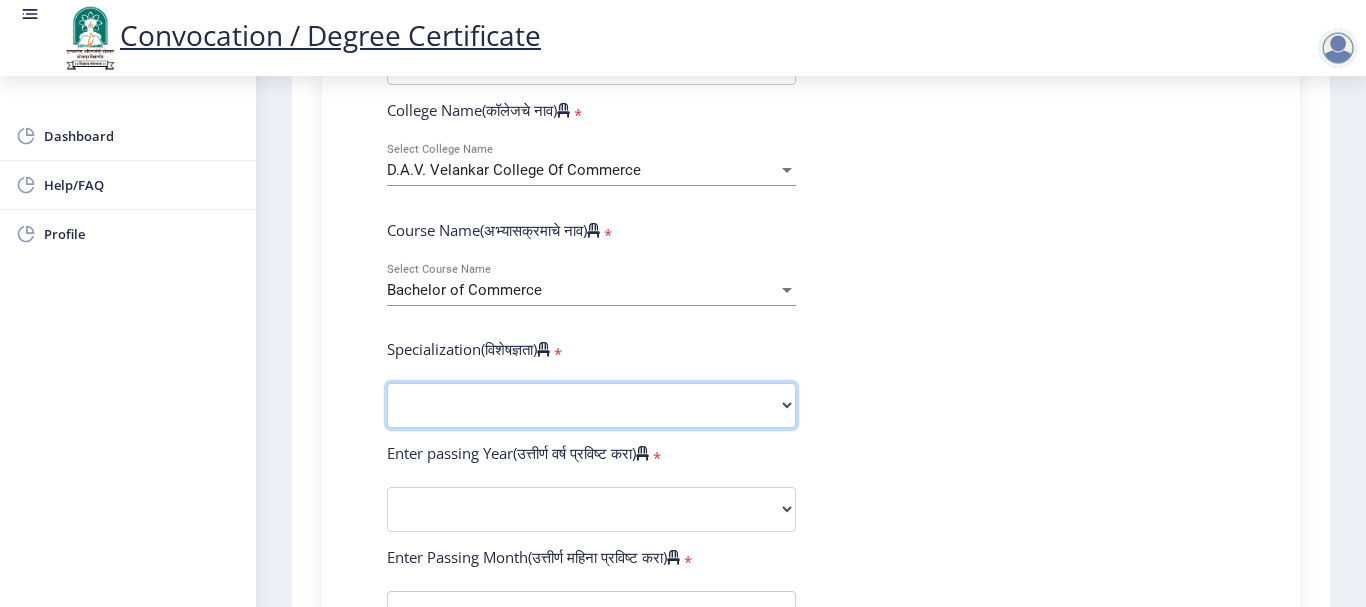 click on "Specialization Banking Advanced Accountancy Advanced Banking Advanced Cost Accounting Advanced Costing Industrial Management Insurance Advanced Insurance Advanced Statistics Other" at bounding box center (591, 405) 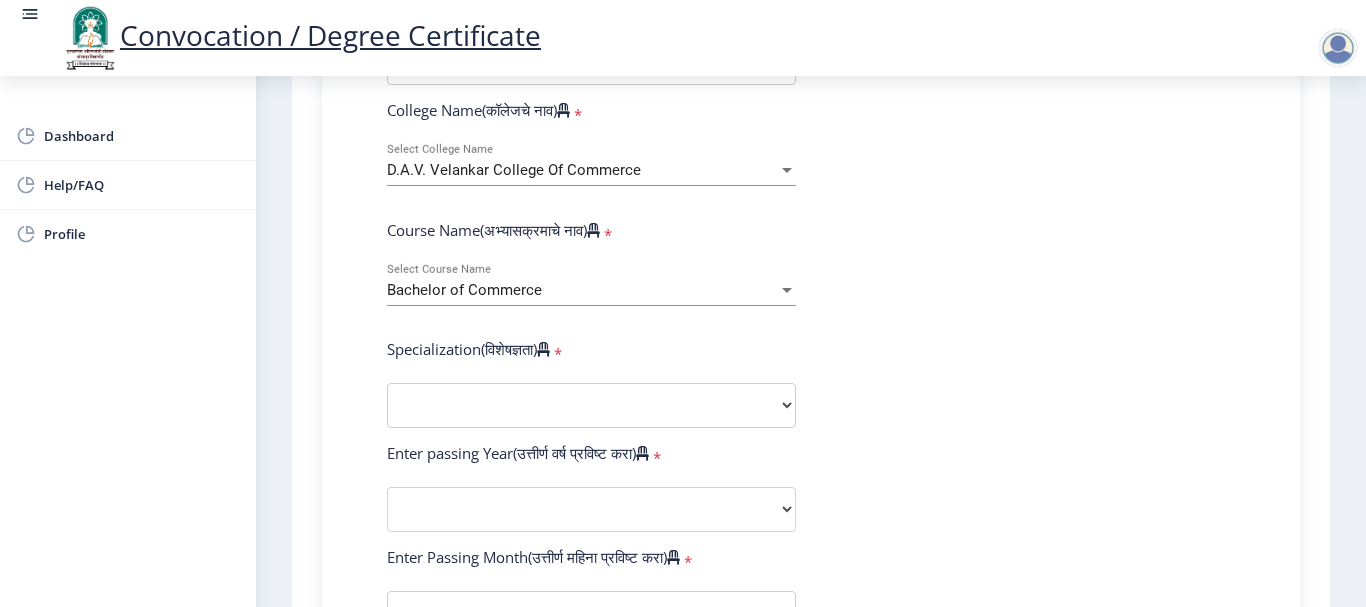 select 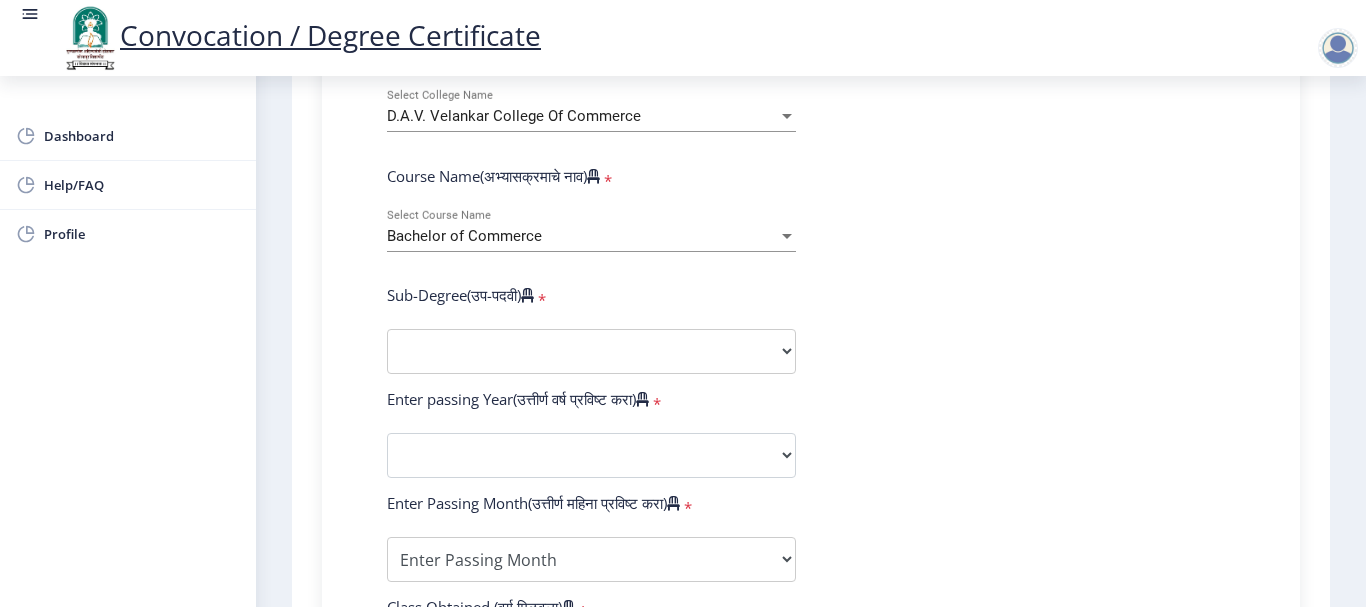 scroll, scrollTop: 844, scrollLeft: 0, axis: vertical 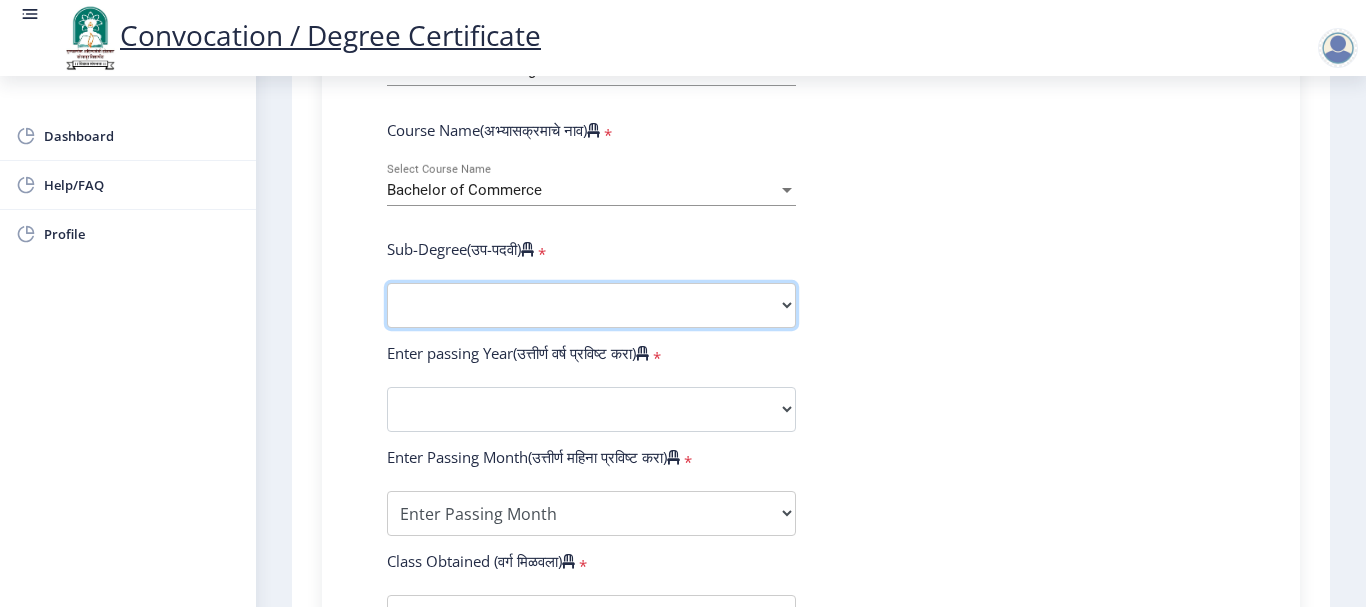 click on "Sub-Degree Other" at bounding box center [591, 305] 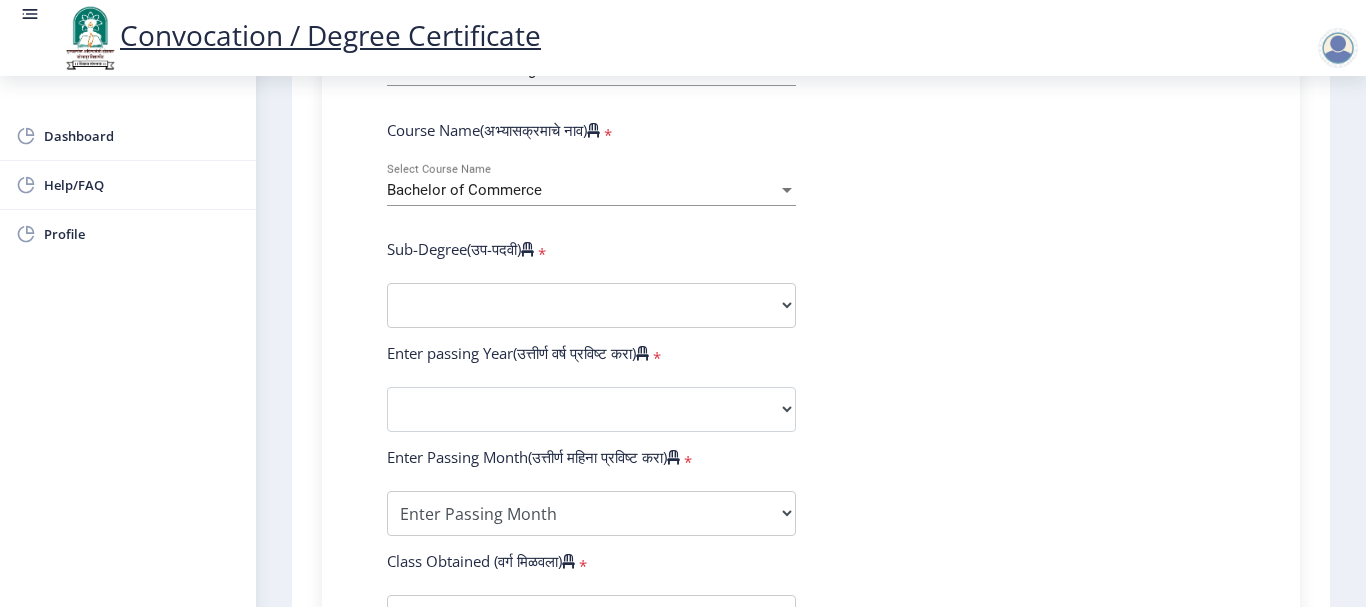 select 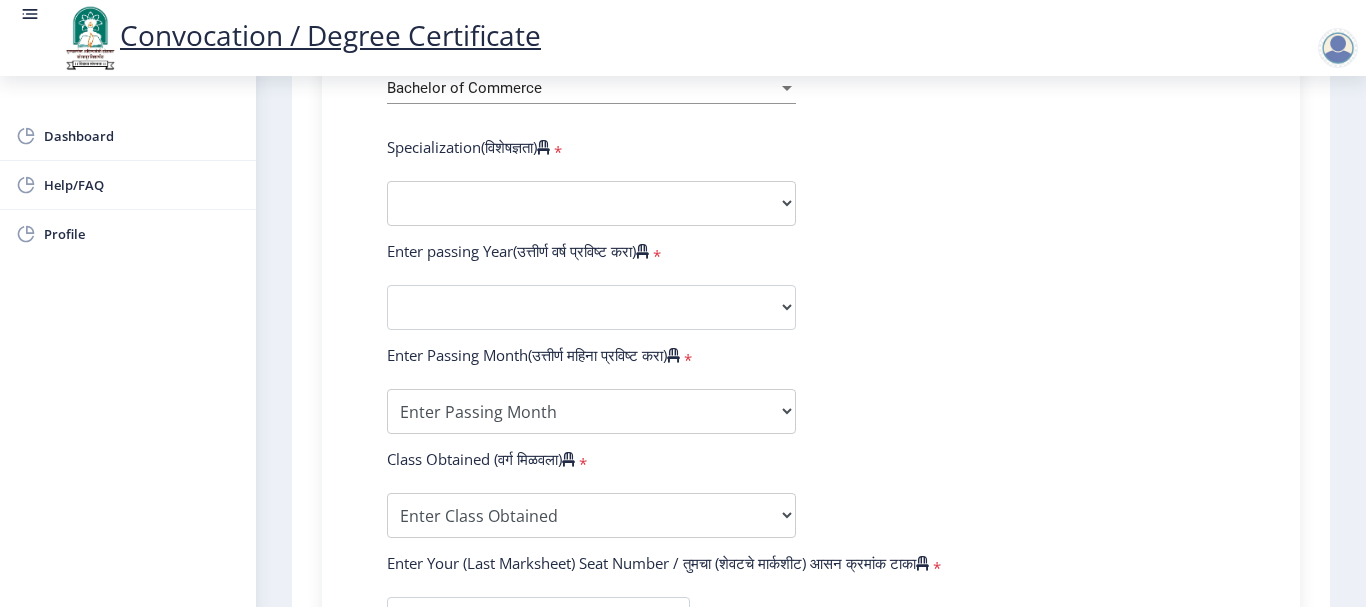 scroll, scrollTop: 1044, scrollLeft: 0, axis: vertical 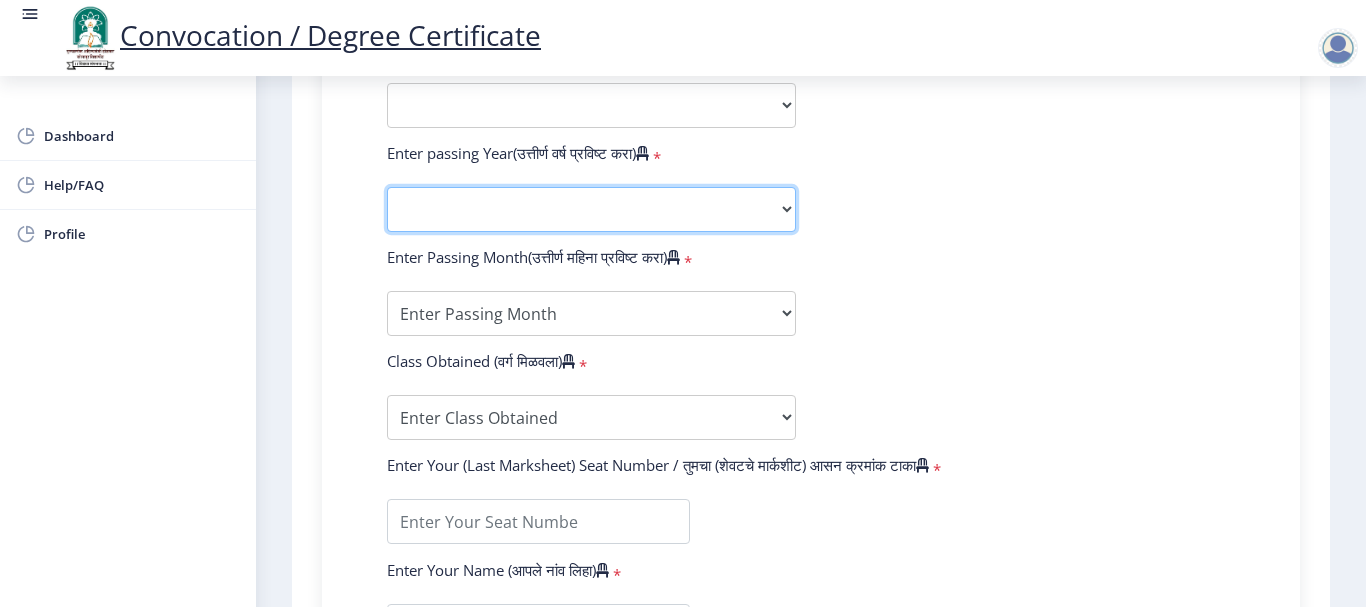 click on "2025   2024   2023   2022   2021   2020   2019   2018   2017   2016   2015   2014   2013   2012   2011   2010   2009   2008   2007   2006   2005   2004   2003   2002   2001   2000   1999   1998   1997   1996   1995   1994   1993   1992   1991   1990   1989   1988   1987   1986   1985   1984   1983   1982   1981   1980   1979   1978   1977   1976" 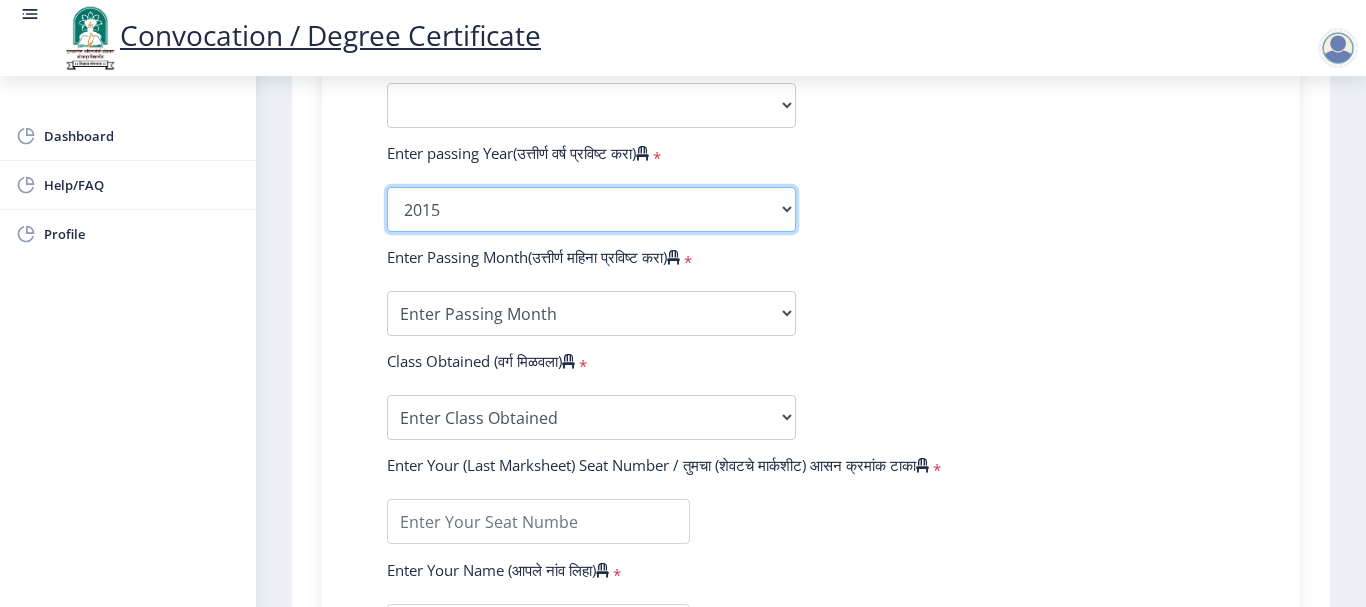 click on "2025   2024   2023   2022   2021   2020   2019   2018   2017   2016   2015   2014   2013   2012   2011   2010   2009   2008   2007   2006   2005   2004   2003   2002   2001   2000   1999   1998   1997   1996   1995   1994   1993   1992   1991   1990   1989   1988   1987   1986   1985   1984   1983   1982   1981   1980   1979   1978   1977   1976" 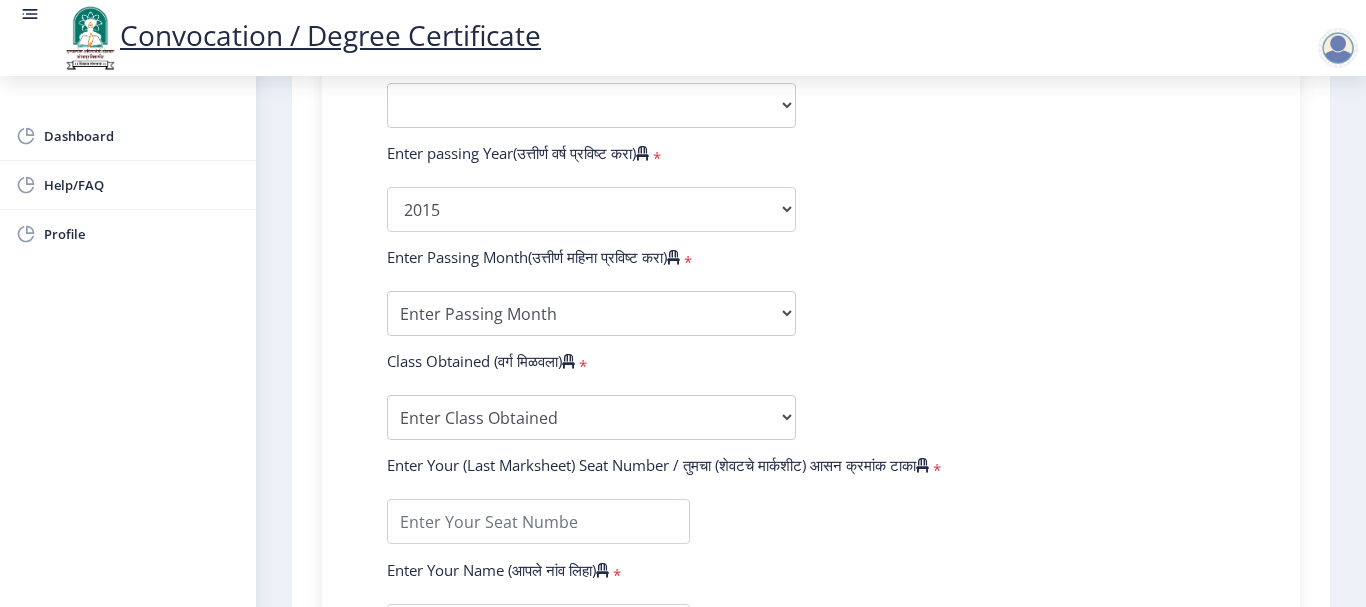 click on "Enter Your PRN Number (तुमचा पीआरएन (कायम नोंदणी क्रमांक) एंटर करा)   * Student Type (विद्यार्थी प्रकार)    * Select Student Type Regular External College Name(कॉलेजचे नाव)   * [PERSON_NAME] College Of Commerce Select College Name Course Name(अभ्यासक्रमाचे नाव)   * Bachelor of Commerce Select Course Name  Specialization(विशेषज्ञता)   * Specialization Banking Advanced Accountancy Advanced Banking Advanced Cost Accounting Advanced Costing Industrial Management Insurance Advanced Insurance Advanced Statistics Other Enter passing Year(उत्तीर्ण वर्ष प्रविष्ट करा)   *  2025   2024   2023   2022   2021   2020   2019   2018   2017   2016   2015   2014   2013   2012   2011   2010   2009   2008   2007   2006   2005   2004   2003   2002   2001   2000   1999   1998   1997   1996   1995  * *" 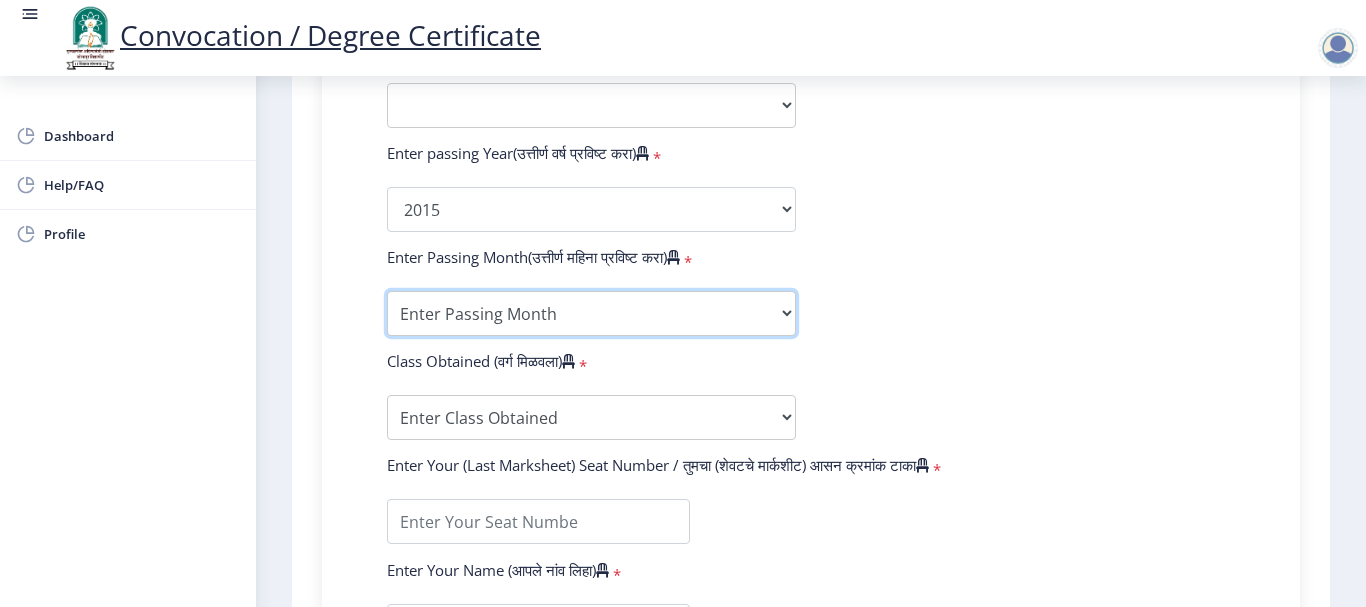 click on "Enter Passing Month (01) January (02) February (03) March (04) April (05) May (06) June (07) July (08) August (09) September (10) October (11) November (12) December" at bounding box center [591, 313] 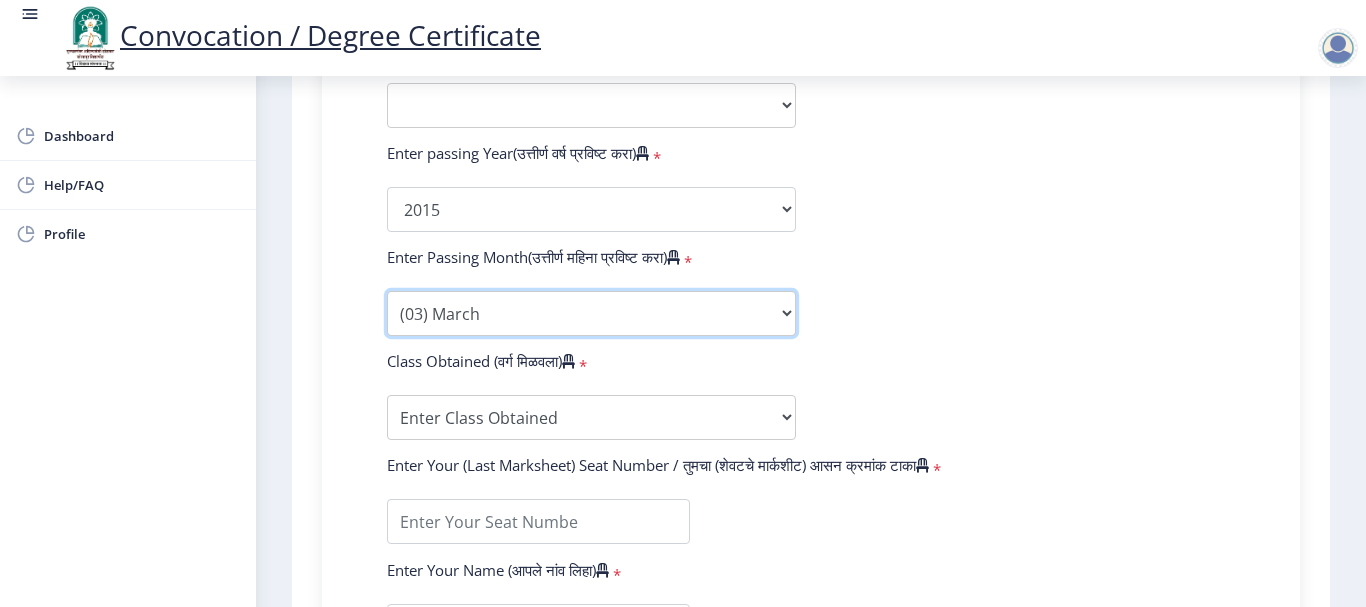 click on "Enter Passing Month (01) January (02) February (03) March (04) April (05) May (06) June (07) July (08) August (09) September (10) October (11) November (12) December" at bounding box center (591, 313) 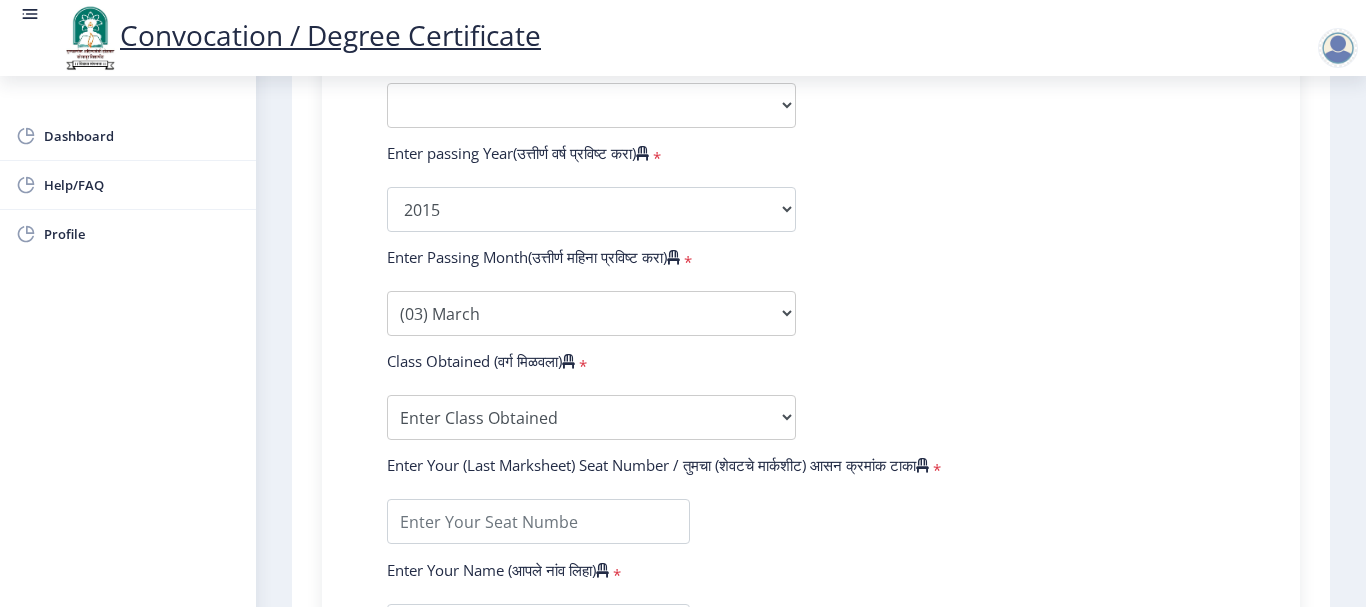 click on "Enter Your PRN Number (तुमचा पीआरएन (कायम नोंदणी क्रमांक) एंटर करा)   * Student Type (विद्यार्थी प्रकार)    * Select Student Type Regular External College Name(कॉलेजचे नाव)   * [PERSON_NAME] College Of Commerce Select College Name Course Name(अभ्यासक्रमाचे नाव)   * Bachelor of Commerce Select Course Name  Specialization(विशेषज्ञता)   * Specialization Banking Advanced Accountancy Advanced Banking Advanced Cost Accounting Advanced Costing Industrial Management Insurance Advanced Insurance Advanced Statistics Other Enter passing Year(उत्तीर्ण वर्ष प्रविष्ट करा)   *  2025   2024   2023   2022   2021   2020   2019   2018   2017   2016   2015   2014   2013   2012   2011   2010   2009   2008   2007   2006   2005   2004   2003   2002   2001   2000   1999   1998   1997   1996   1995  * *" 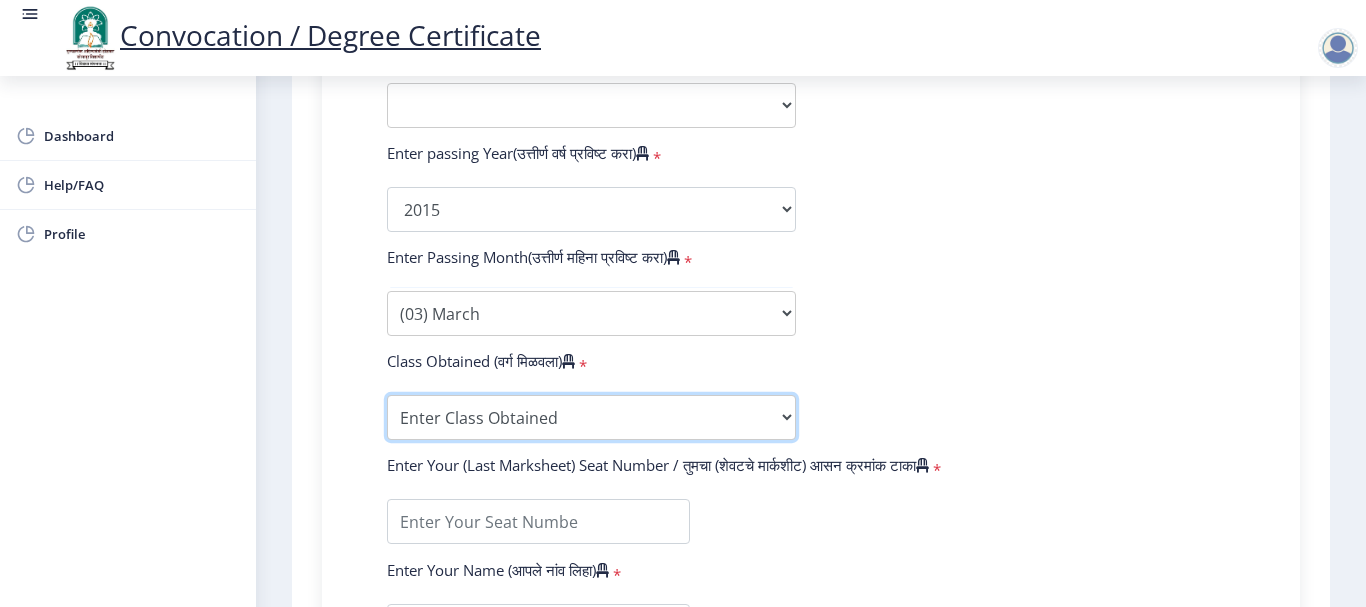 click on "Enter Class Obtained DISTINCTION FIRST CLASS HIGHER SECOND CLASS SECOND CLASS PASS CLASS OUTSTANDING - EXEMPLARY FIRST CLASS WITH DISTINCTION Grade O Grade A+ Grade A Grade B+ Grade B Grade C+ Grade C Grade F/FC Grade F Grade D Grade E" at bounding box center [591, 417] 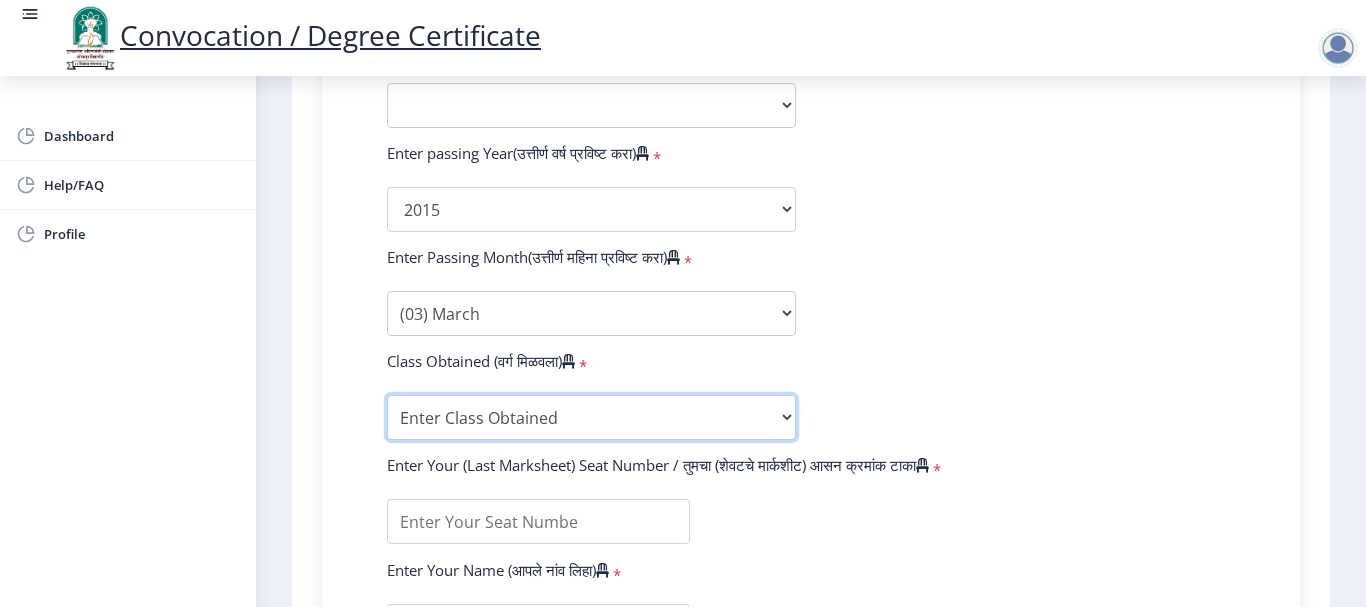 select on "PASS CLASS" 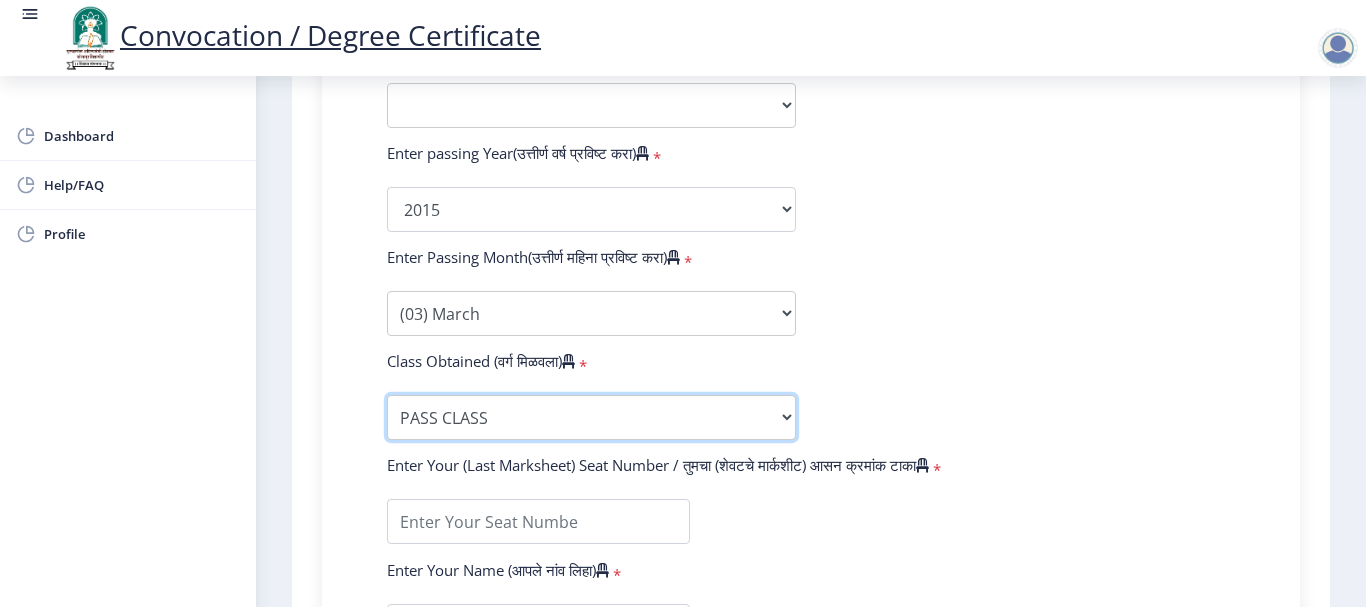 click on "Enter Class Obtained DISTINCTION FIRST CLASS HIGHER SECOND CLASS SECOND CLASS PASS CLASS OUTSTANDING - EXEMPLARY FIRST CLASS WITH DISTINCTION Grade O Grade A+ Grade A Grade B+ Grade B Grade C+ Grade C Grade F/FC Grade F Grade D Grade E" at bounding box center (591, 417) 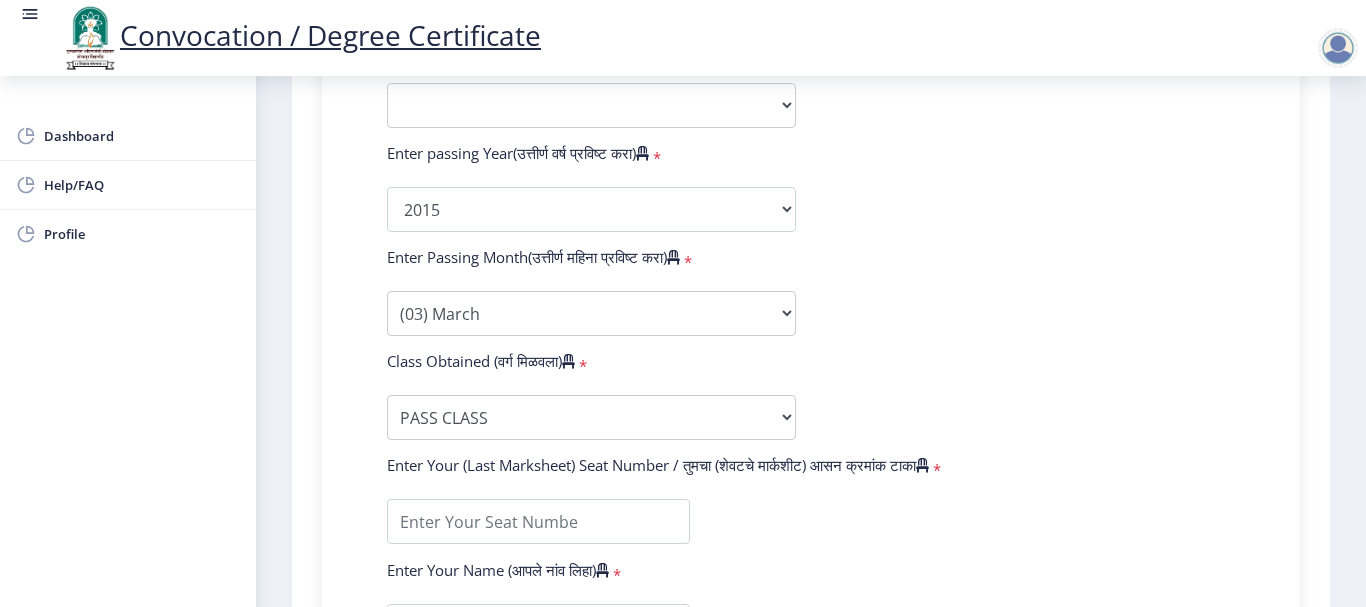click on "Enter Your PRN Number (तुमचा पीआरएन (कायम नोंदणी क्रमांक) एंटर करा)   * Student Type (विद्यार्थी प्रकार)    * Select Student Type Regular External College Name(कॉलेजचे नाव)   * [PERSON_NAME] College Of Commerce Select College Name Course Name(अभ्यासक्रमाचे नाव)   * Bachelor of Commerce Select Course Name  Specialization(विशेषज्ञता)   * Specialization Banking Advanced Accountancy Advanced Banking Advanced Cost Accounting Advanced Costing Industrial Management Insurance Advanced Insurance Advanced Statistics Other Enter passing Year(उत्तीर्ण वर्ष प्रविष्ट करा)   *  2025   2024   2023   2022   2021   2020   2019   2018   2017   2016   2015   2014   2013   2012   2011   2010   2009   2008   2007   2006   2005   2004   2003   2002   2001   2000   1999   1998   1997   1996   1995  * *" 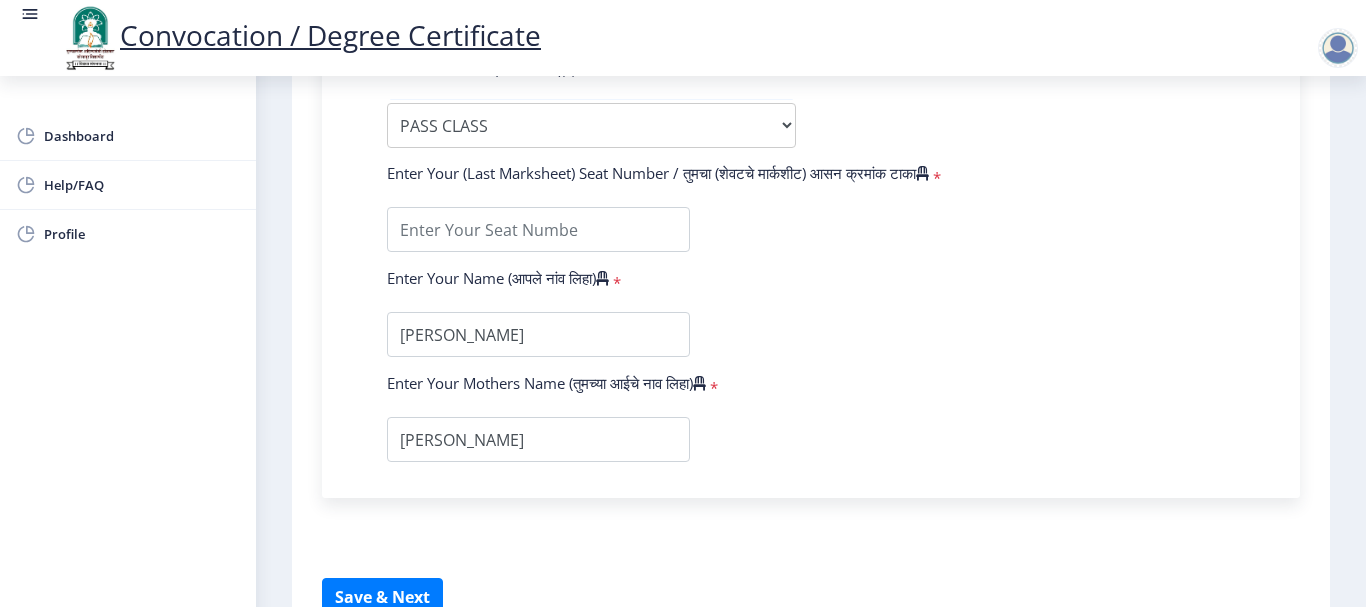 scroll, scrollTop: 1344, scrollLeft: 0, axis: vertical 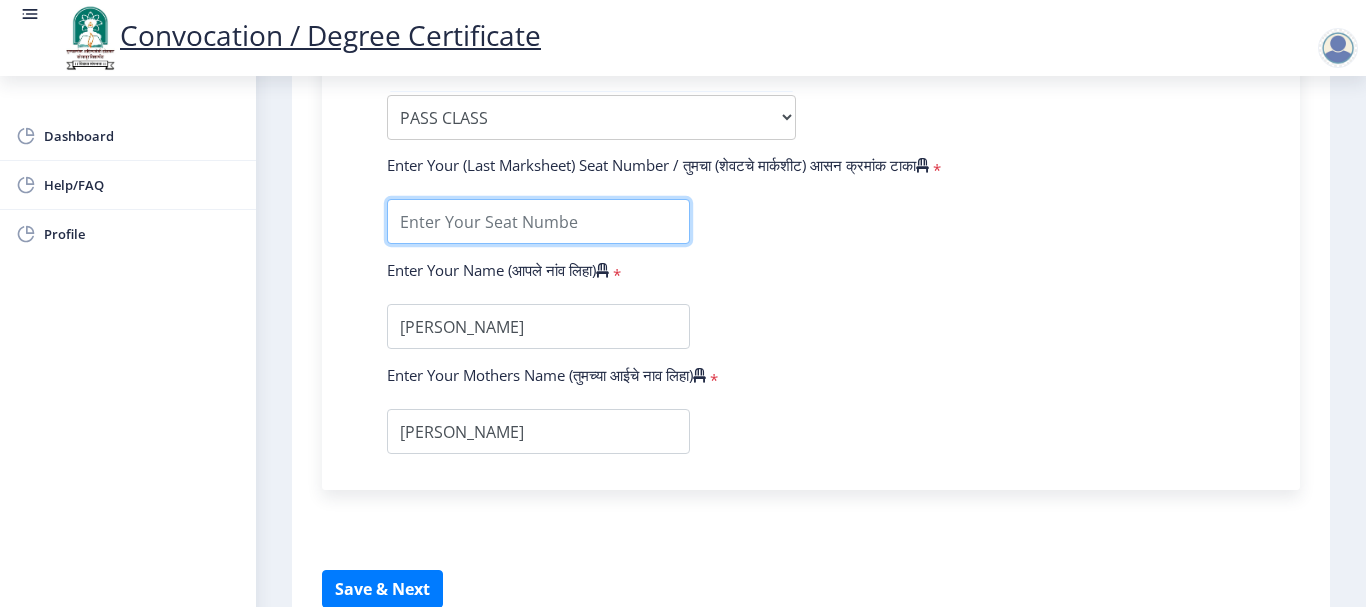 click at bounding box center [538, 221] 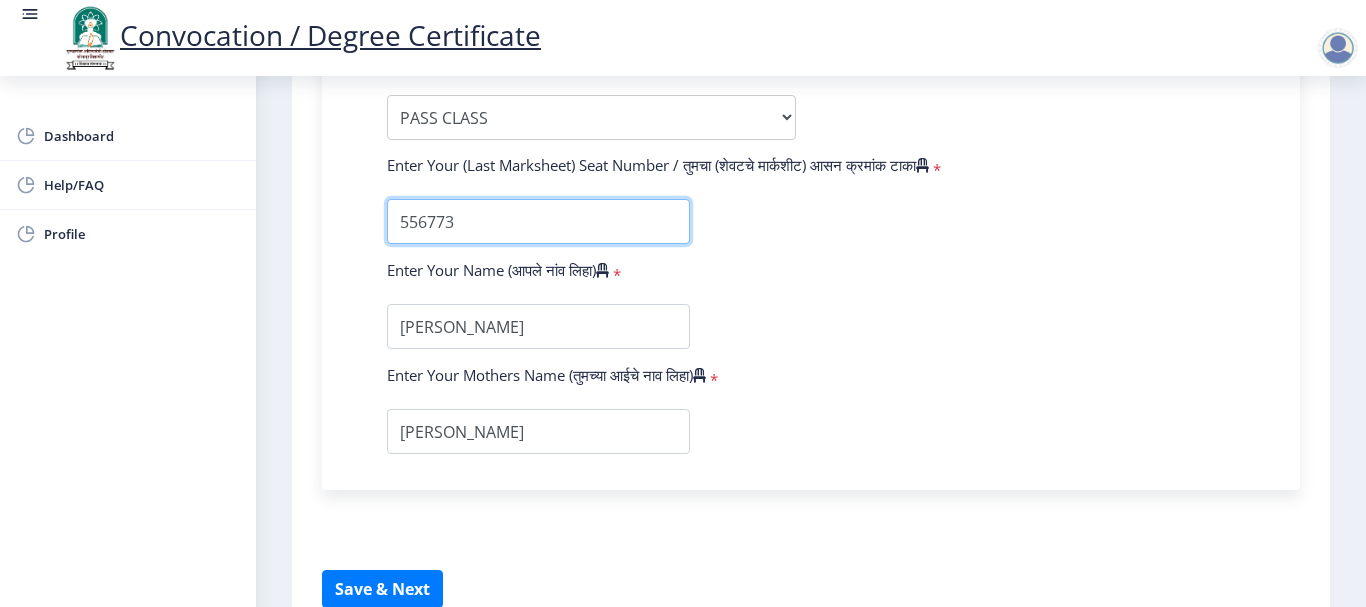 type on "556773" 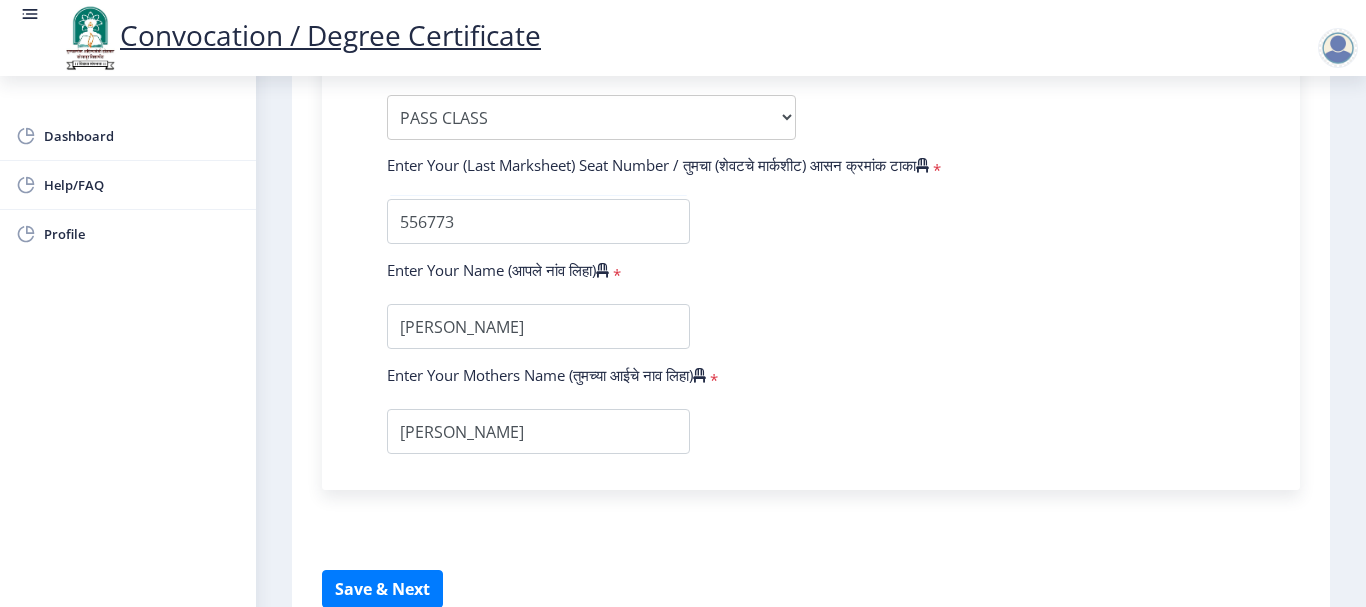 click on "Enter Your PRN Number (तुमचा पीआरएन (कायम नोंदणी क्रमांक) एंटर करा)   * Student Type (विद्यार्थी प्रकार)    * Select Student Type Regular External College Name(कॉलेजचे नाव)   * [PERSON_NAME] College Of Commerce Select College Name Course Name(अभ्यासक्रमाचे नाव)   * Bachelor of Commerce Select Course Name  Specialization(विशेषज्ञता)   * Specialization Banking Advanced Accountancy Advanced Banking Advanced Cost Accounting Advanced Costing Industrial Management Insurance Advanced Insurance Advanced Statistics Other Enter passing Year(उत्तीर्ण वर्ष प्रविष्ट करा)   *  2025   2024   2023   2022   2021   2020   2019   2018   2017   2016   2015   2014   2013   2012   2011   2010   2009   2008   2007   2006   2005   2004   2003   2002   2001   2000   1999   1998   1997   1996   1995  * *" 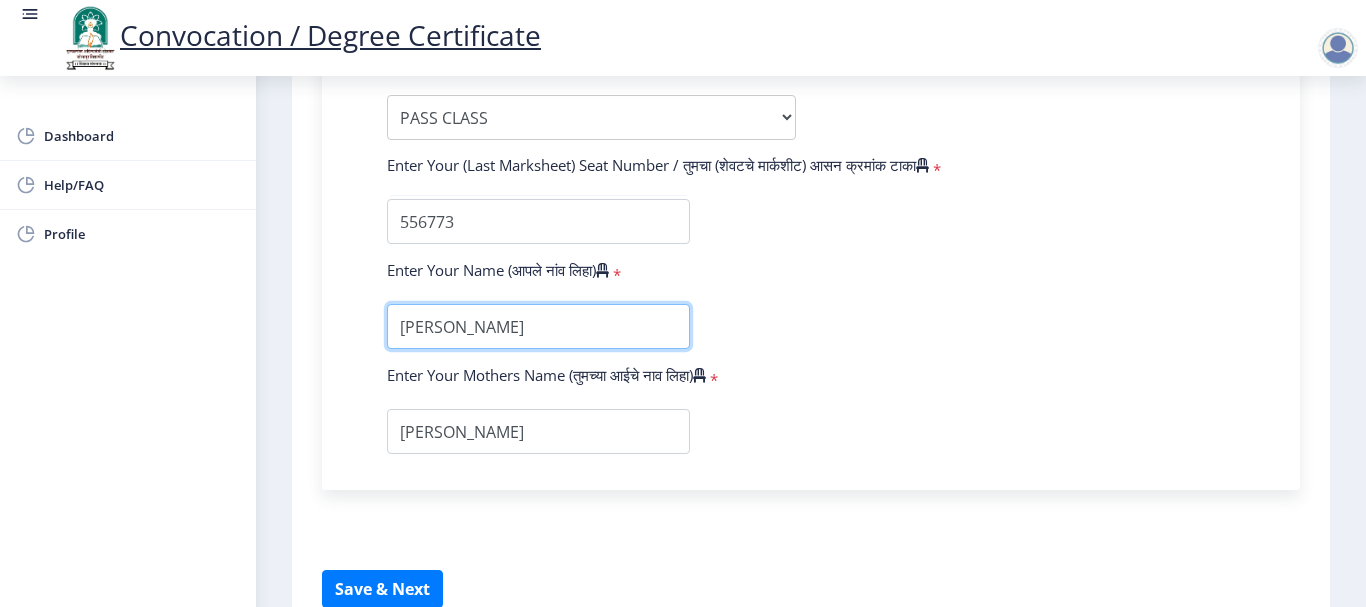 click at bounding box center [538, 326] 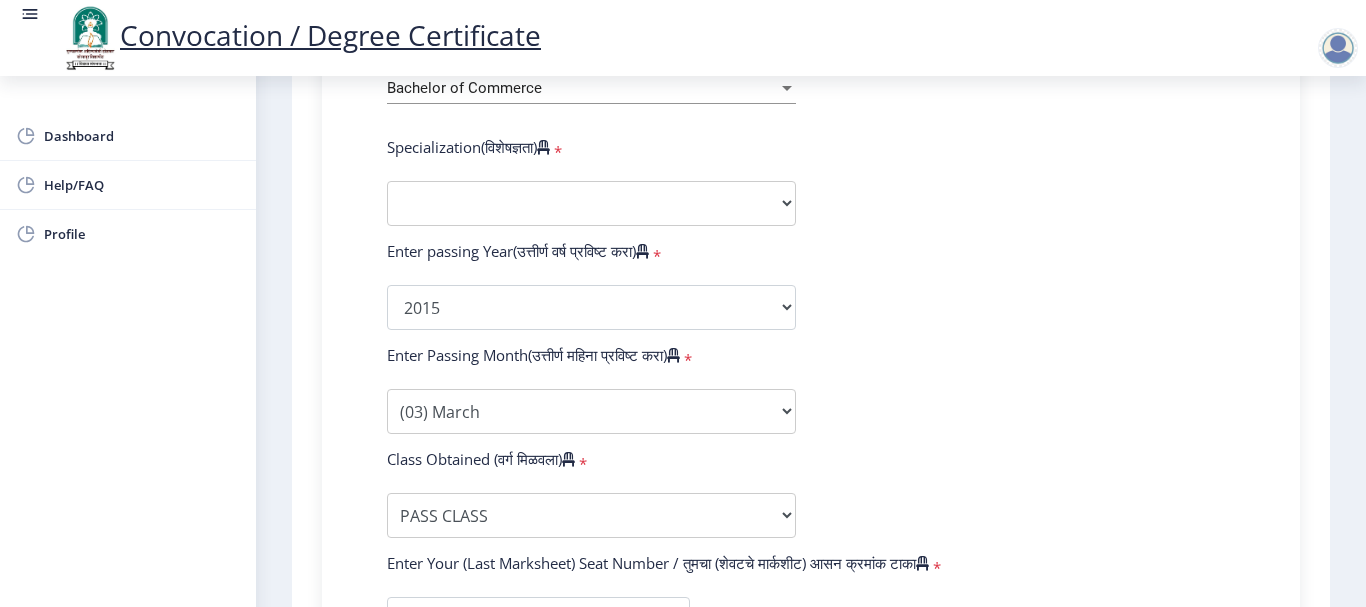 scroll, scrollTop: 944, scrollLeft: 0, axis: vertical 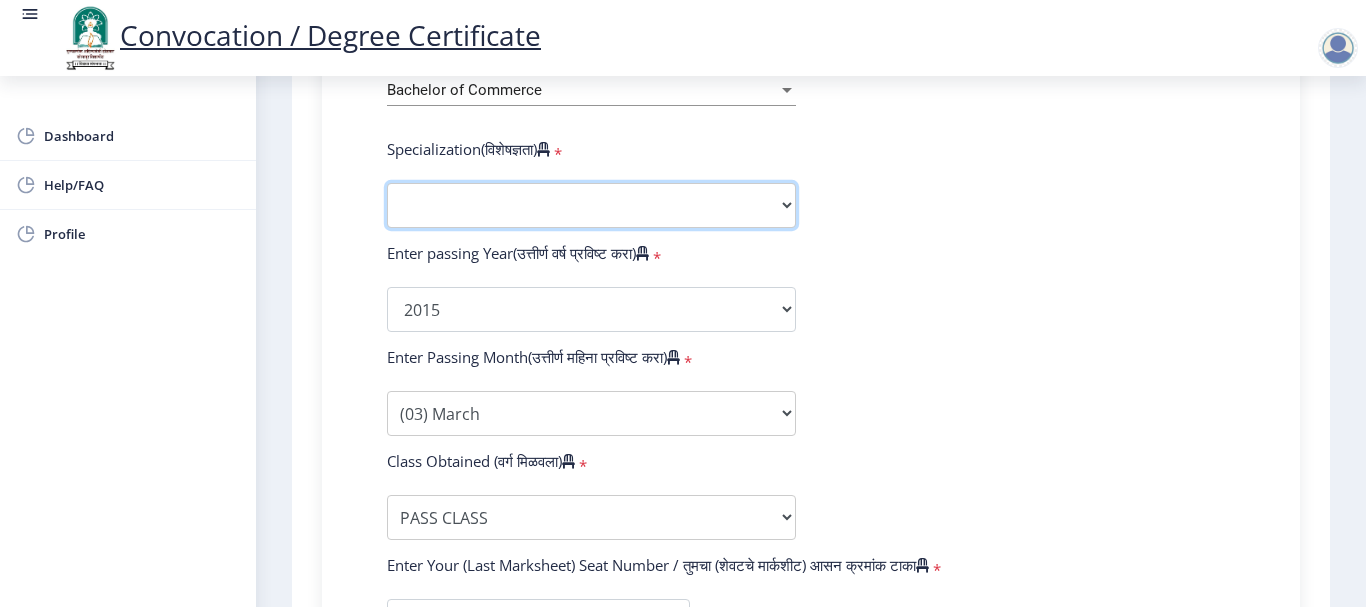 click on "Specialization Banking Advanced Accountancy Advanced Banking Advanced Cost Accounting Advanced Costing Industrial Management Insurance Advanced Insurance Advanced Statistics Other" at bounding box center [591, 205] 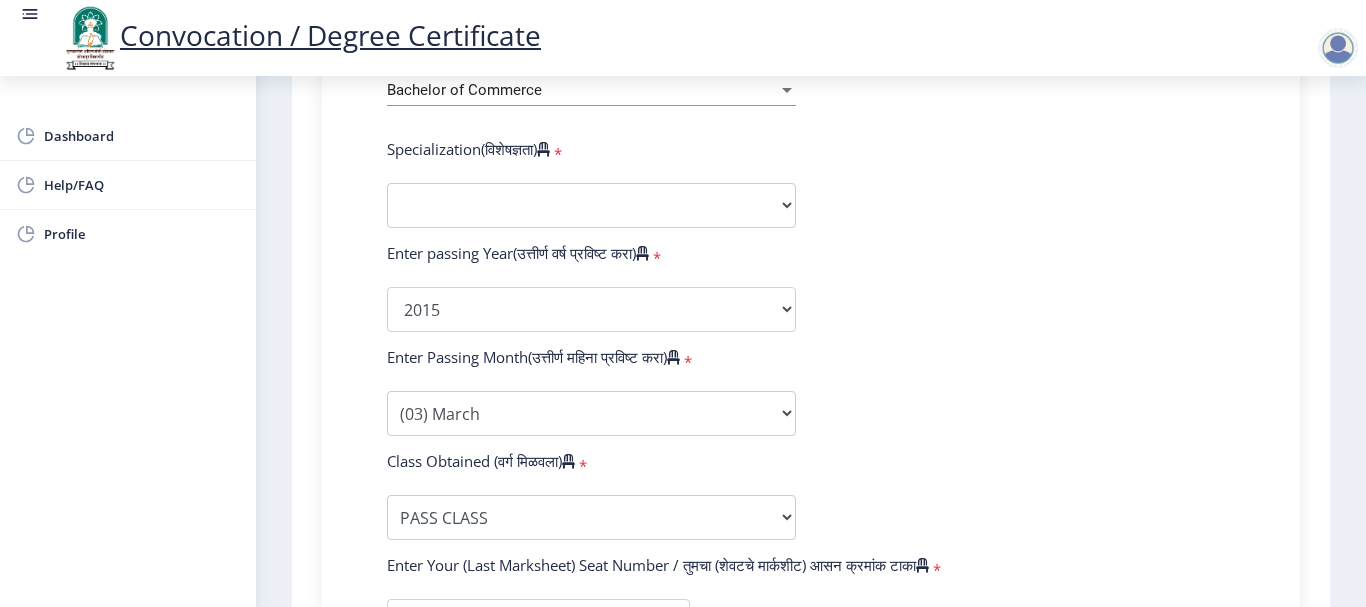select 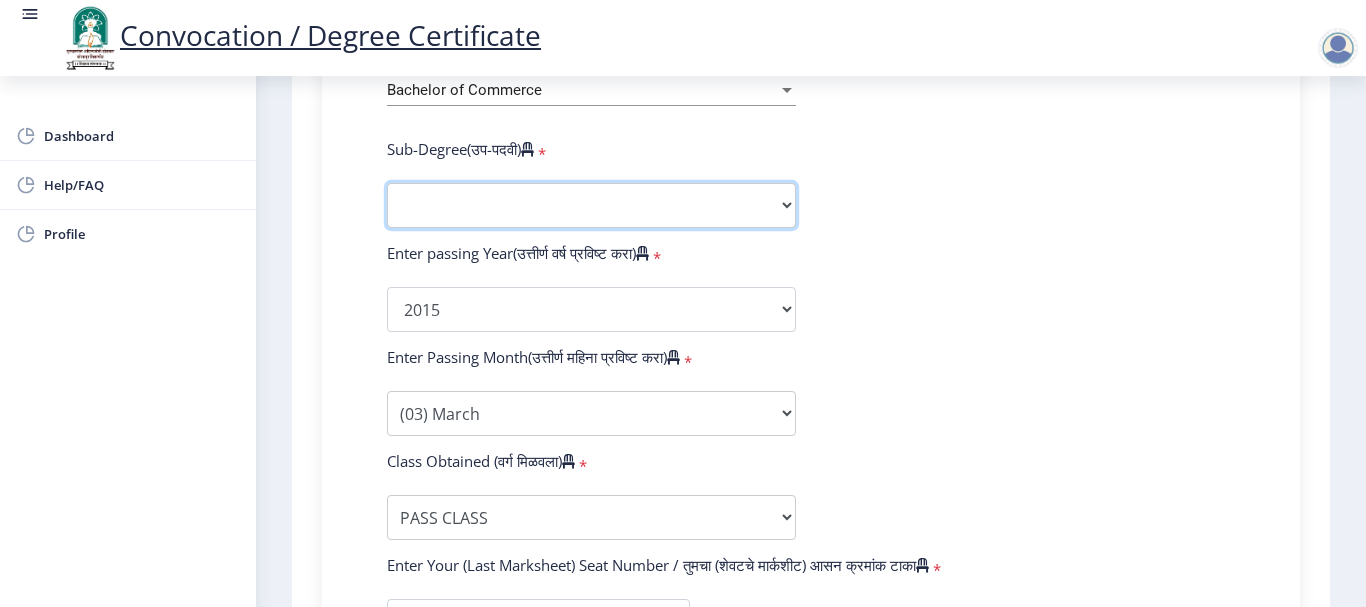 click on "Sub-Degree Other" at bounding box center (591, 205) 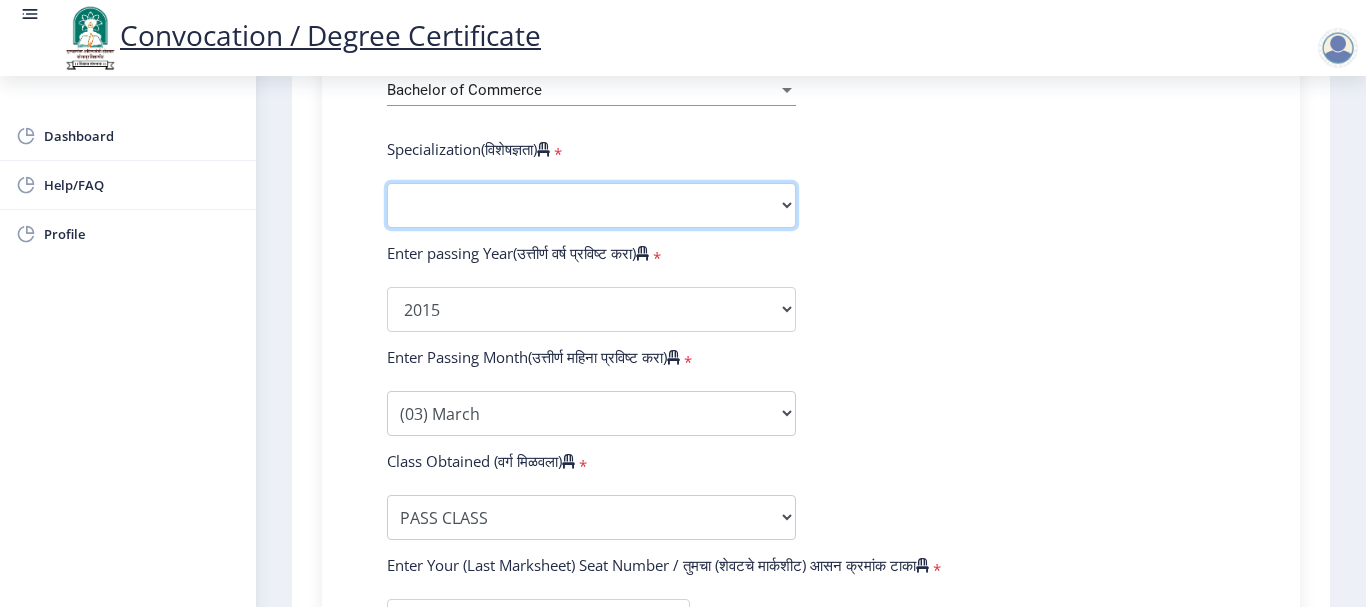 click on "Specialization Banking Advanced Accountancy Advanced Banking Advanced Cost Accounting Advanced Costing Industrial Management Insurance Advanced Insurance Advanced Statistics Other" at bounding box center (591, 205) 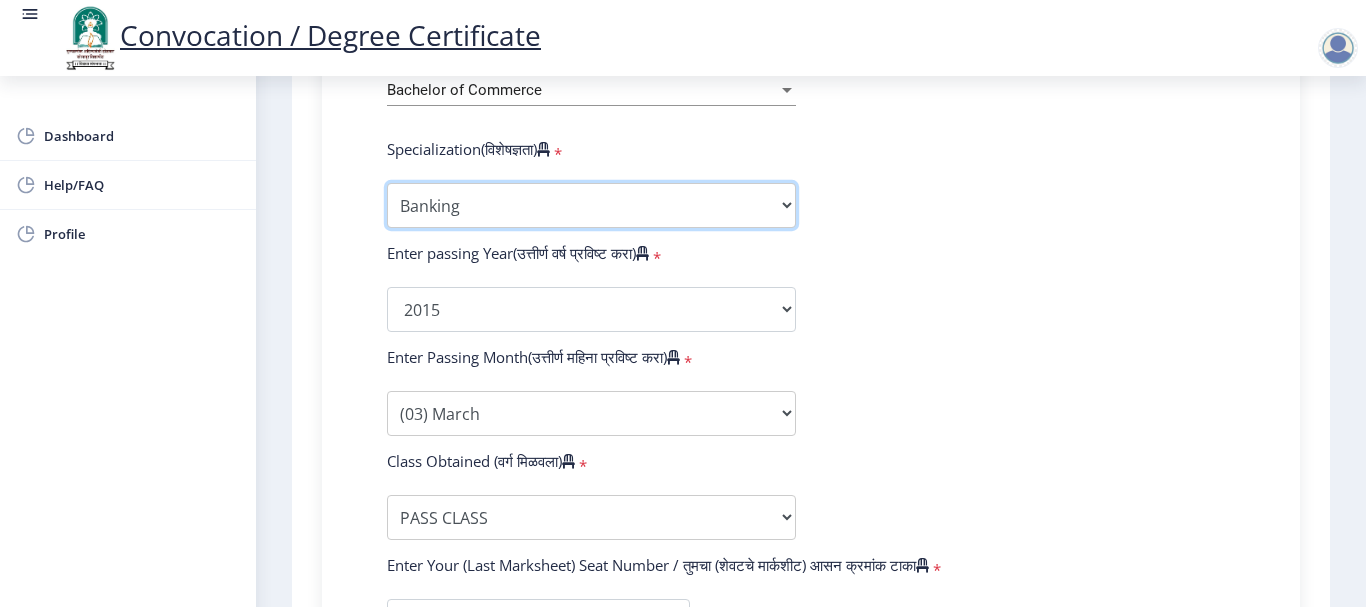 click on "Specialization Banking Advanced Accountancy Advanced Banking Advanced Cost Accounting Advanced Costing Industrial Management Insurance Advanced Insurance Advanced Statistics Other" at bounding box center [591, 205] 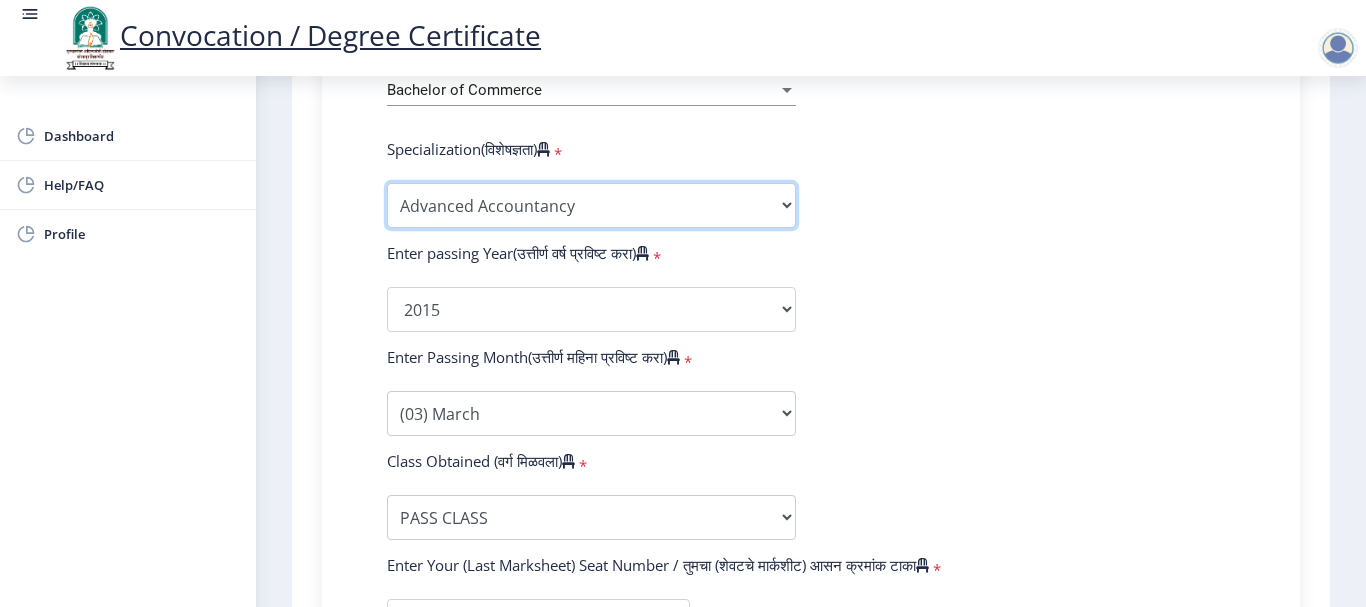 click on "Specialization Banking Advanced Accountancy Advanced Banking Advanced Cost Accounting Advanced Costing Industrial Management Insurance Advanced Insurance Advanced Statistics Other" at bounding box center (591, 205) 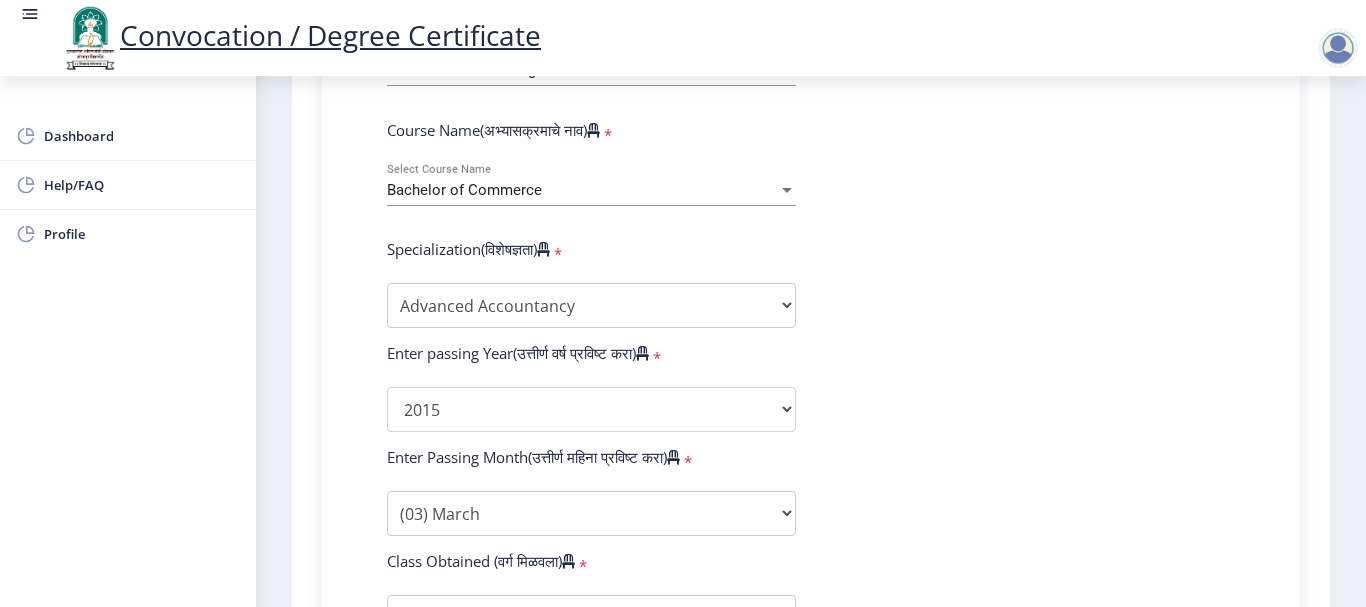 click on "Enter Your PRN Number (तुमचा पीआरएन (कायम नोंदणी क्रमांक) एंटर करा)   * Student Type (विद्यार्थी प्रकार)    * Select Student Type Regular External College Name(कॉलेजचे नाव)   * [PERSON_NAME] College Of Commerce Select College Name Course Name(अभ्यासक्रमाचे नाव)   * Bachelor of Commerce Select Course Name  Specialization(विशेषज्ञता)   * Specialization Banking Advanced Accountancy Advanced Banking Advanced Cost Accounting Advanced Costing Industrial Management Insurance Advanced Insurance Advanced Statistics Other Enter passing Year(उत्तीर्ण वर्ष प्रविष्ट करा)   *  2025   2024   2023   2022   2021   2020   2019   2018   2017   2016   2015   2014   2013   2012   2011   2010   2009   2008   2007   2006   2005   2004   2003   2002   2001   2000   1999   1998   1997   1996   1995  * *" 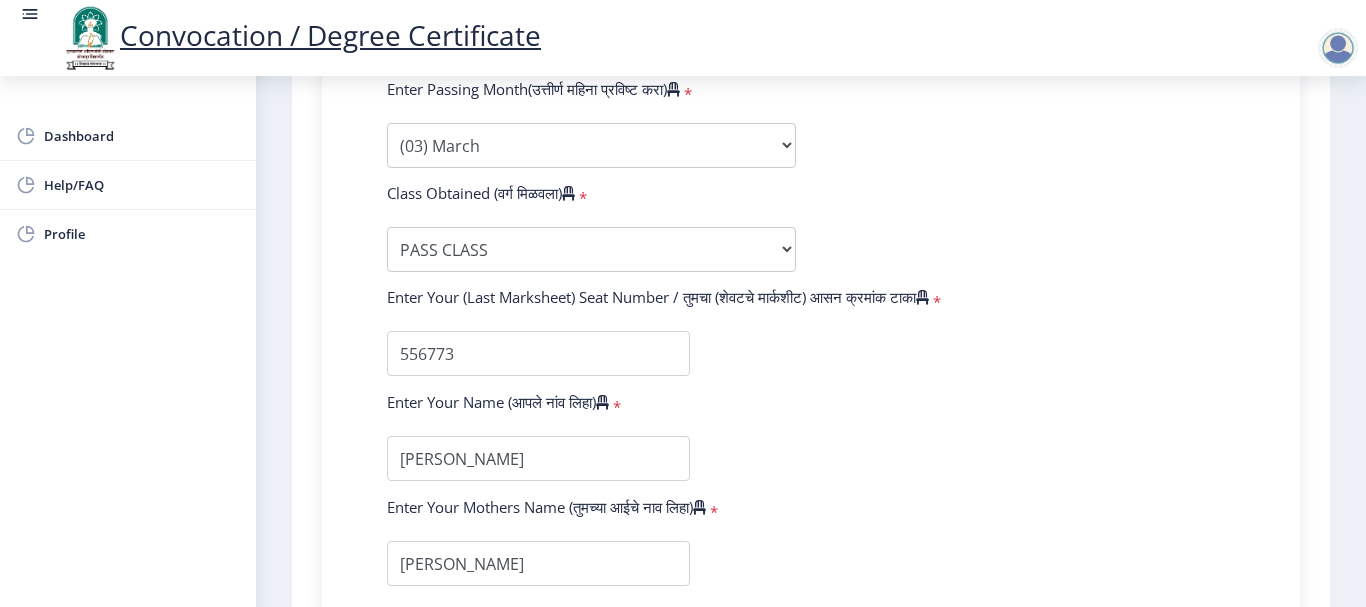 scroll, scrollTop: 1344, scrollLeft: 0, axis: vertical 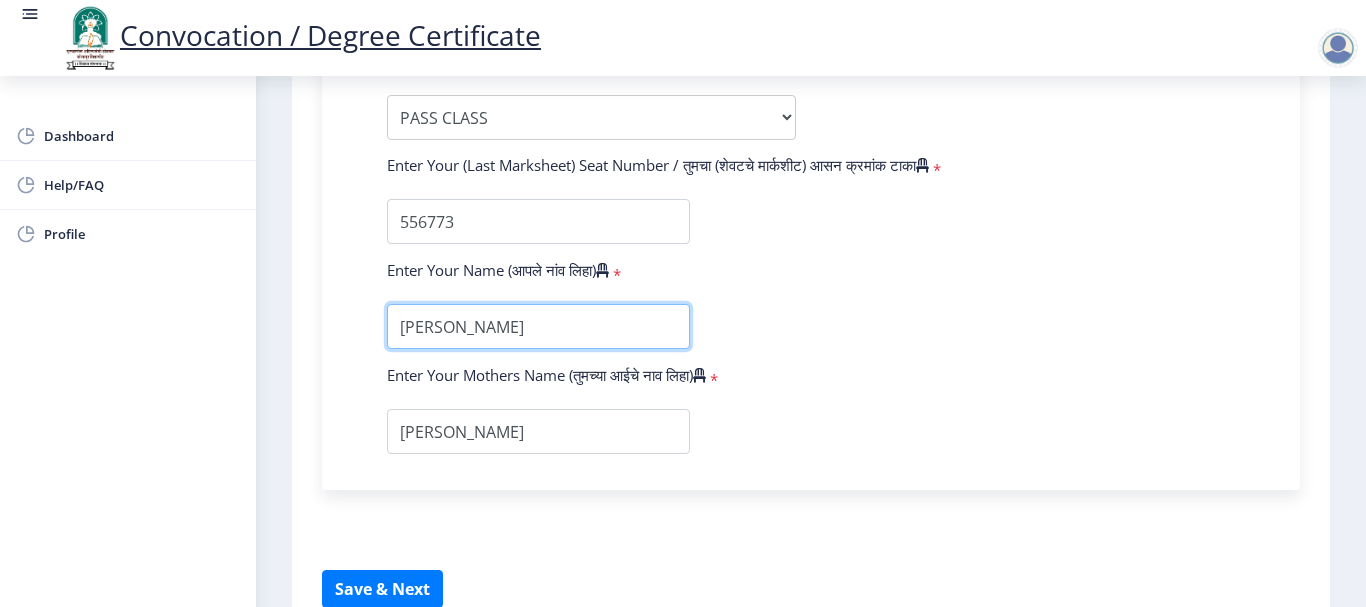 click at bounding box center [538, 326] 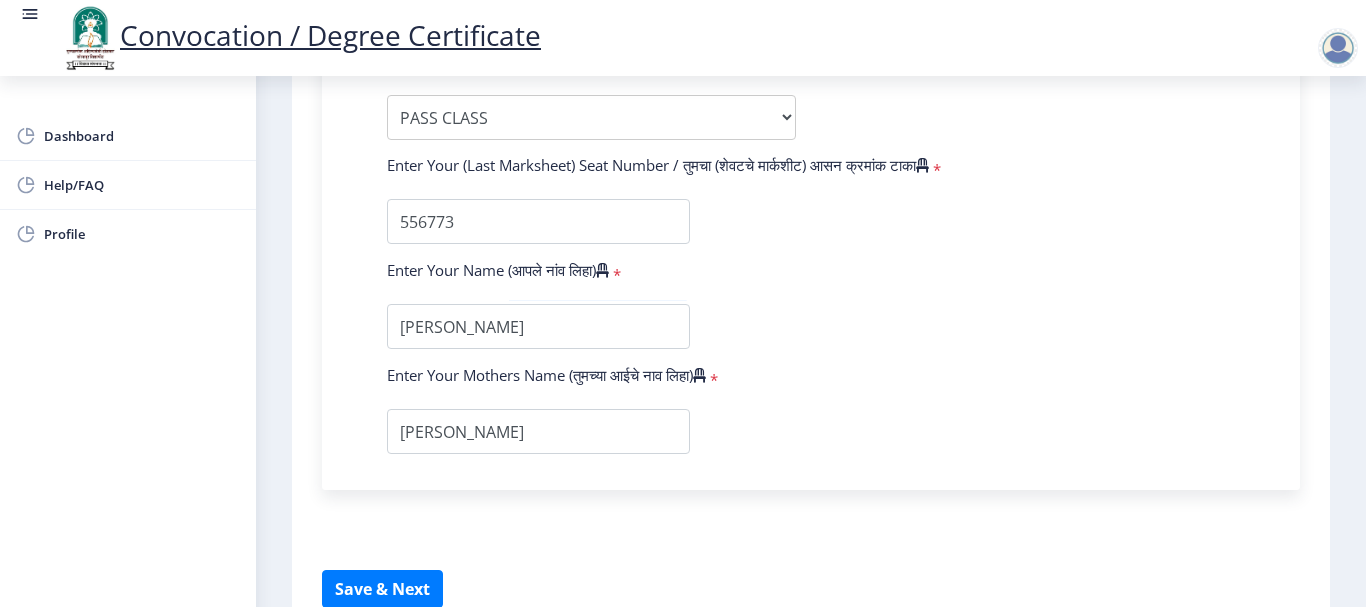 click on "Instructions (सूचना) 1. पदवी प्रमाणपत्रासाठी शैक्षणिक तपशील चरणावर, तुम्हाला तुमच्या अंतिम पदवी दीक्षांत प्रमाणपत्रासाठी तुमचे तपशील सबमिट करणे आवश्यक आहे.   2. तुम्ही ज्या कोर्ससाठी पदवी प्रमाणपत्रासाठी अर्ज करत आहात त्या अभ्यासक्रमाच्या नवीनतम जारी केलेल्या मार्कशीटवर आधारित तुमचे सर्व तपशील भरणे आवश्यक आहे.  Email Us on   [EMAIL_ADDRESS][DOMAIN_NAME] Education Details   Enter Your PRN Number (तुमचा पीआरएन (कायम नोंदणी क्रमांक) एंटर करा)   * * Regular * *" 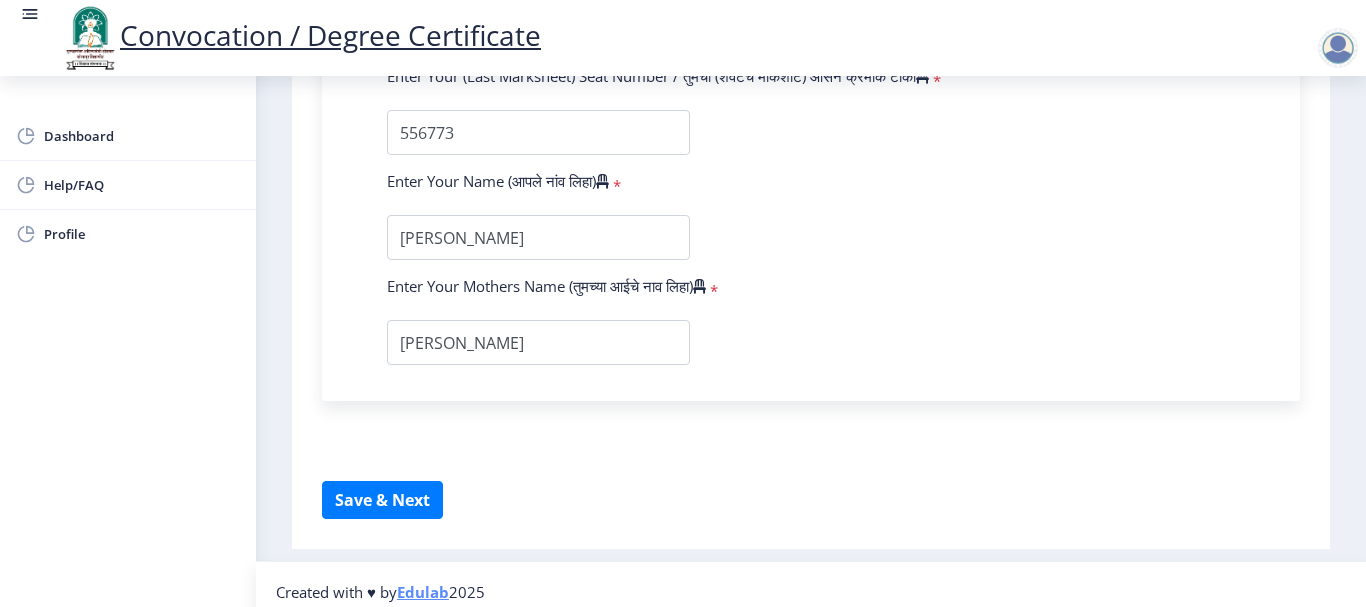 scroll, scrollTop: 1448, scrollLeft: 0, axis: vertical 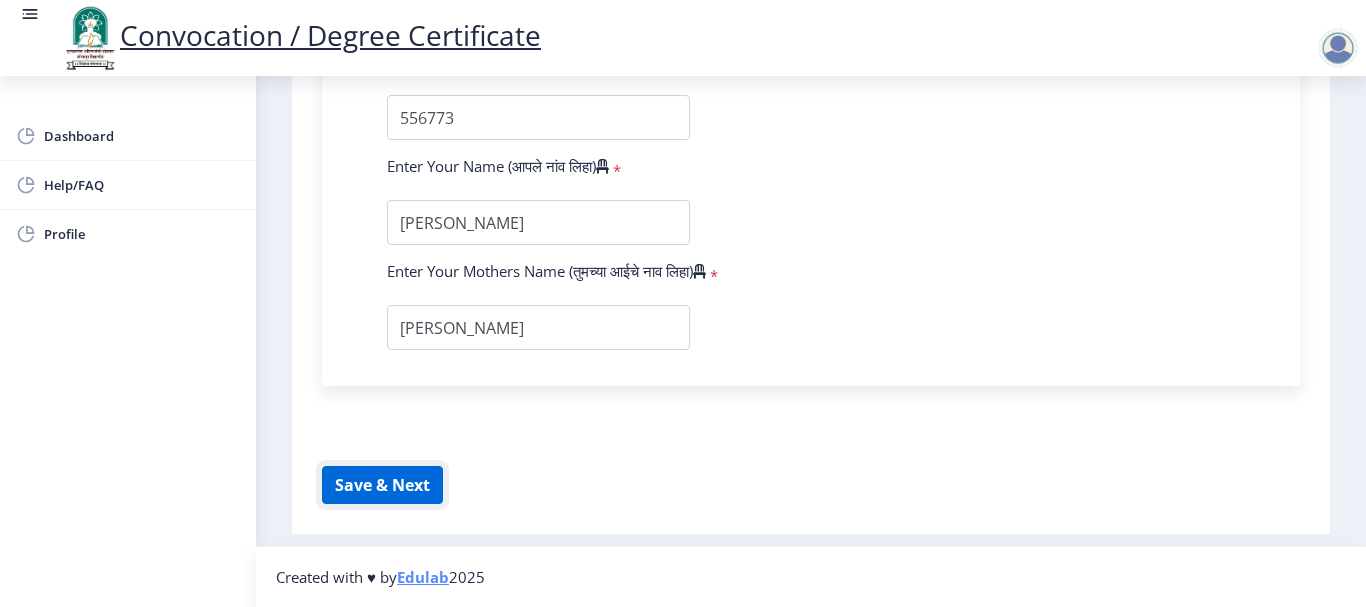 click on "Save & Next" 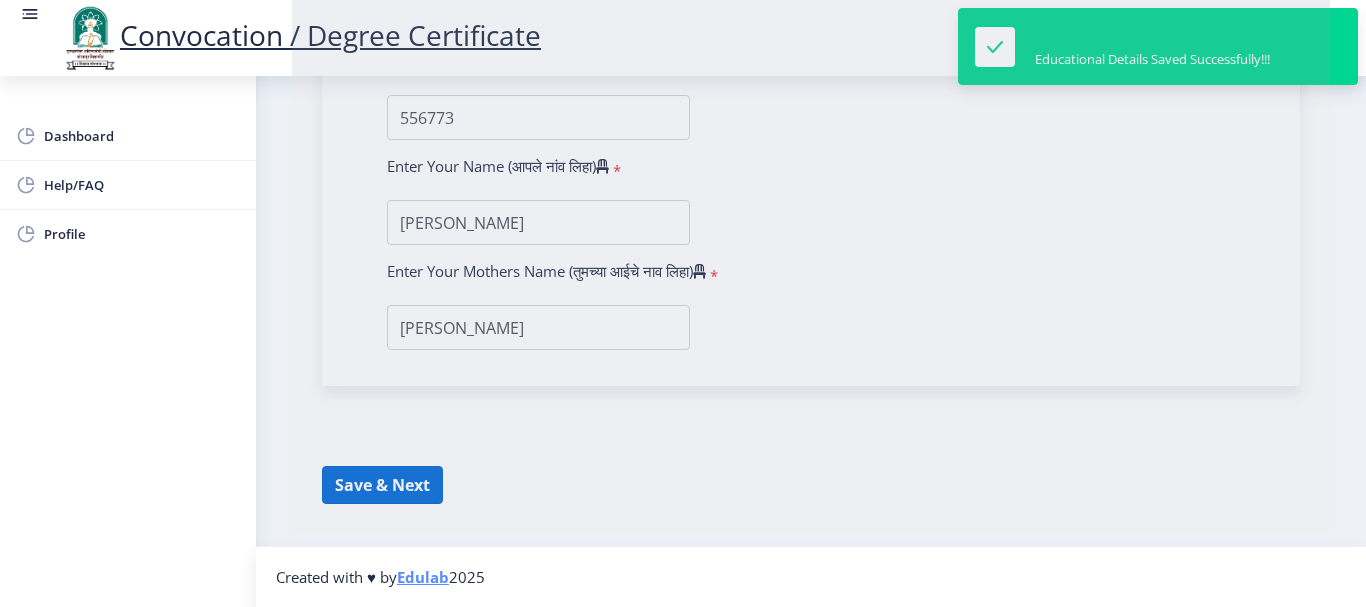 select 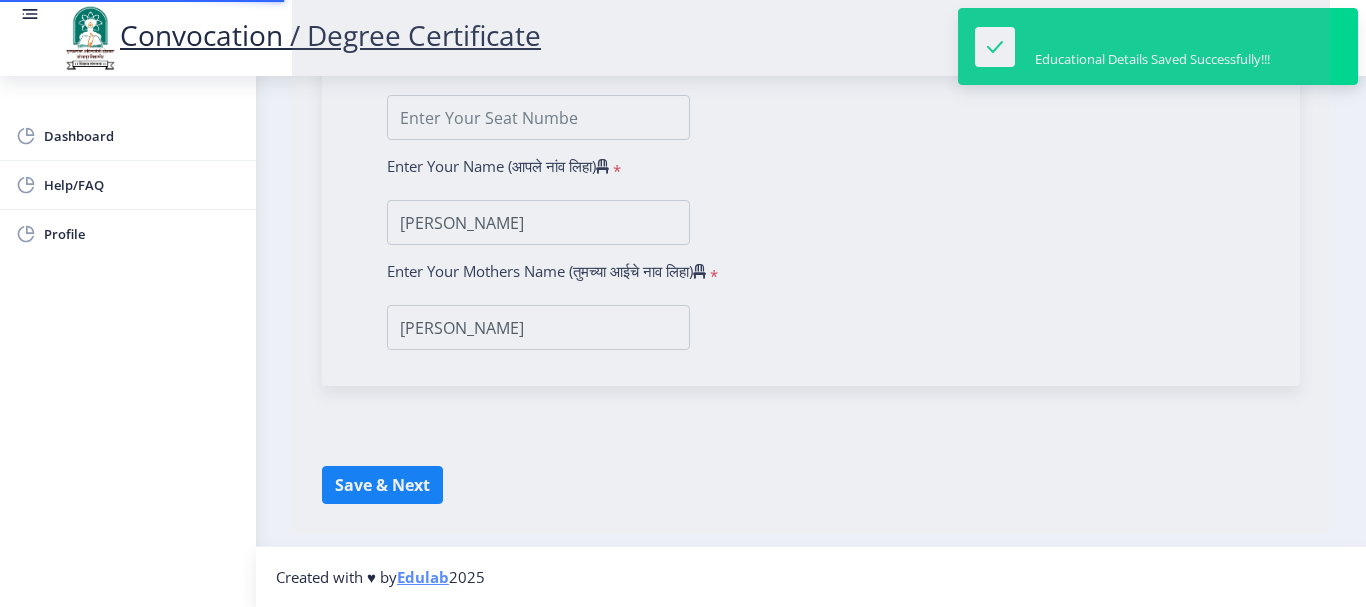 scroll, scrollTop: 0, scrollLeft: 0, axis: both 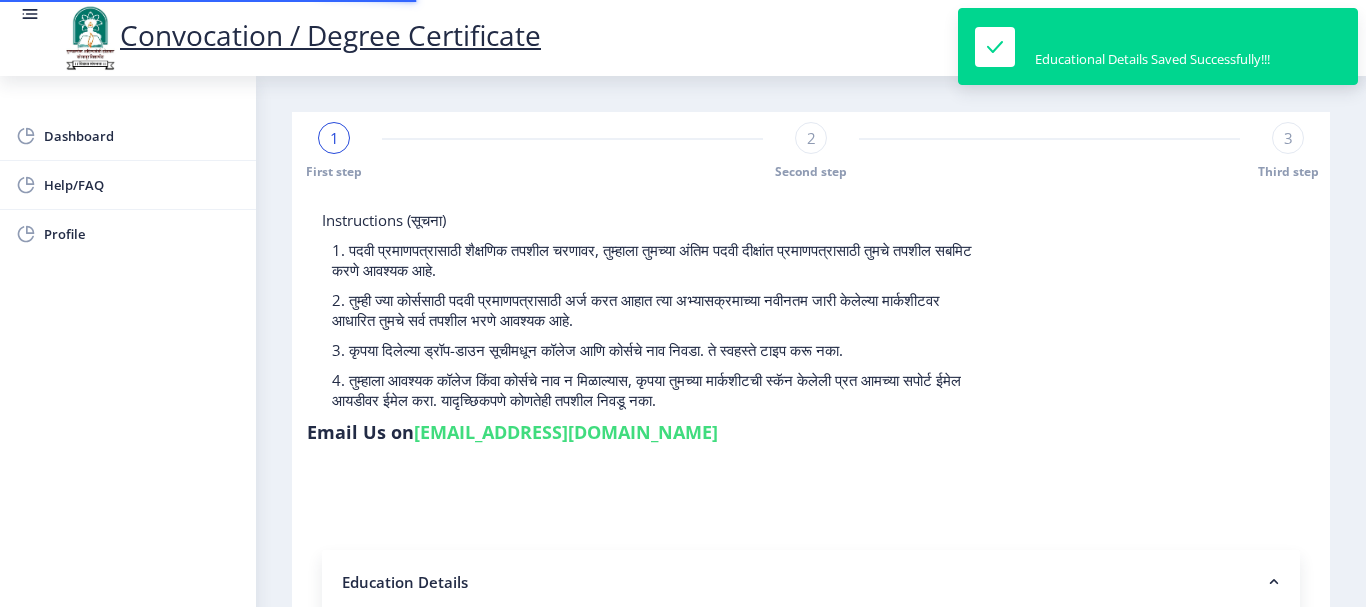 type on "2012032500167012" 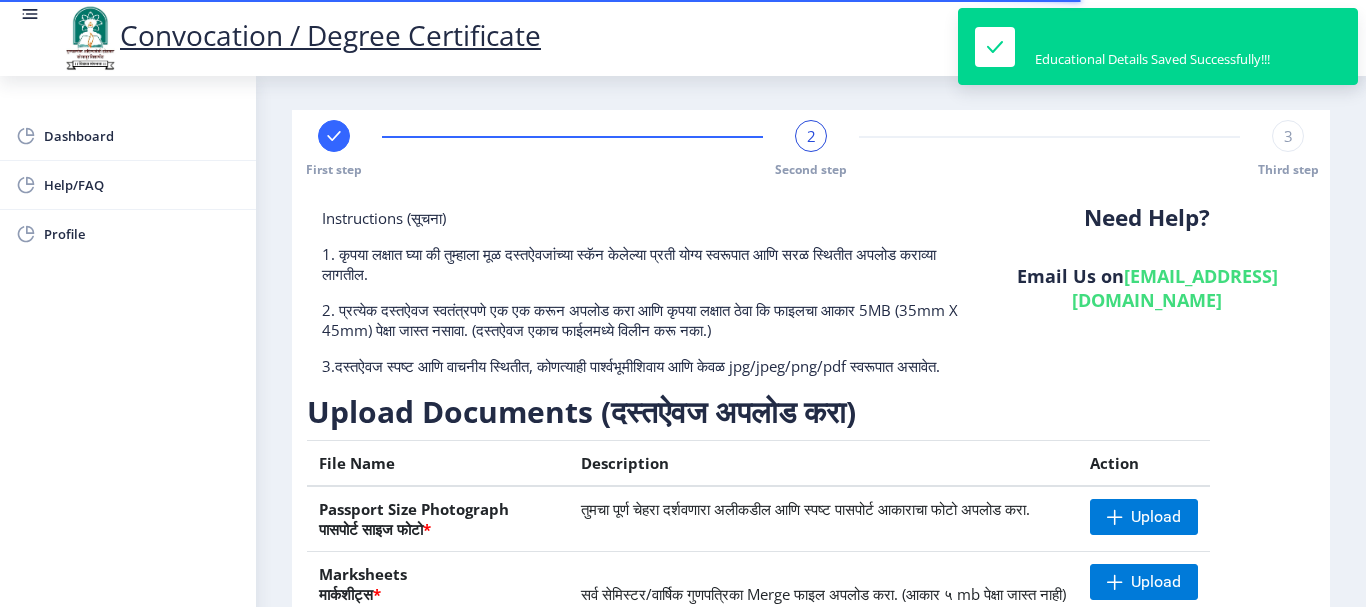 scroll, scrollTop: 0, scrollLeft: 0, axis: both 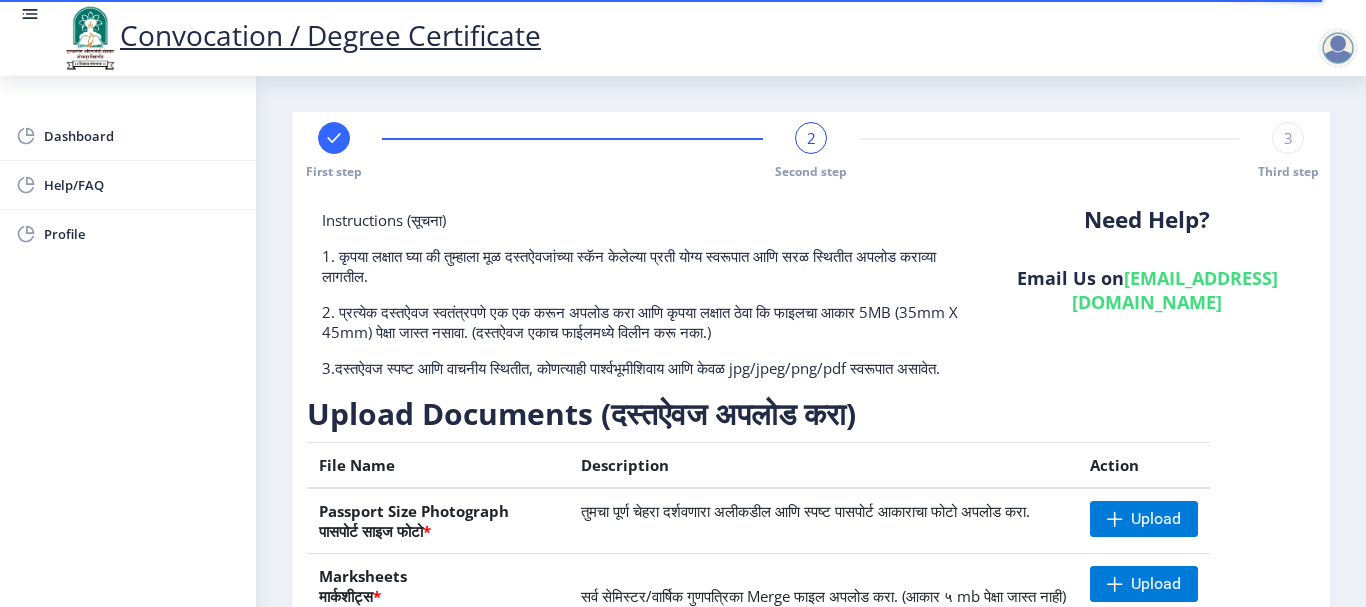click 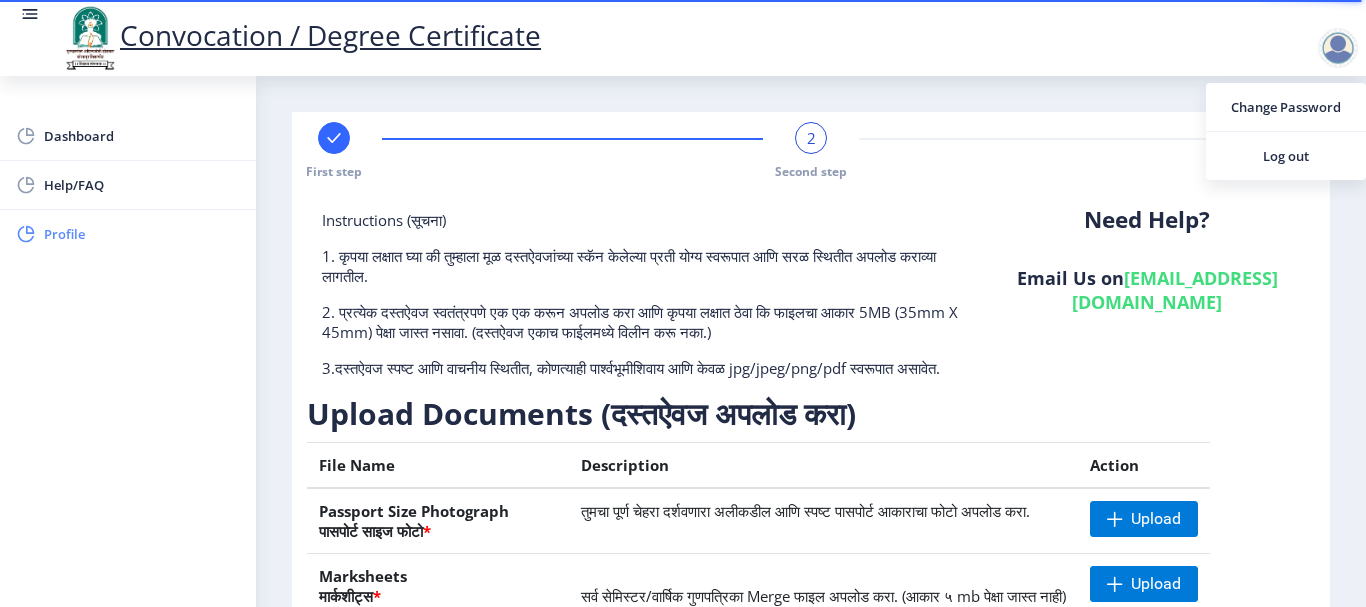 click on "Profile" 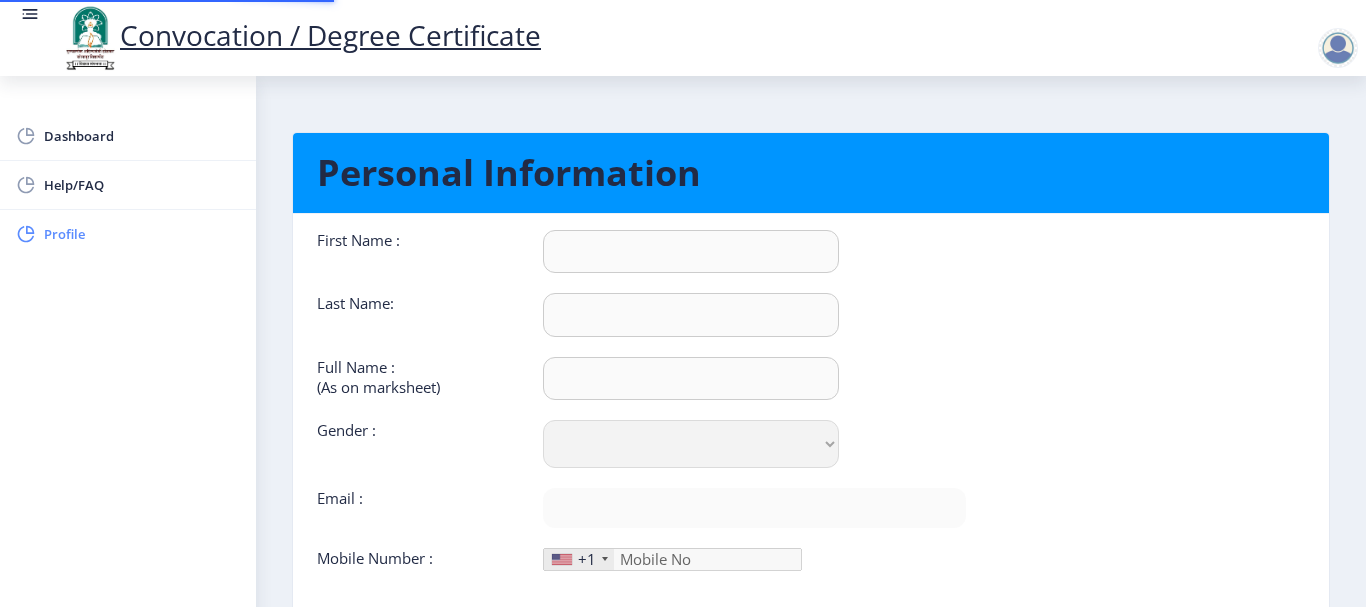 type on "[PERSON_NAME]" 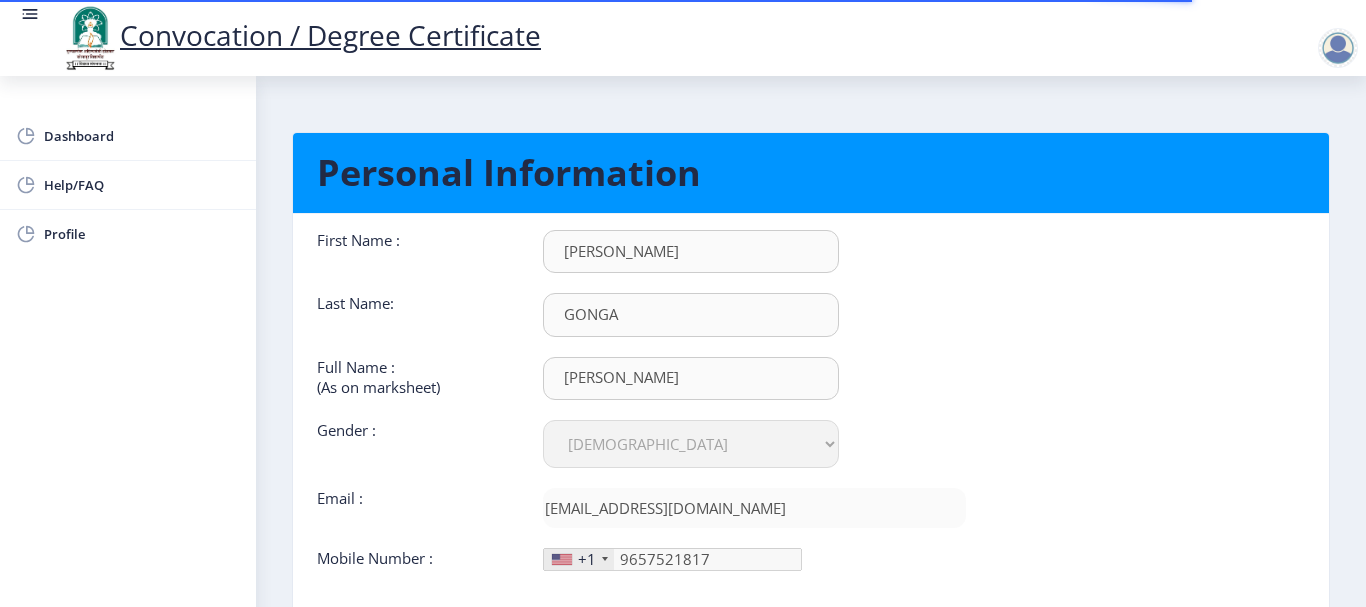 scroll, scrollTop: 0, scrollLeft: 0, axis: both 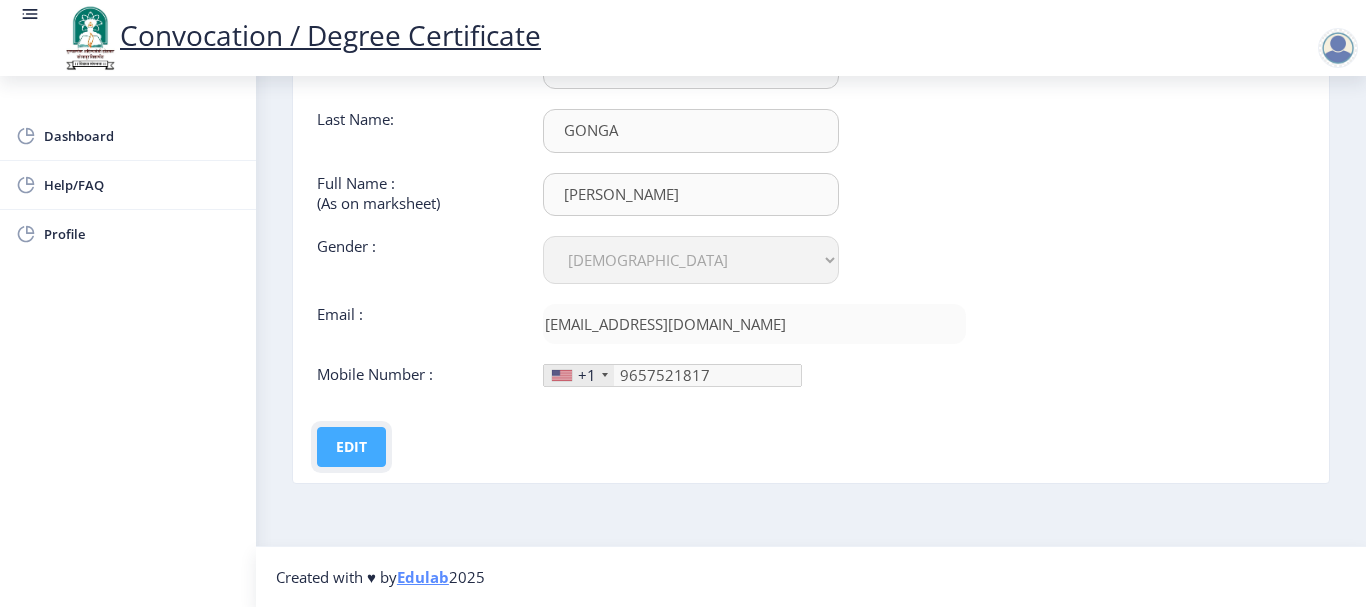 click on "Edit" 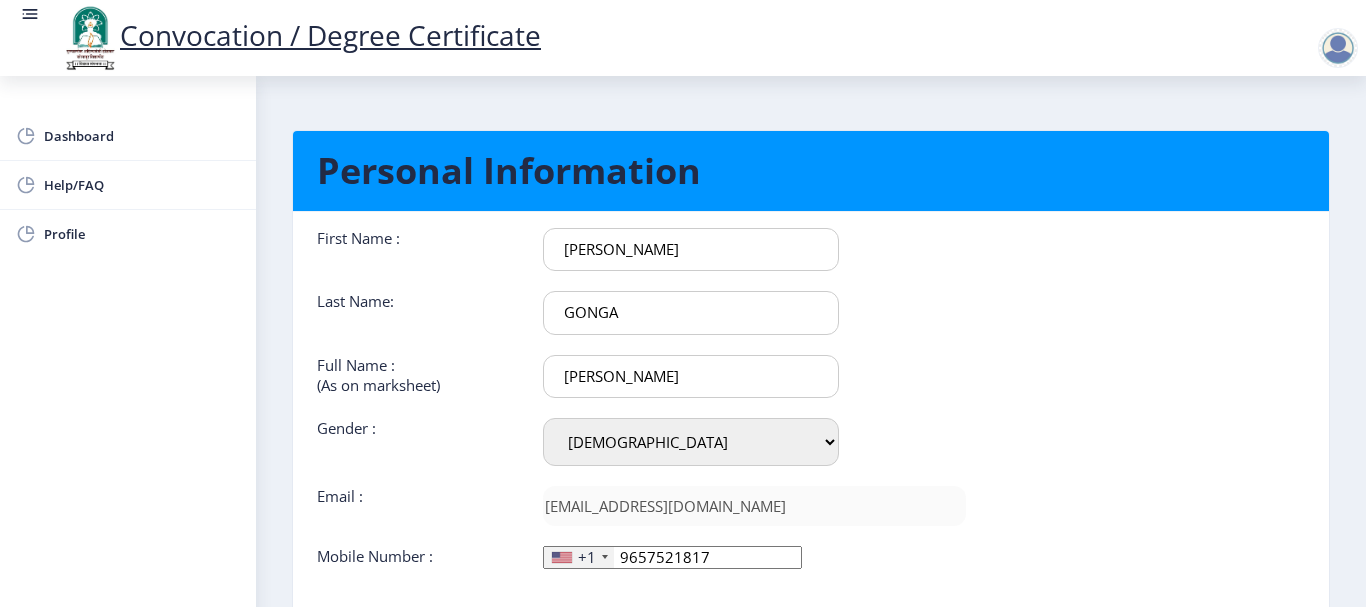 scroll, scrollTop: 0, scrollLeft: 0, axis: both 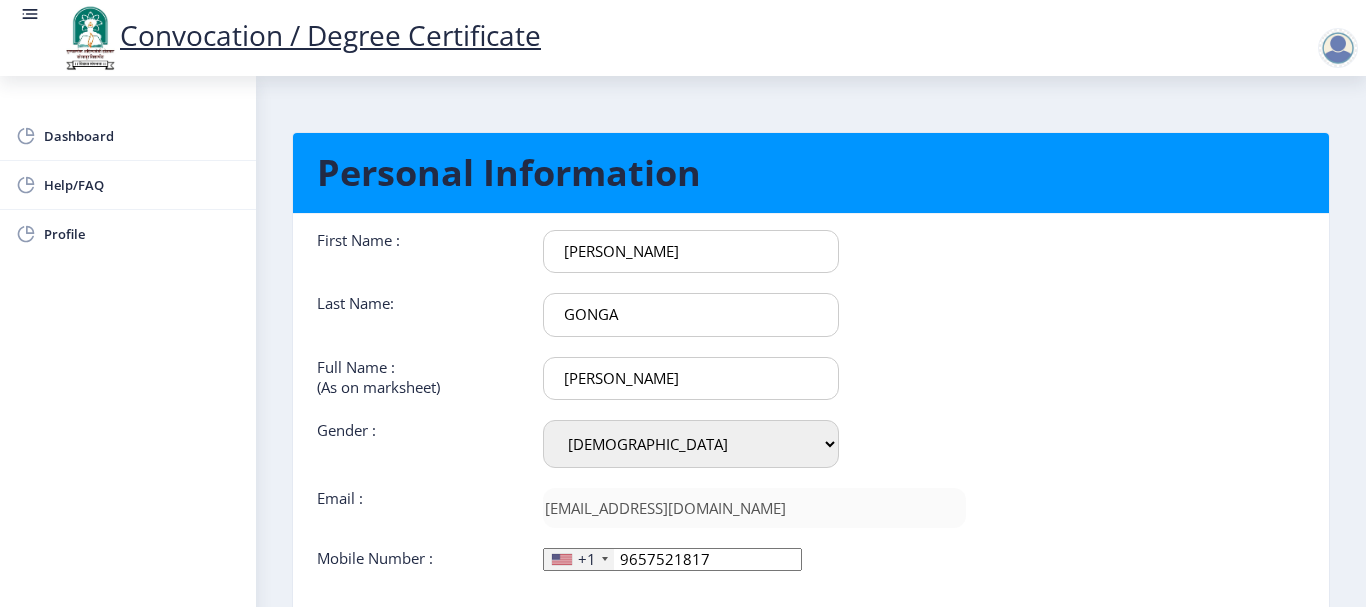 click on "[PERSON_NAME]" at bounding box center [691, 251] 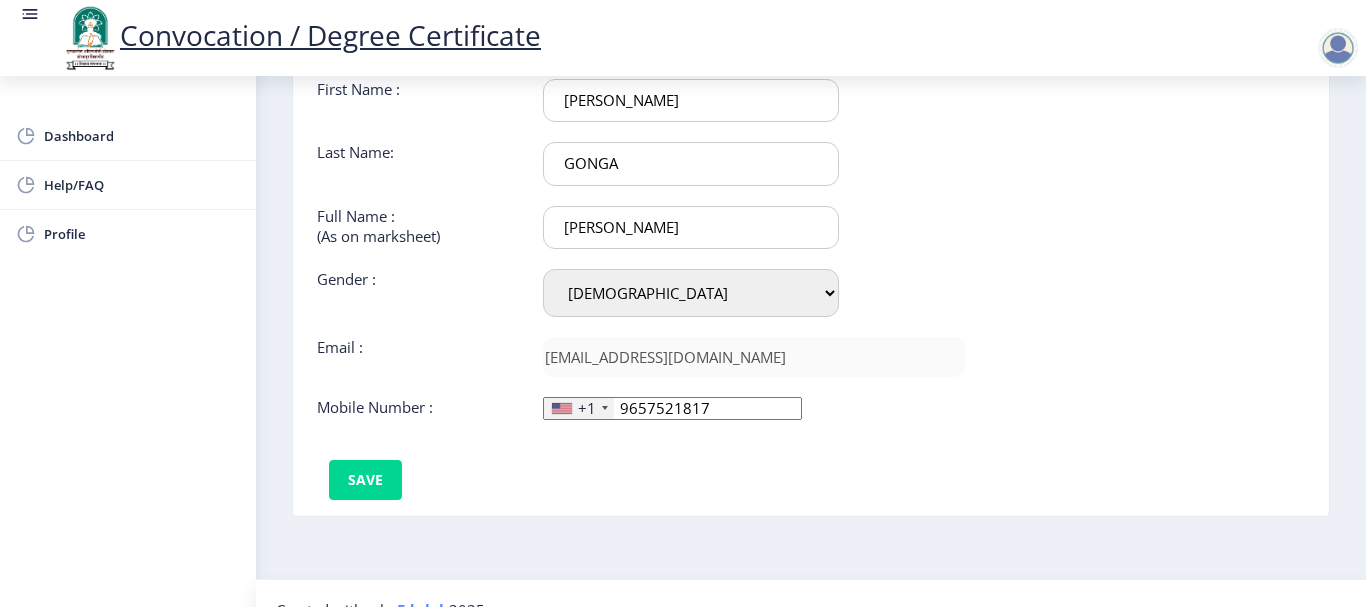 scroll, scrollTop: 184, scrollLeft: 0, axis: vertical 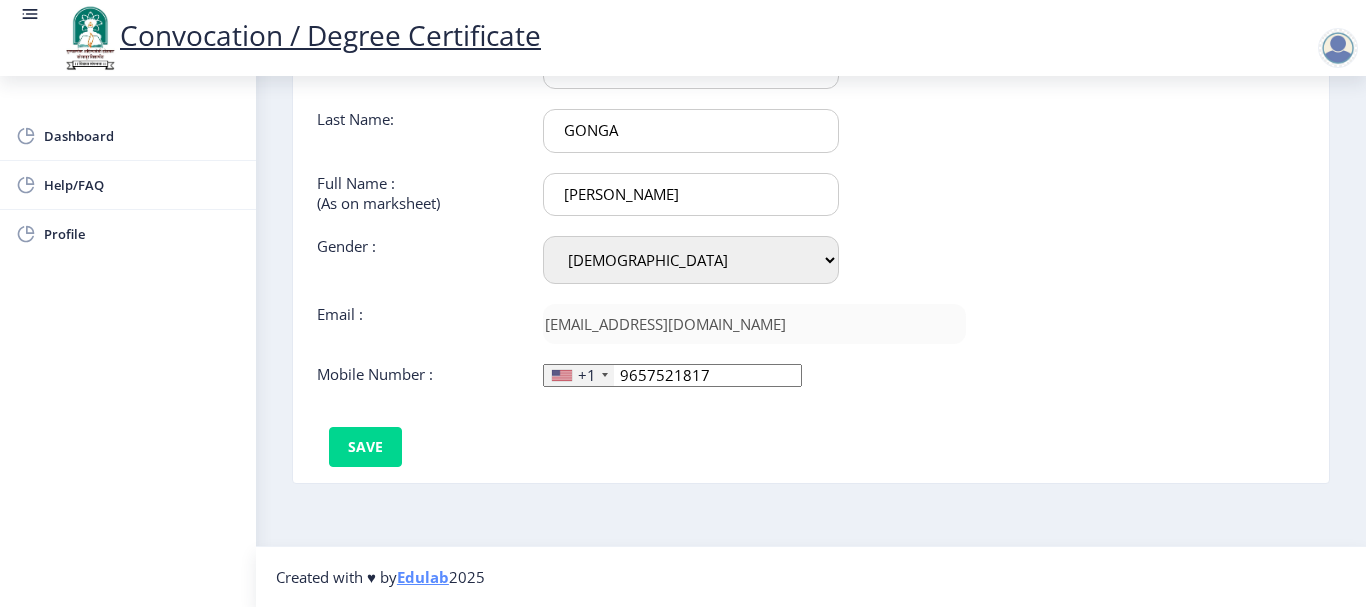 type on "[PERSON_NAME]" 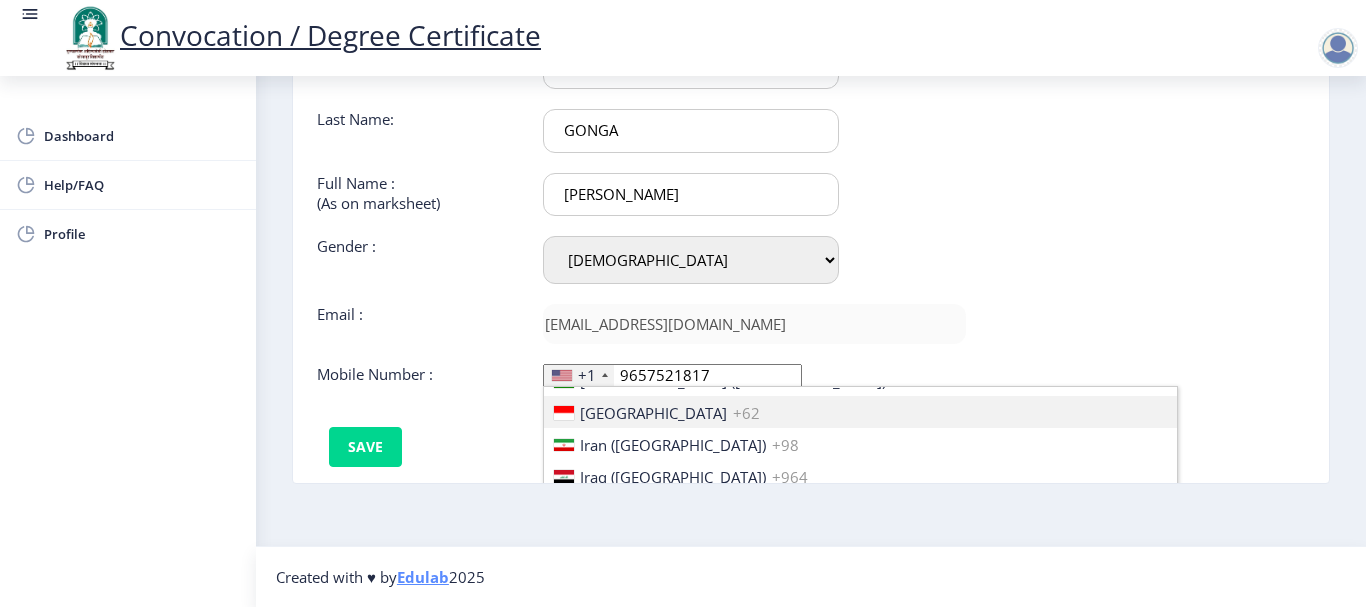 scroll, scrollTop: 3100, scrollLeft: 0, axis: vertical 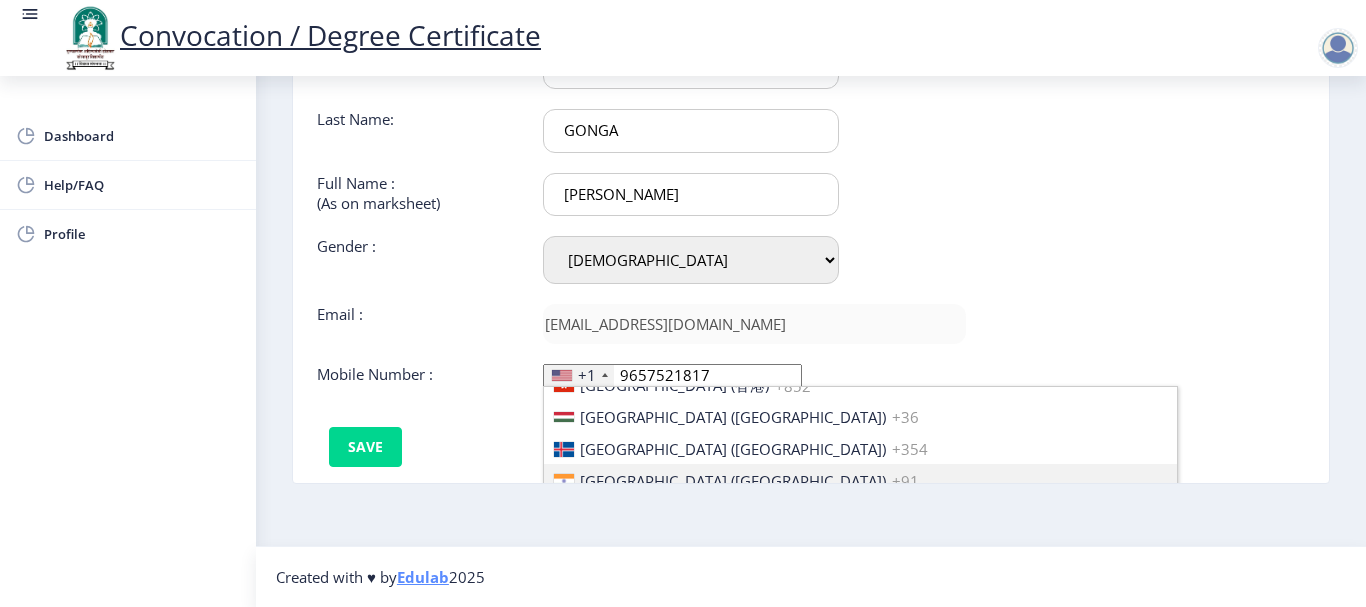 click on "[GEOGRAPHIC_DATA] ([GEOGRAPHIC_DATA])" at bounding box center [733, 481] 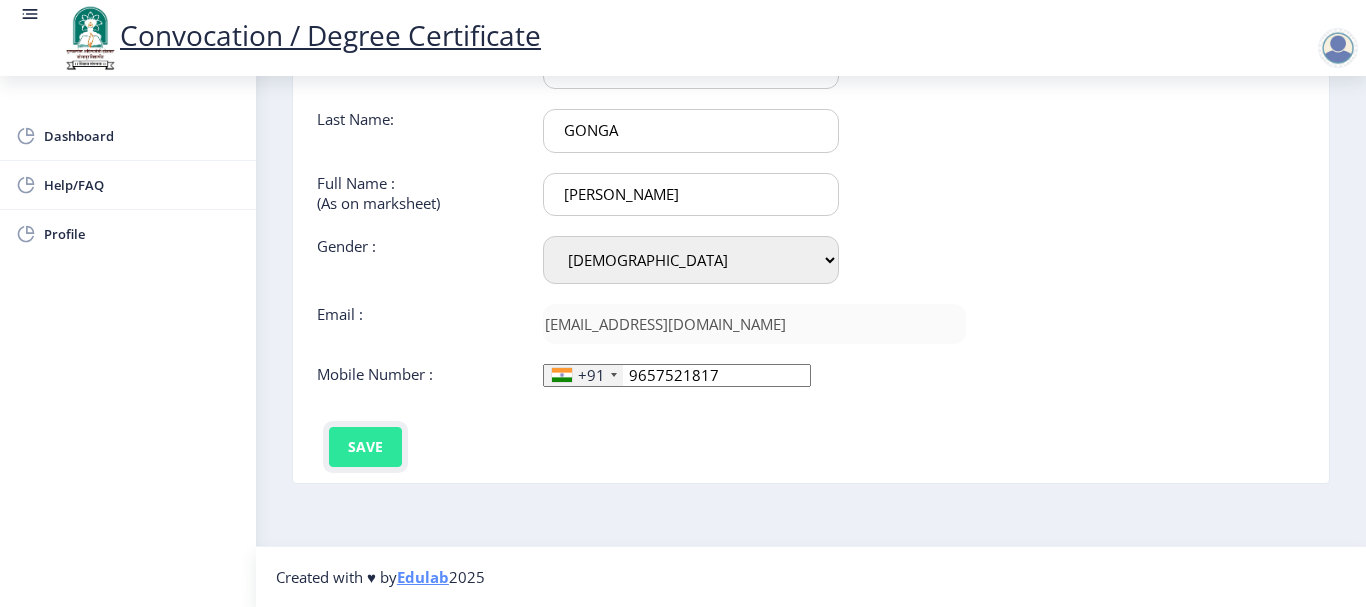 click on "Save" 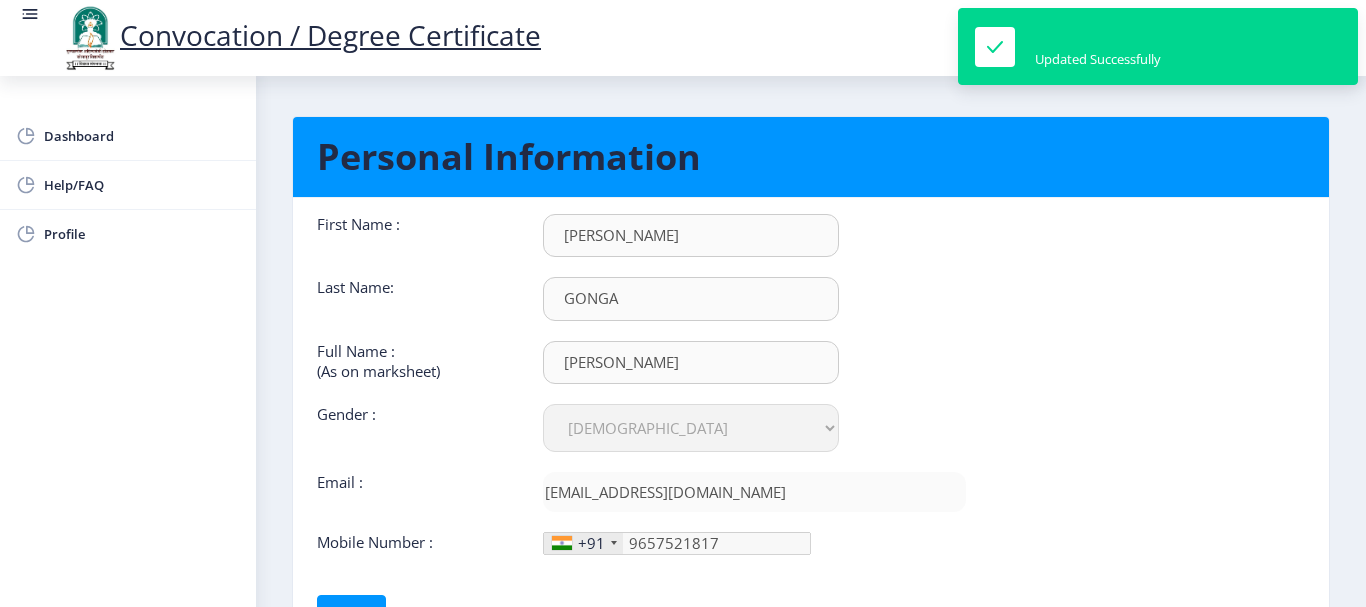 scroll, scrollTop: 0, scrollLeft: 0, axis: both 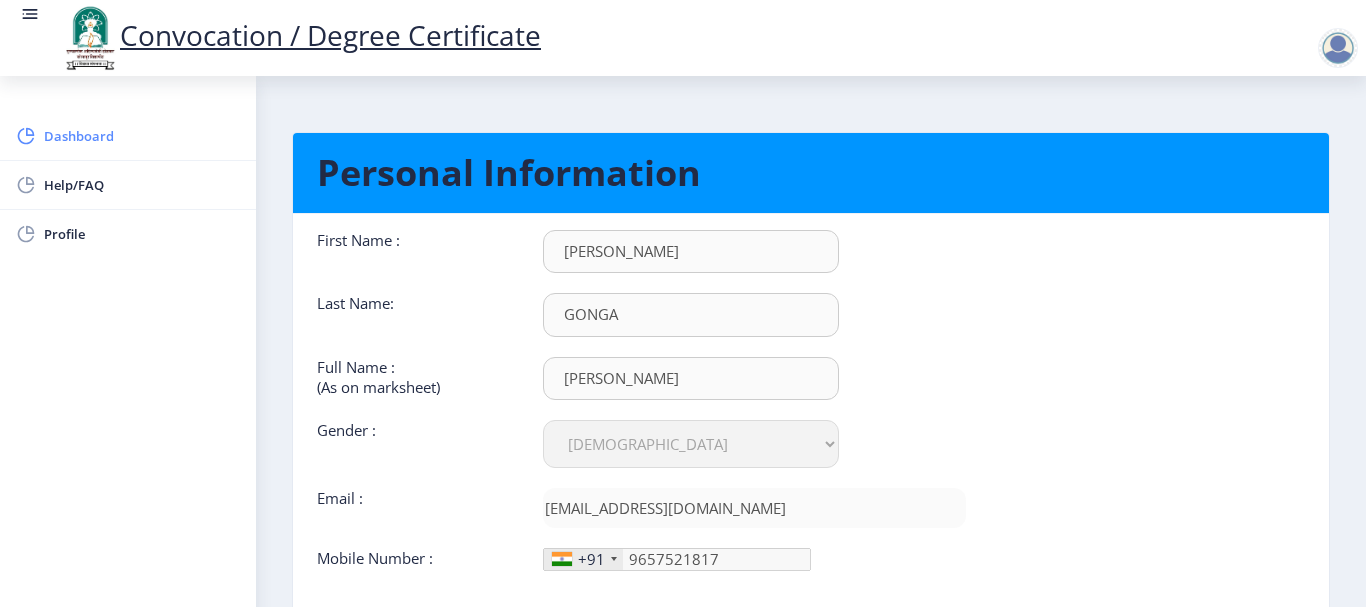 click on "Dashboard" 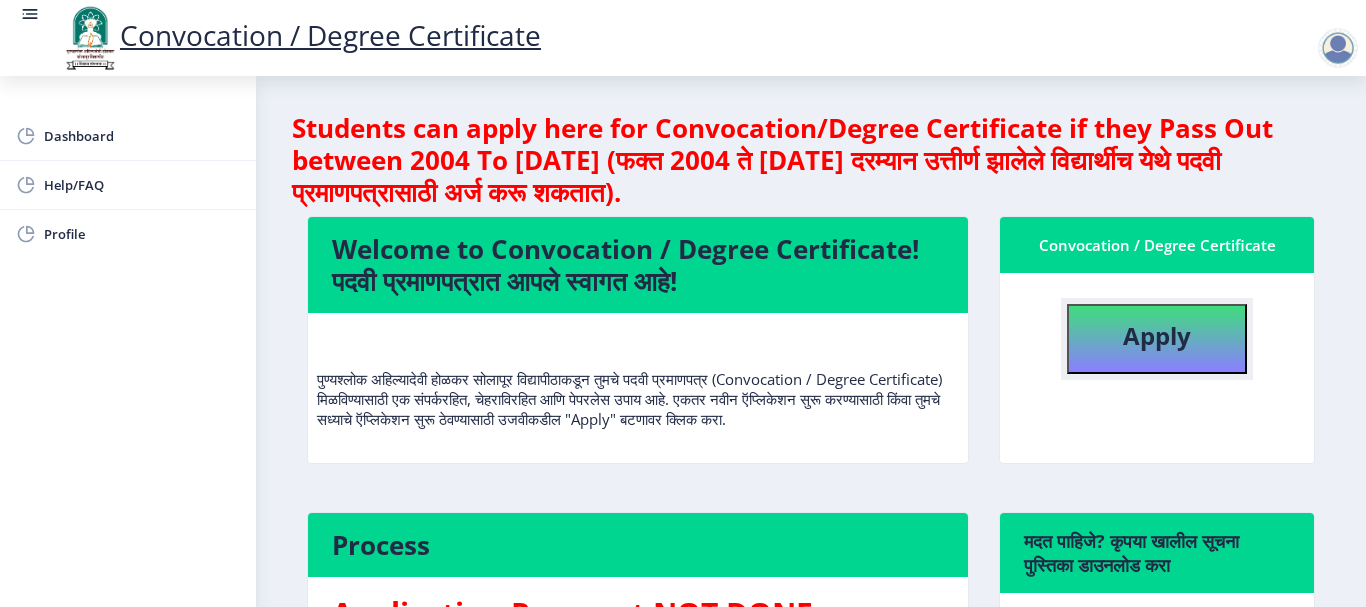 click on "Apply" 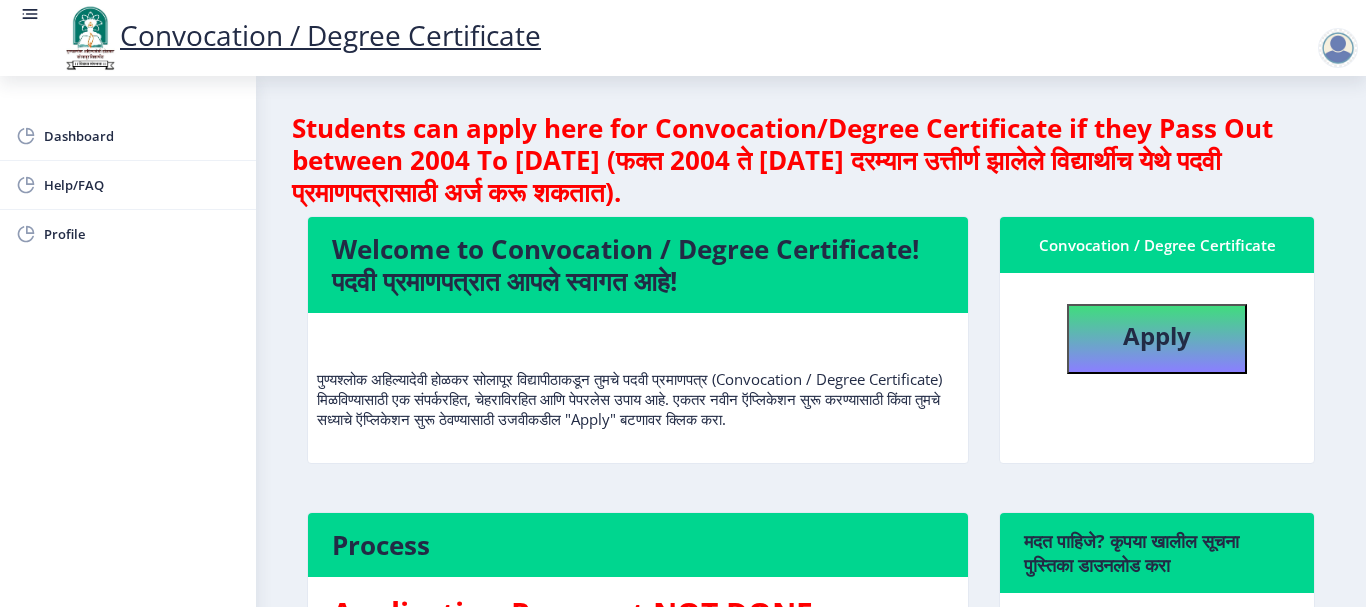 select 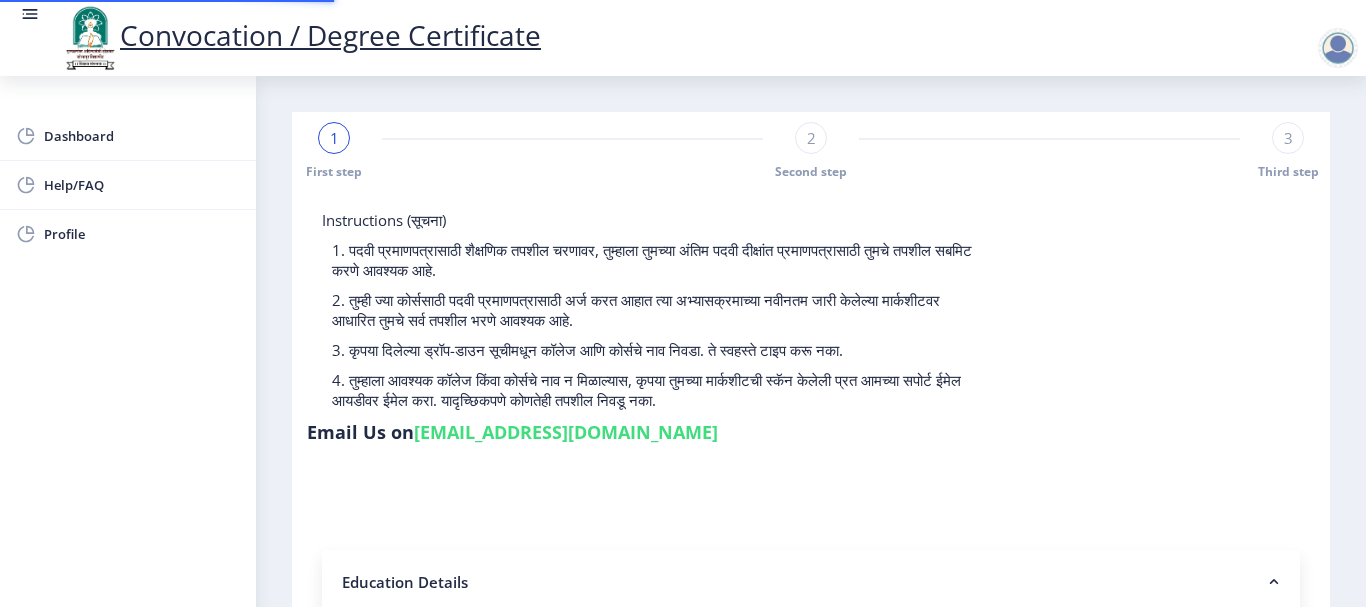 type on "2012032500167012" 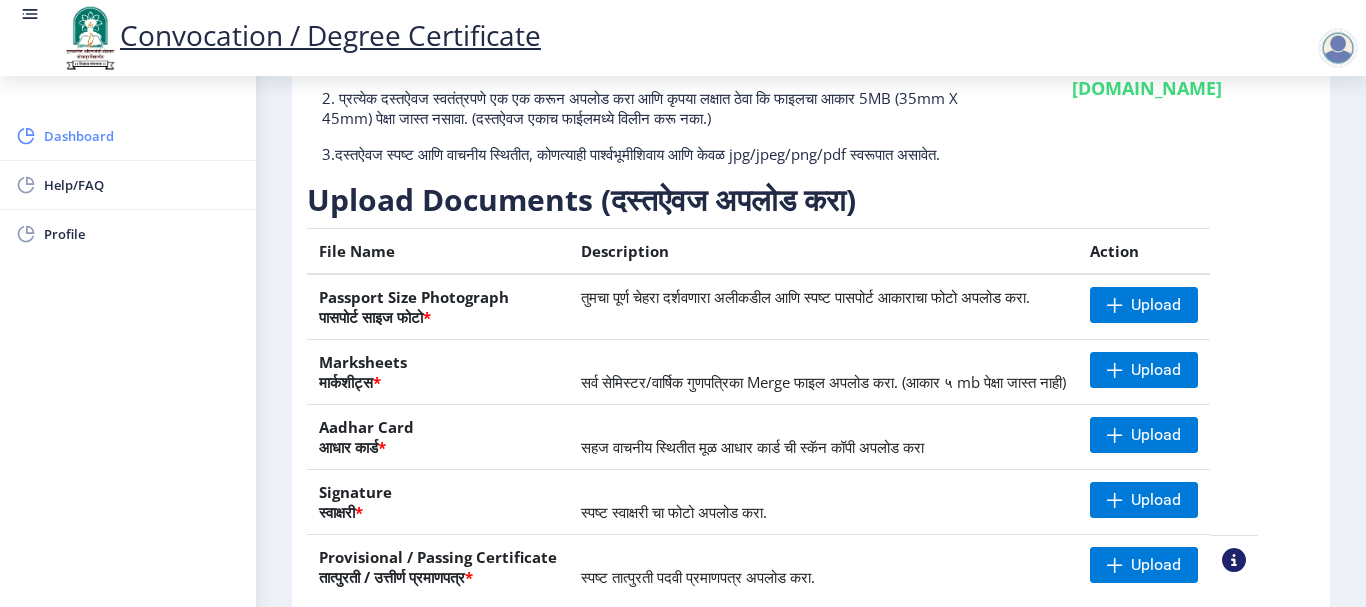 scroll, scrollTop: 83, scrollLeft: 0, axis: vertical 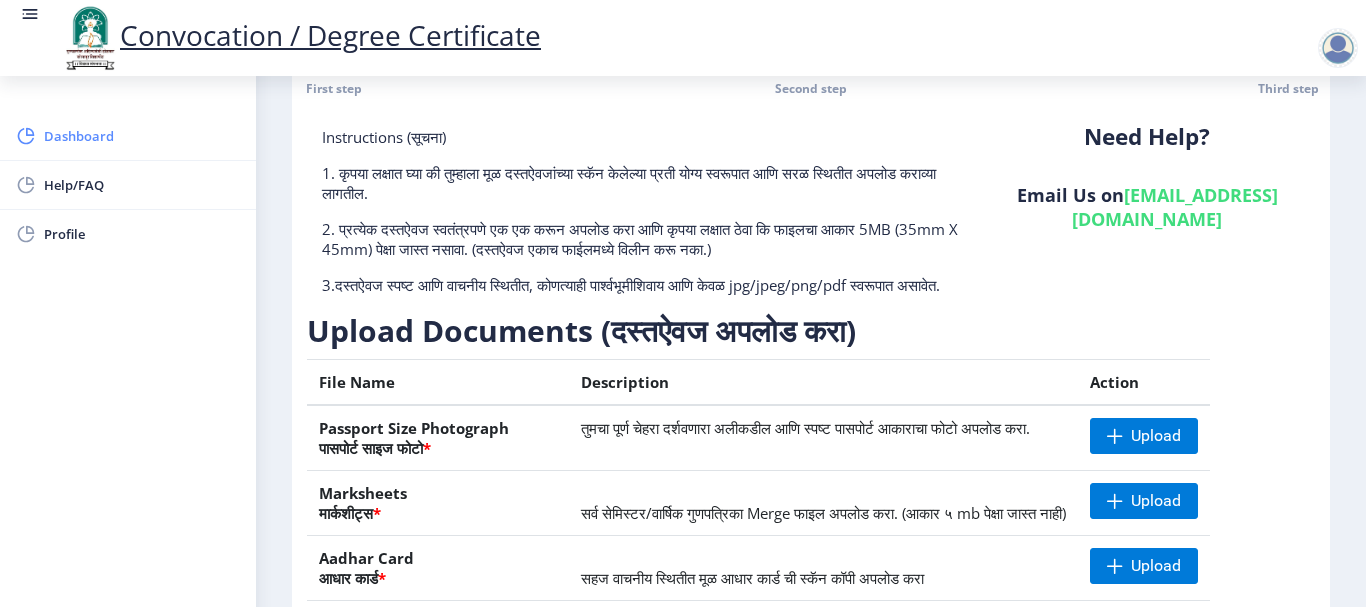 click on "Dashboard" 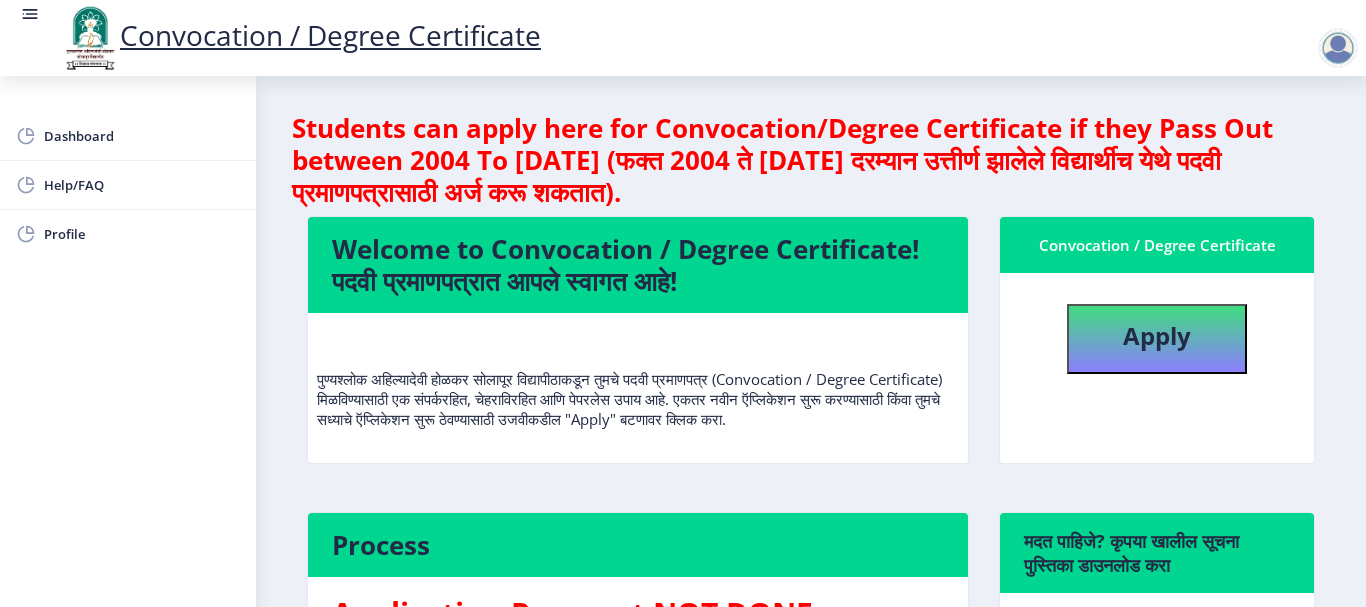 scroll, scrollTop: 300, scrollLeft: 0, axis: vertical 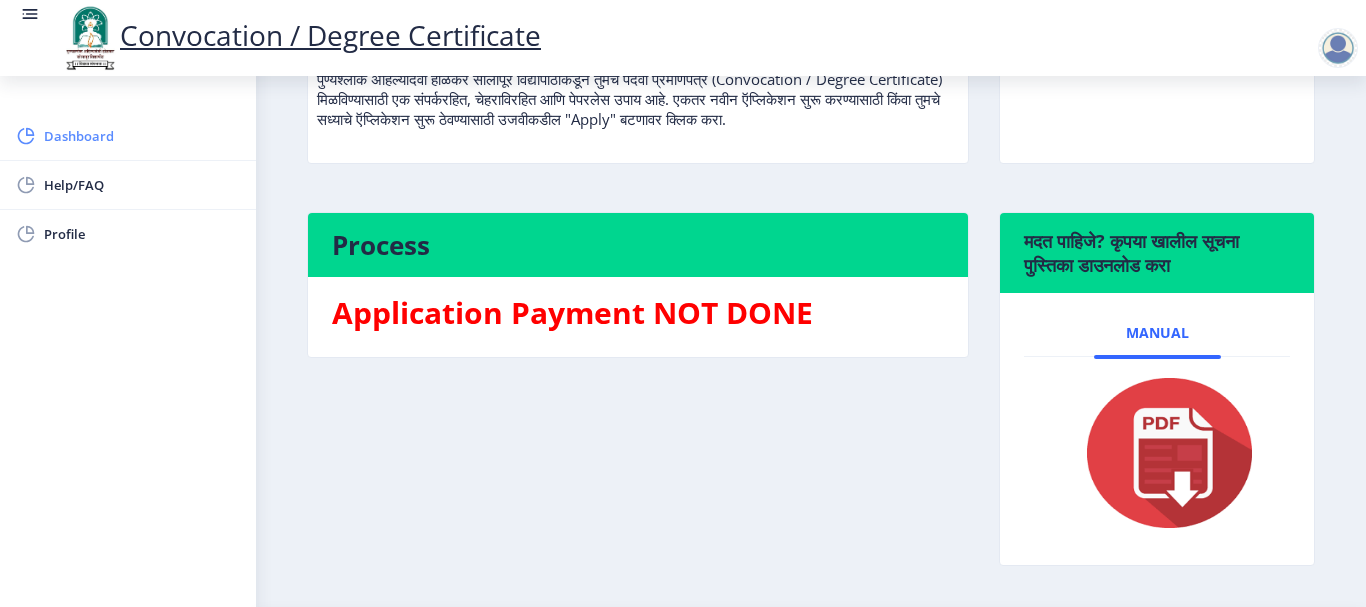 click on "Dashboard" 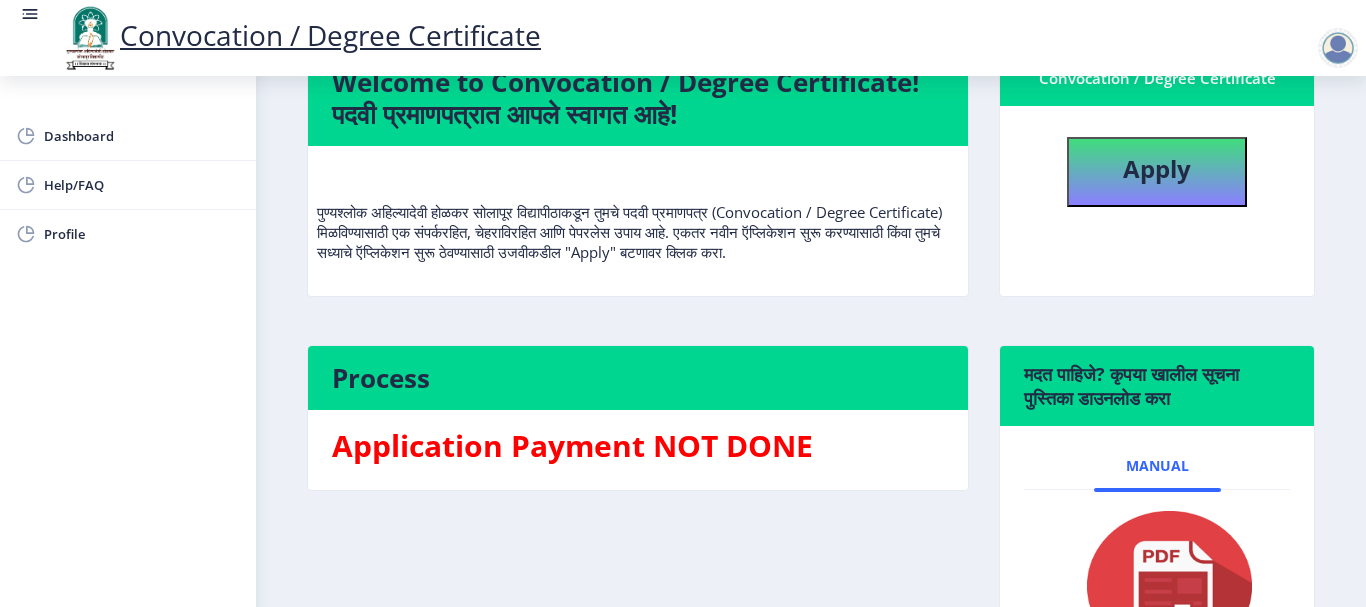 scroll, scrollTop: 0, scrollLeft: 0, axis: both 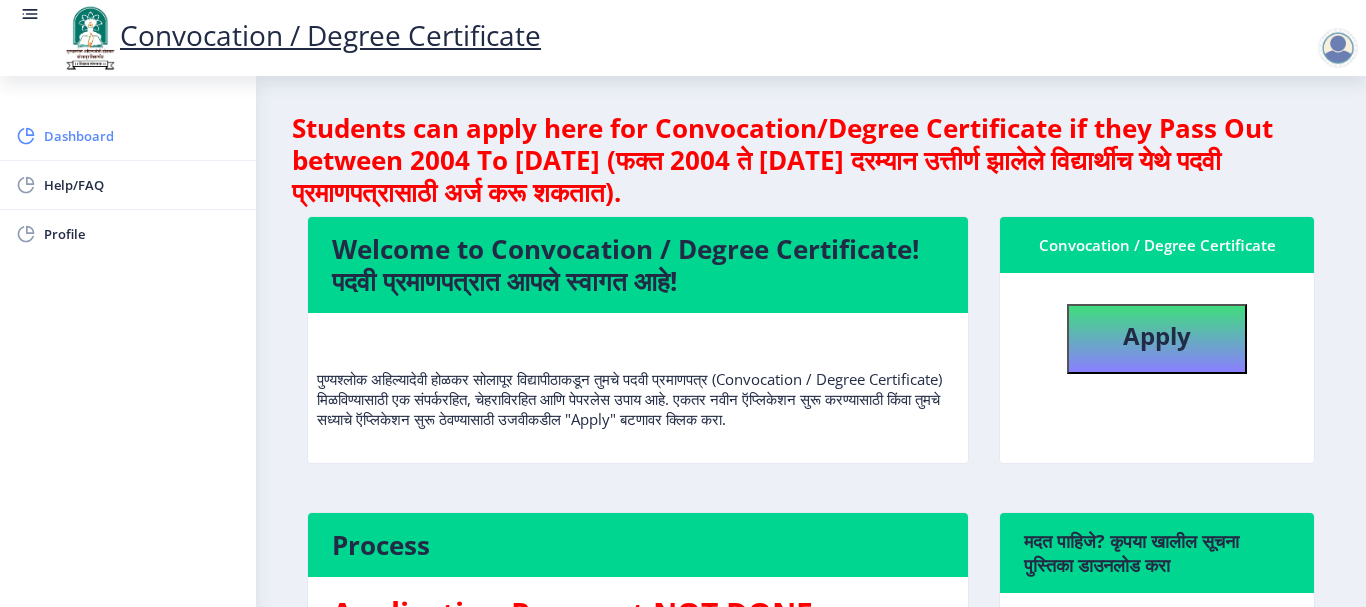 click on "Dashboard" 